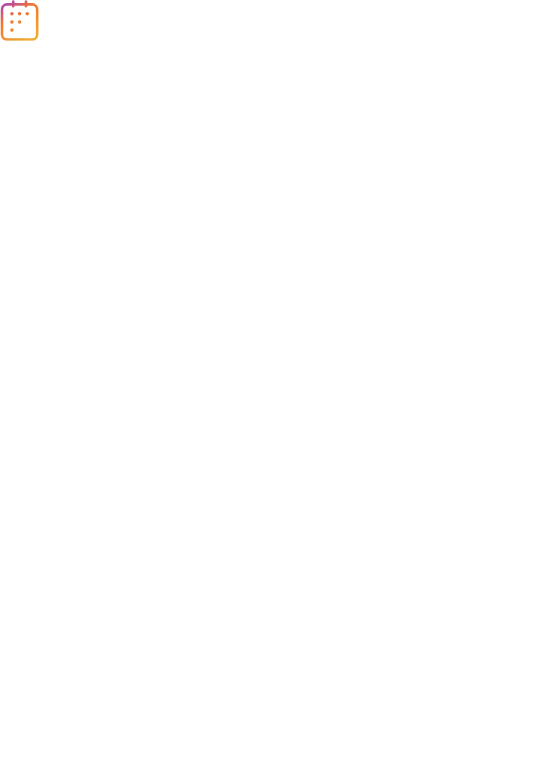 scroll, scrollTop: 0, scrollLeft: 0, axis: both 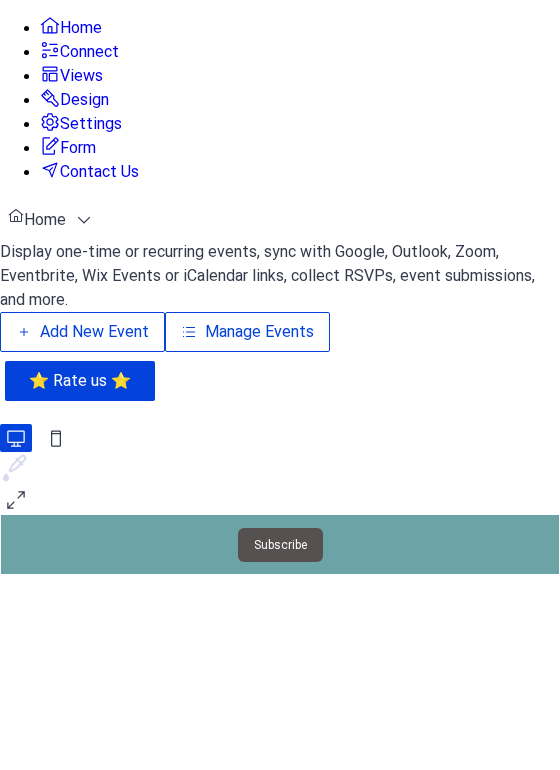click on "Manage Events" at bounding box center [259, 332] 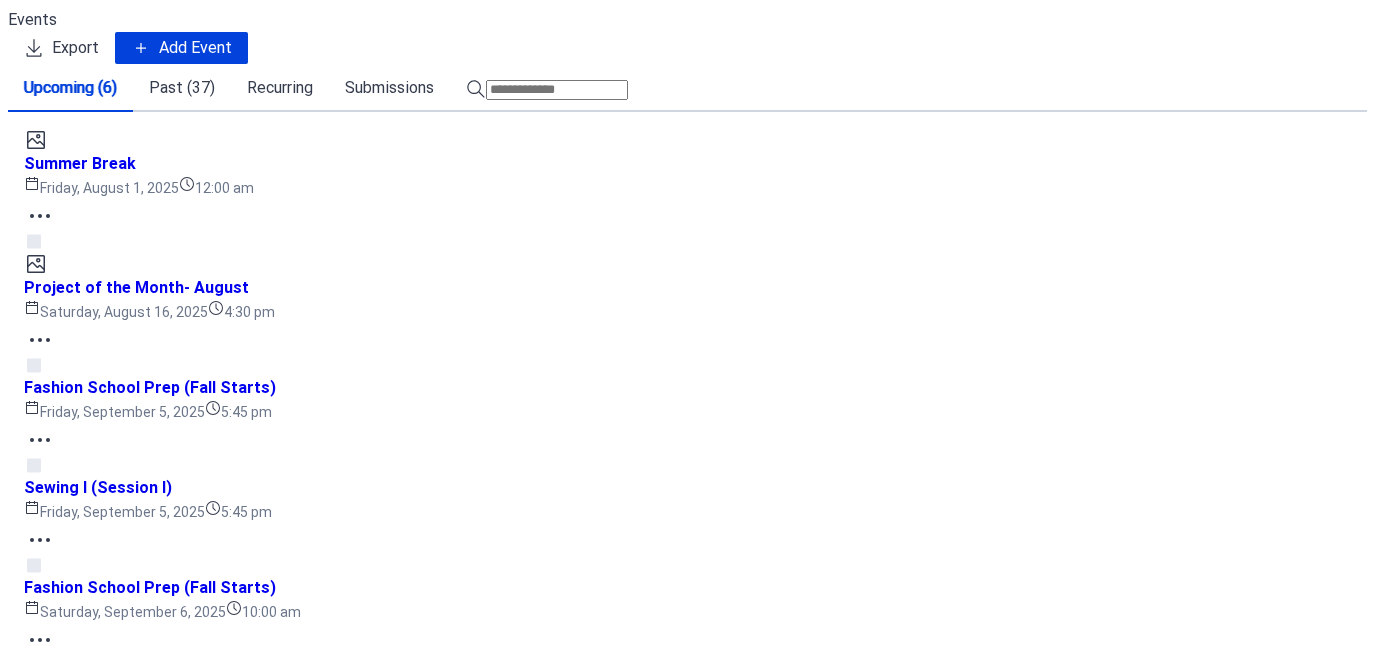scroll, scrollTop: 0, scrollLeft: 0, axis: both 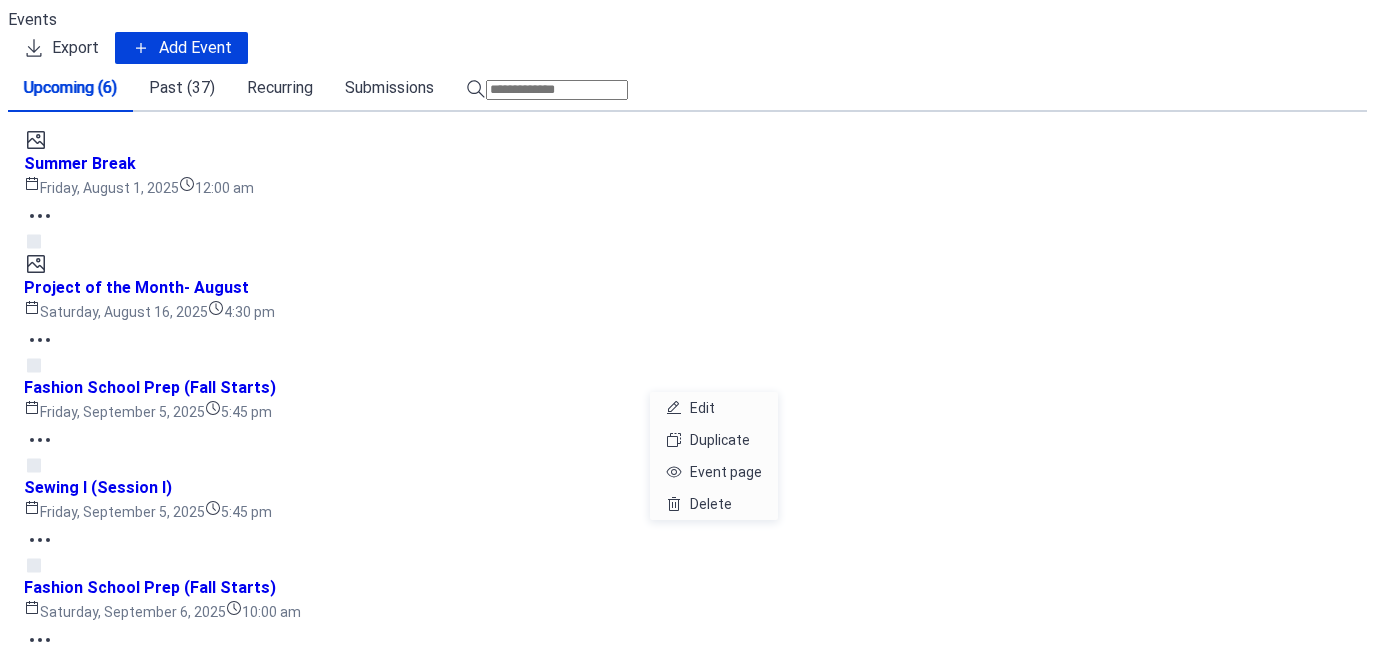 click 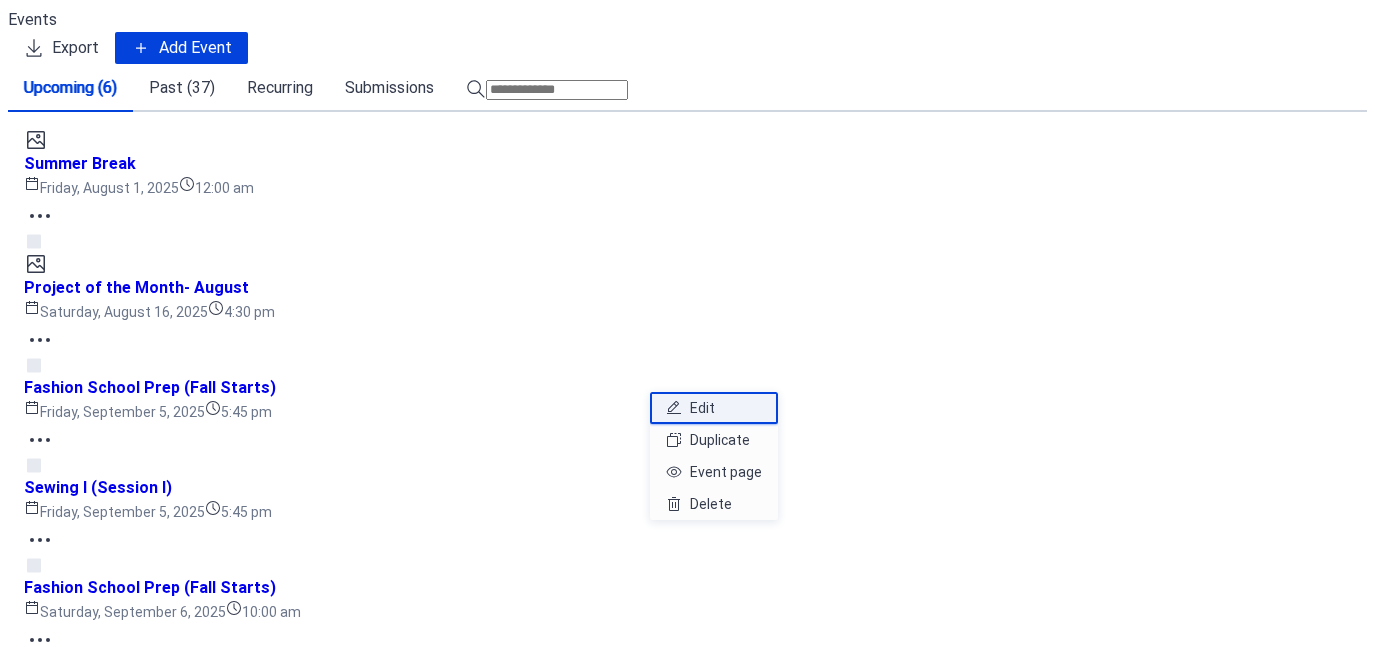 click on "Edit" at bounding box center [702, 408] 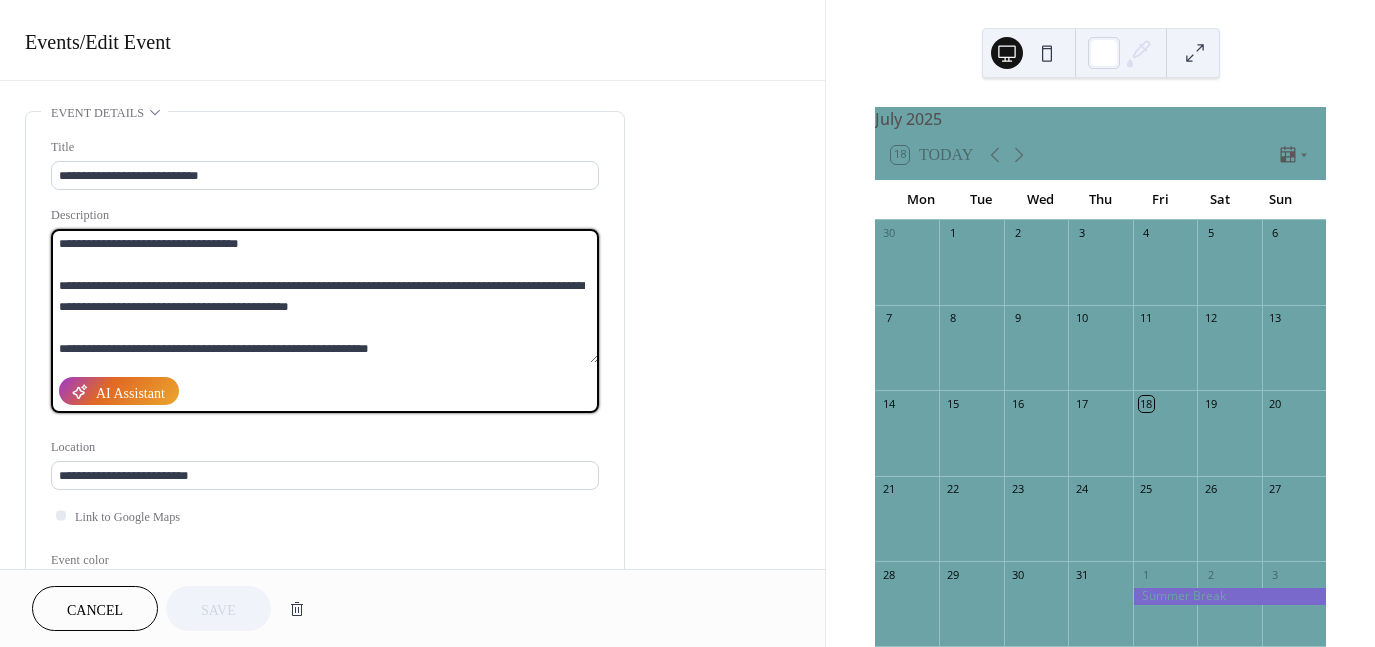 click on "**********" at bounding box center [325, 296] 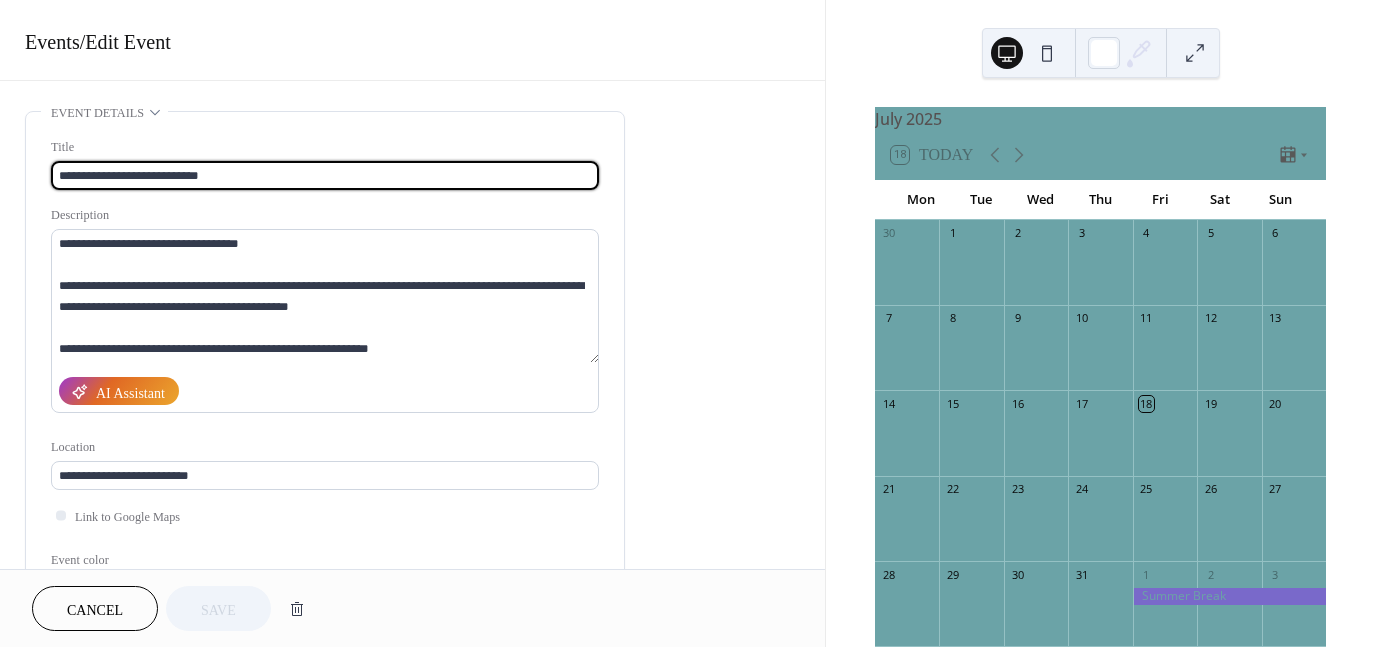 click on "**********" at bounding box center [325, 175] 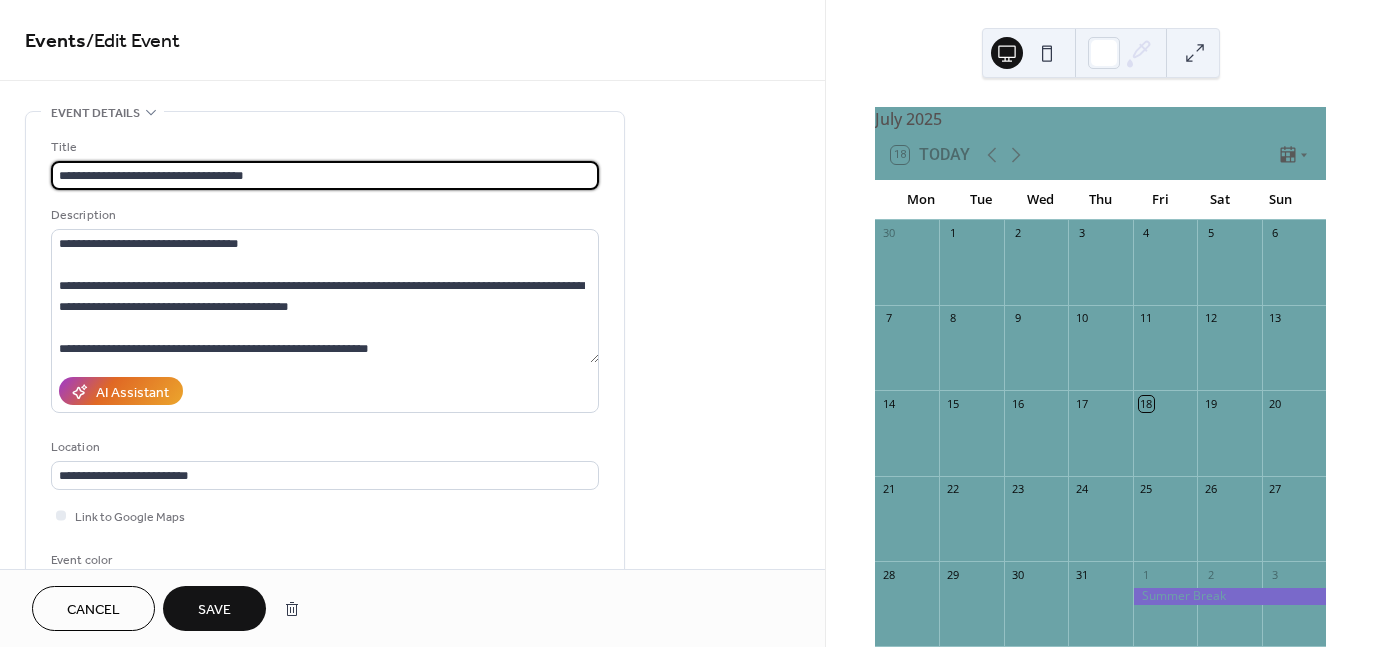click on "**********" at bounding box center [325, 175] 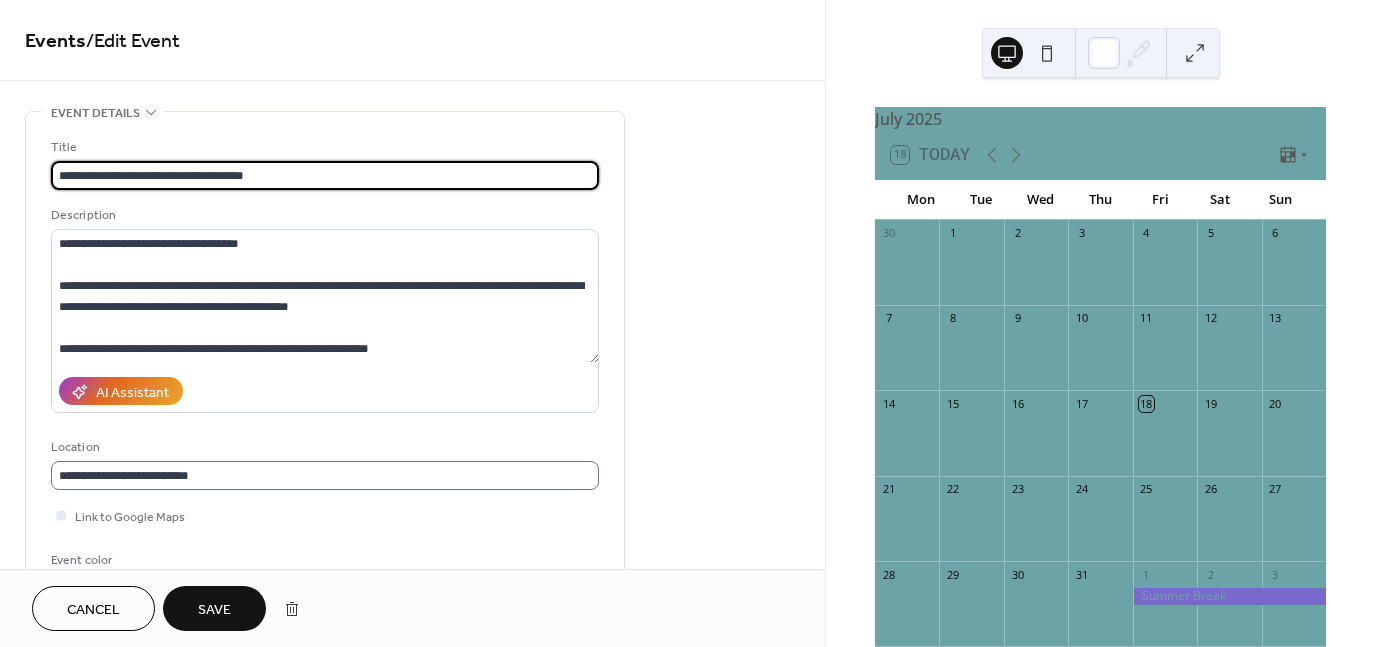 scroll, scrollTop: 1, scrollLeft: 0, axis: vertical 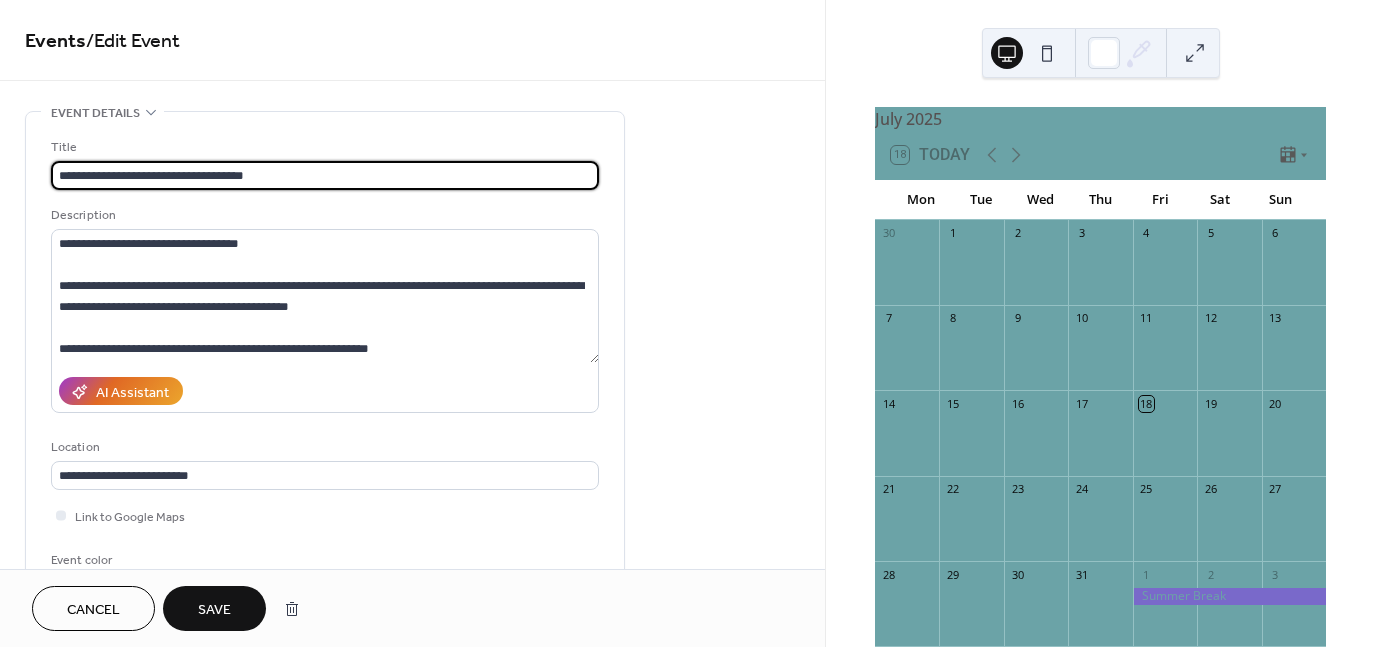 type on "**********" 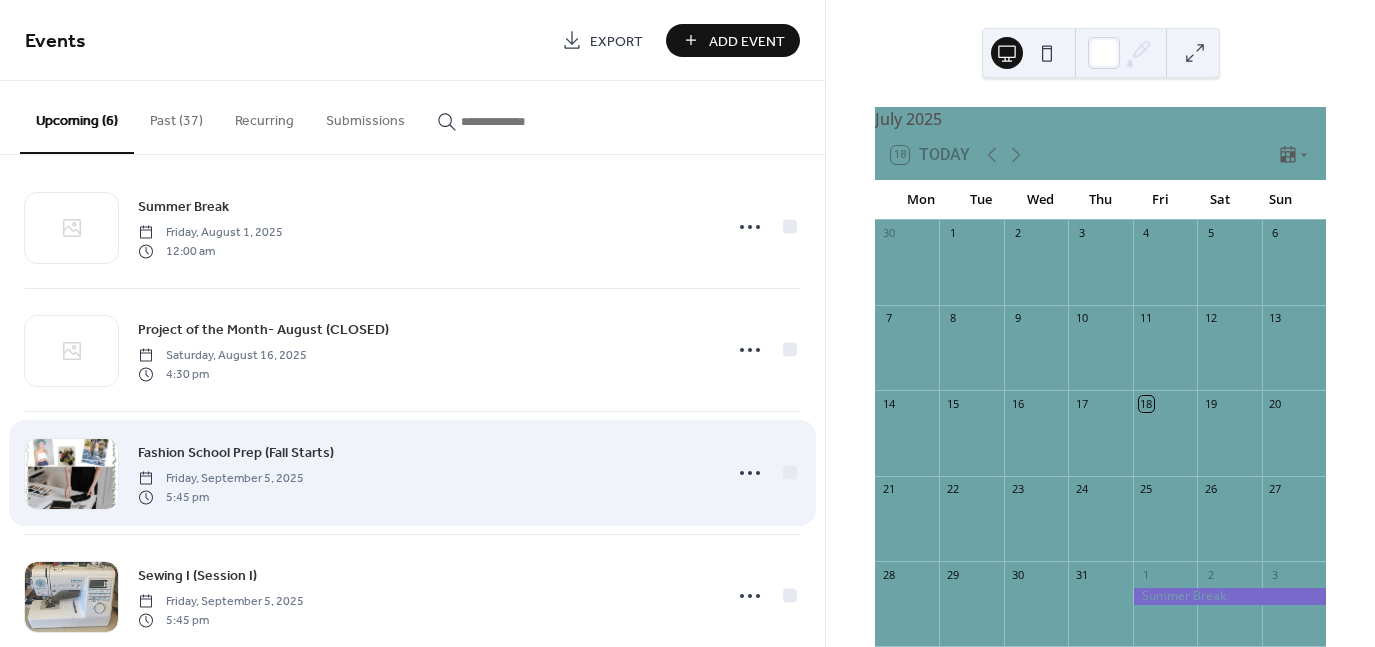 scroll, scrollTop: 0, scrollLeft: 0, axis: both 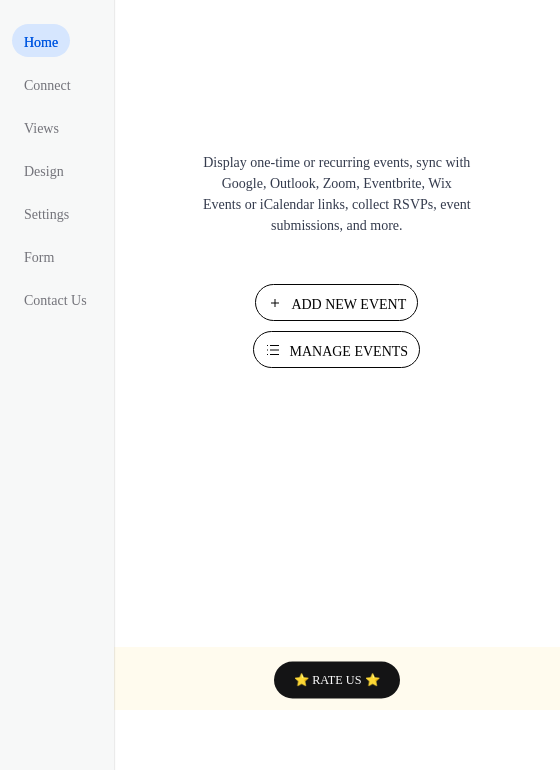 click on "Manage Events" at bounding box center [348, 351] 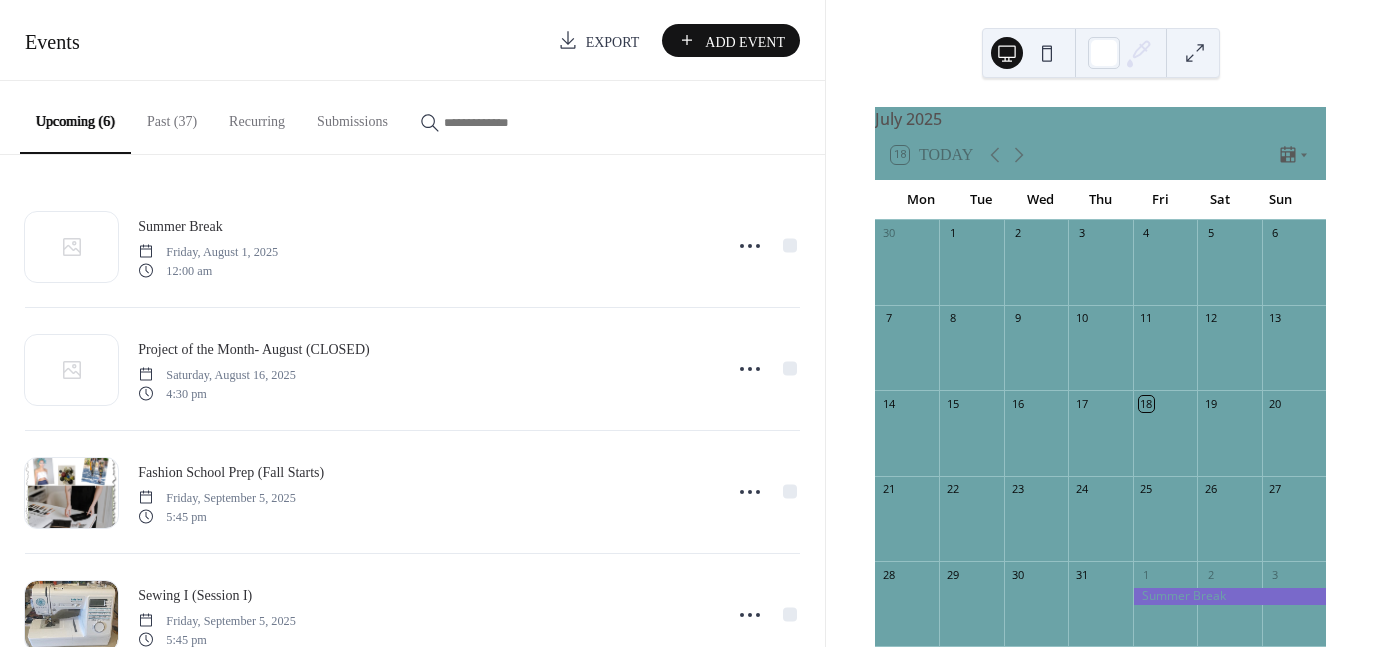 scroll, scrollTop: 0, scrollLeft: 0, axis: both 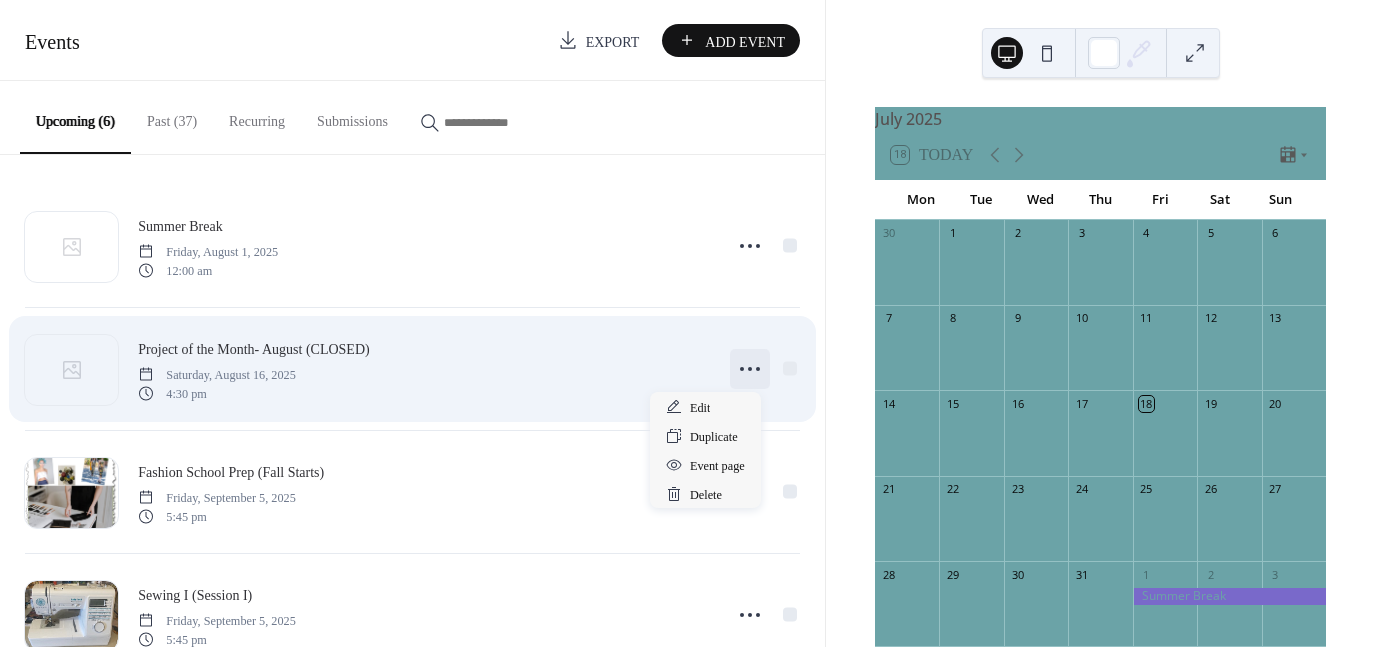 click 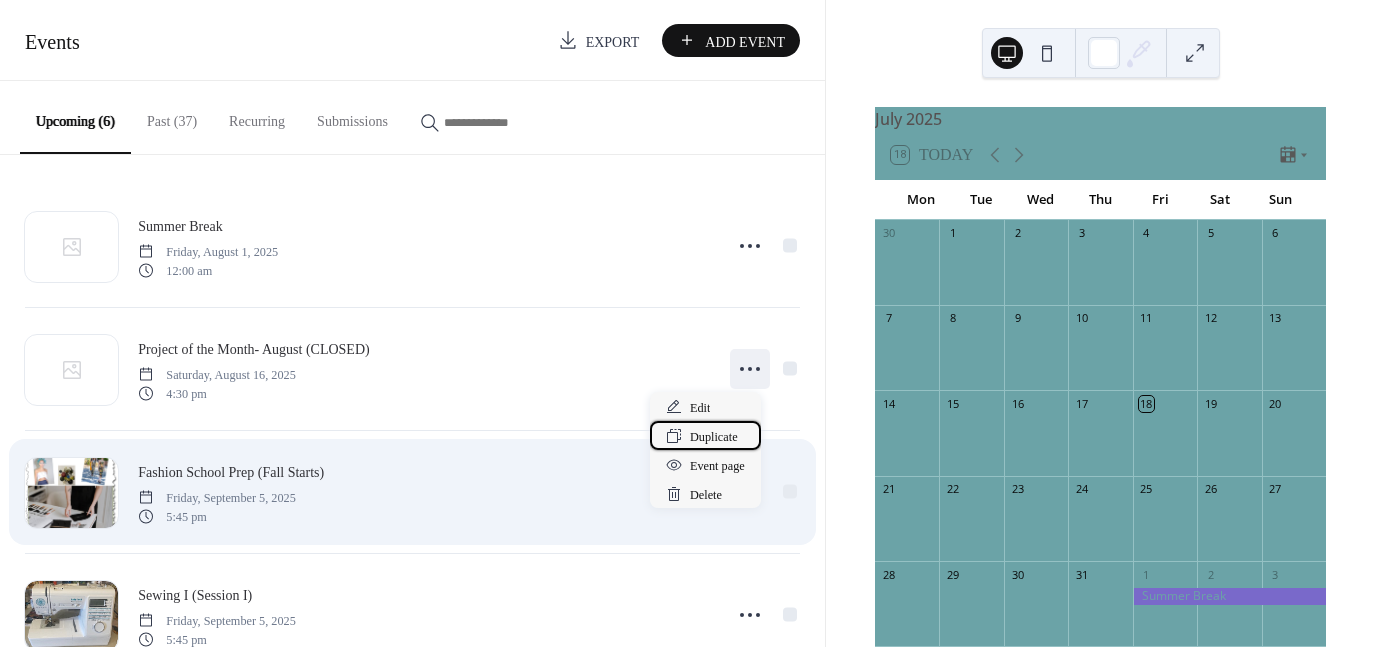click on "Duplicate" at bounding box center (714, 437) 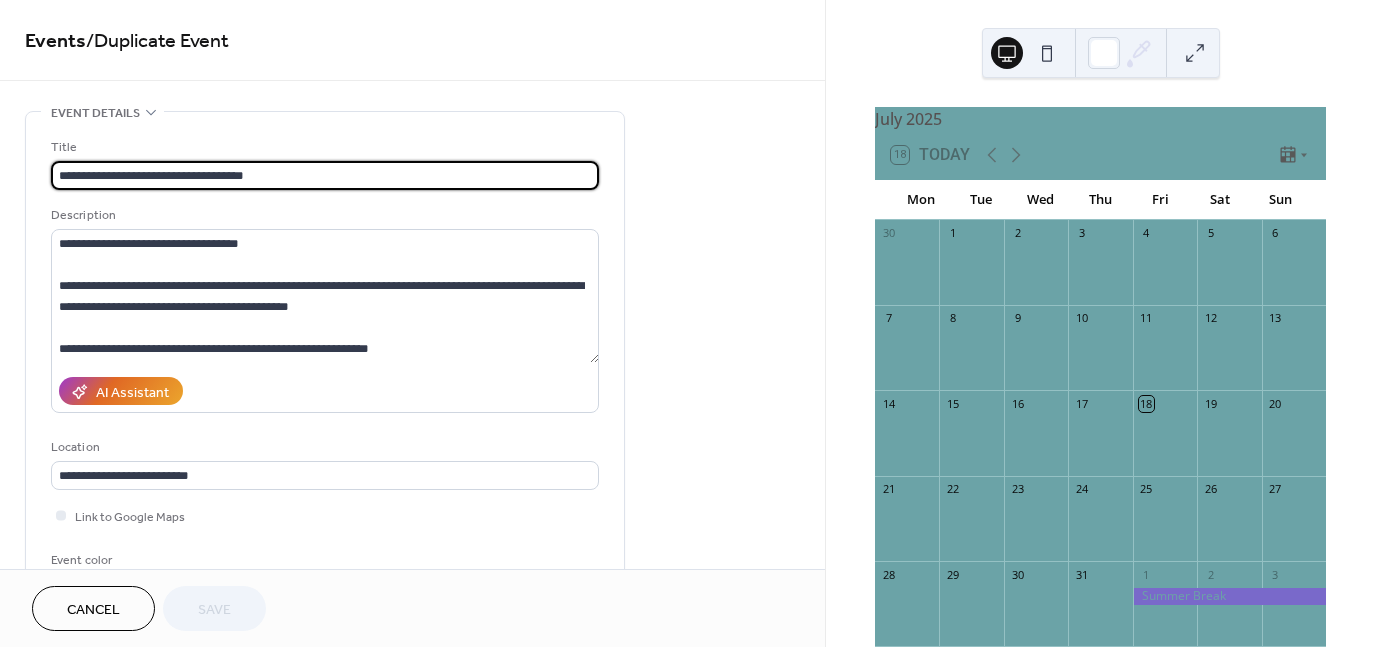 click on "**********" at bounding box center (325, 175) 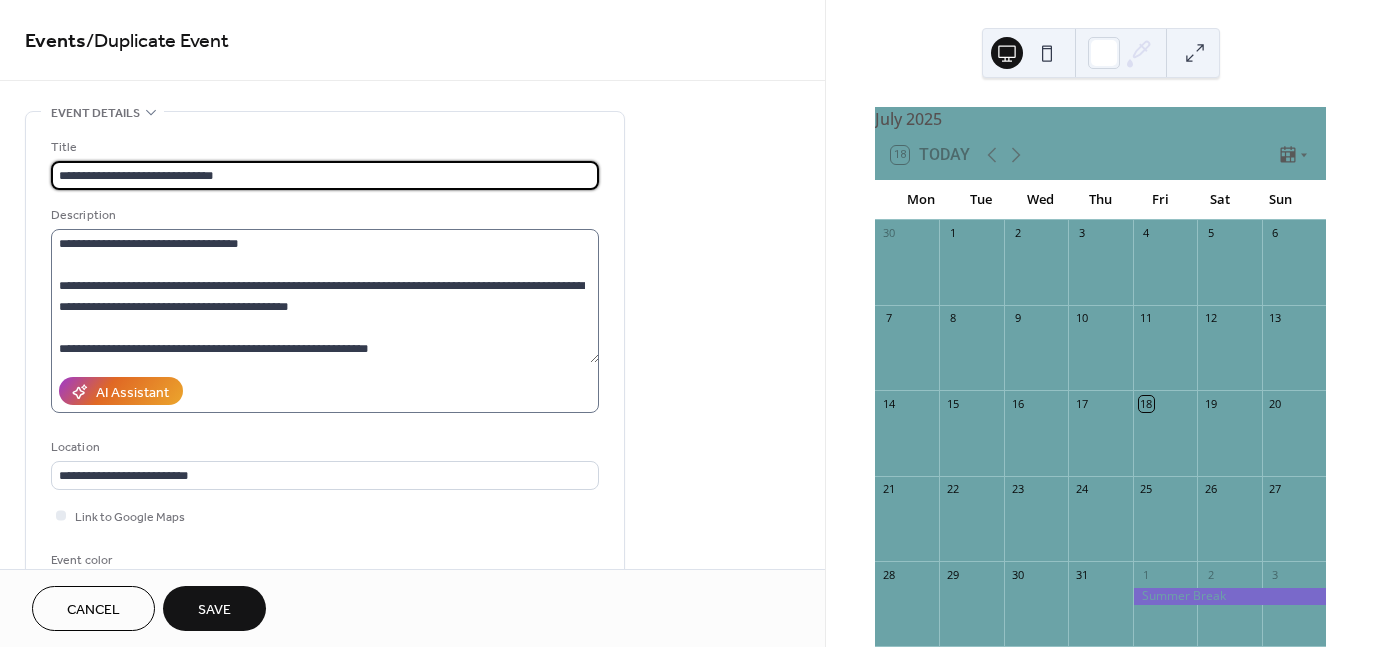 type on "**********" 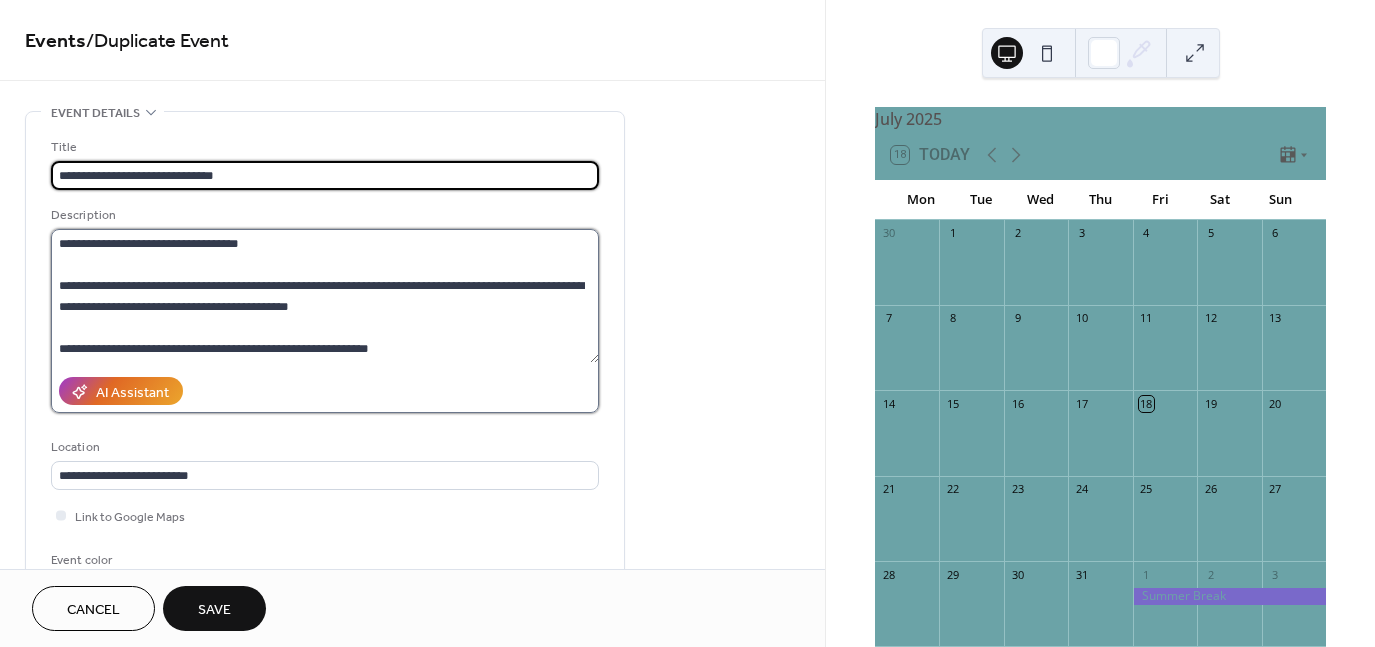 click on "**********" at bounding box center (325, 296) 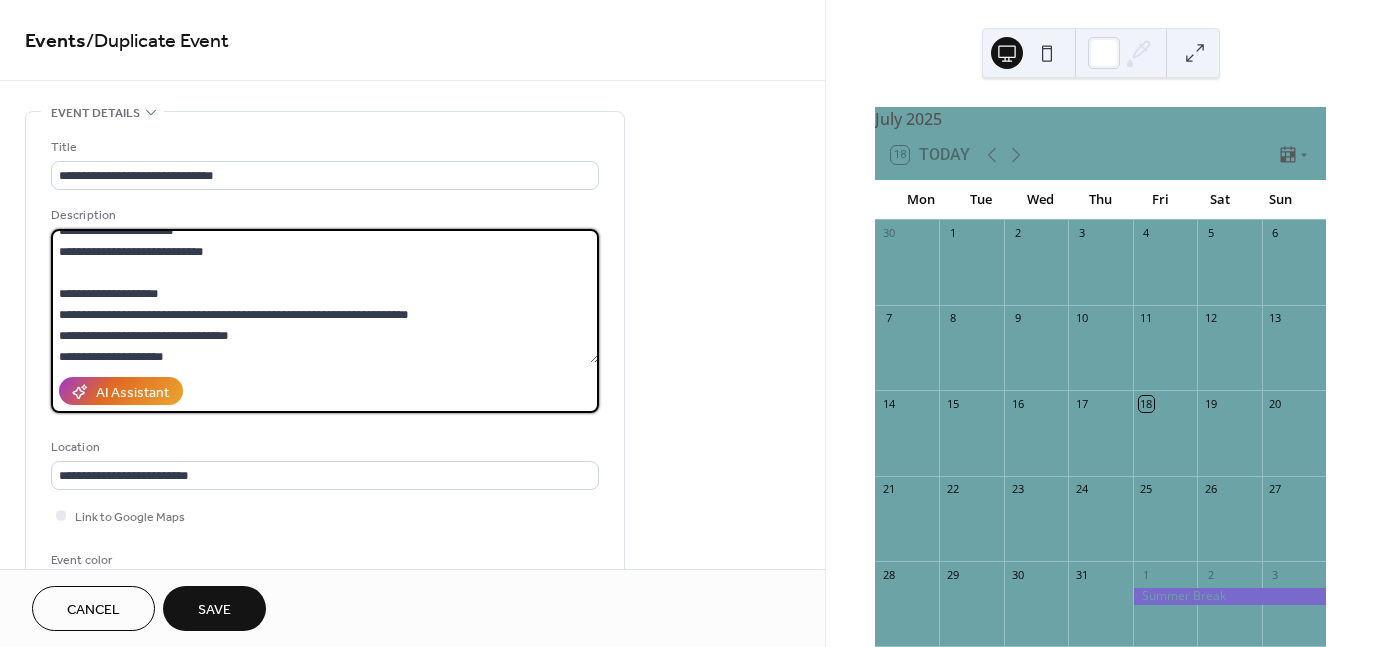 scroll, scrollTop: 188, scrollLeft: 0, axis: vertical 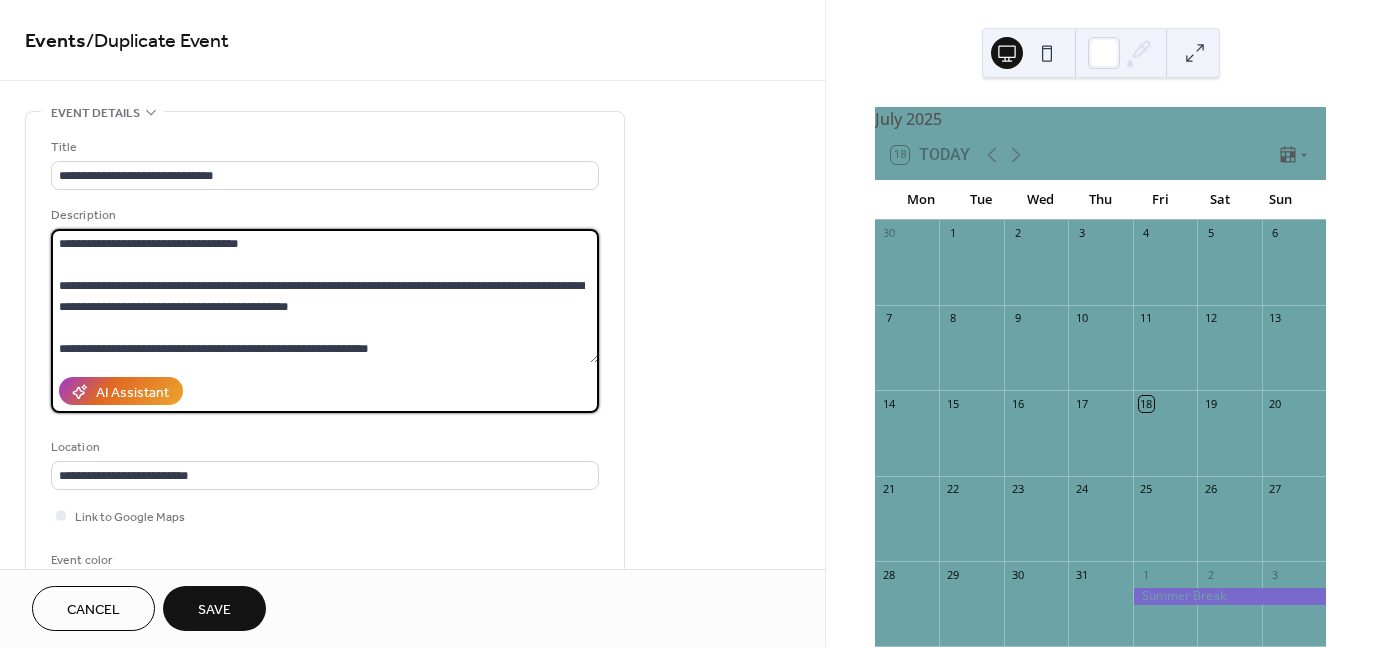 drag, startPoint x: 193, startPoint y: 344, endPoint x: 36, endPoint y: 194, distance: 217.1382 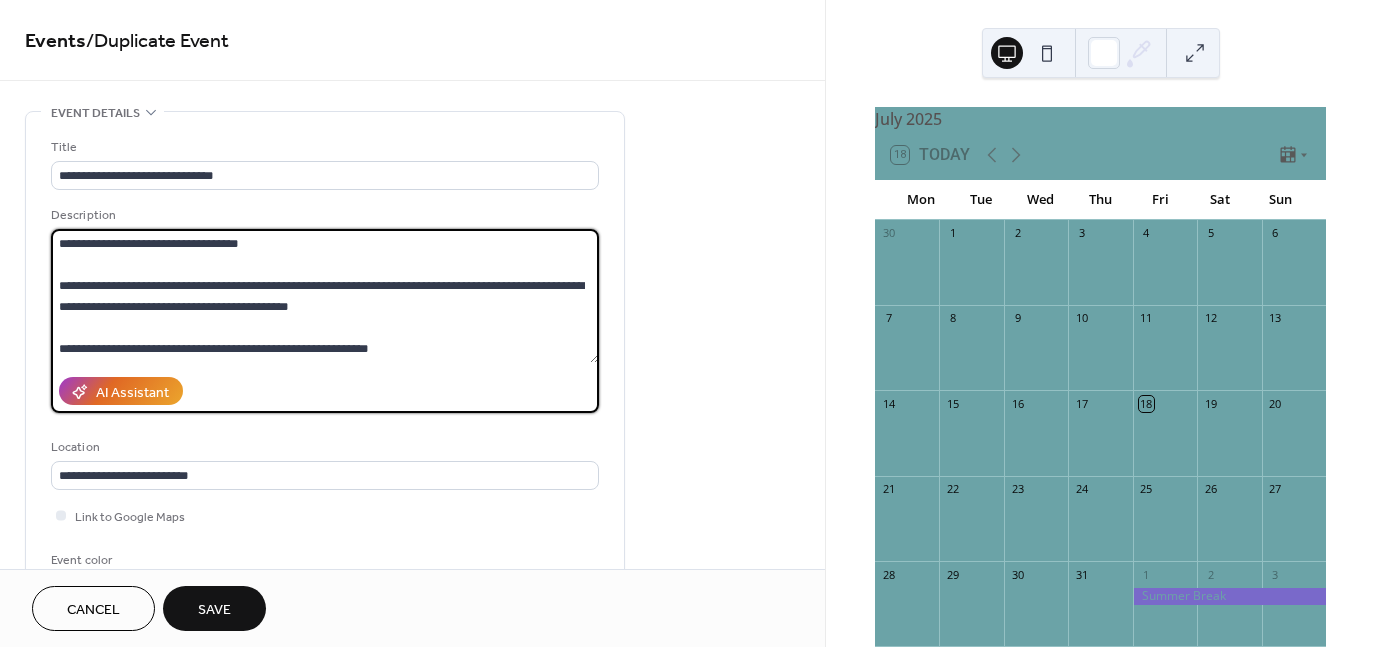 click on "**********" at bounding box center (325, 365) 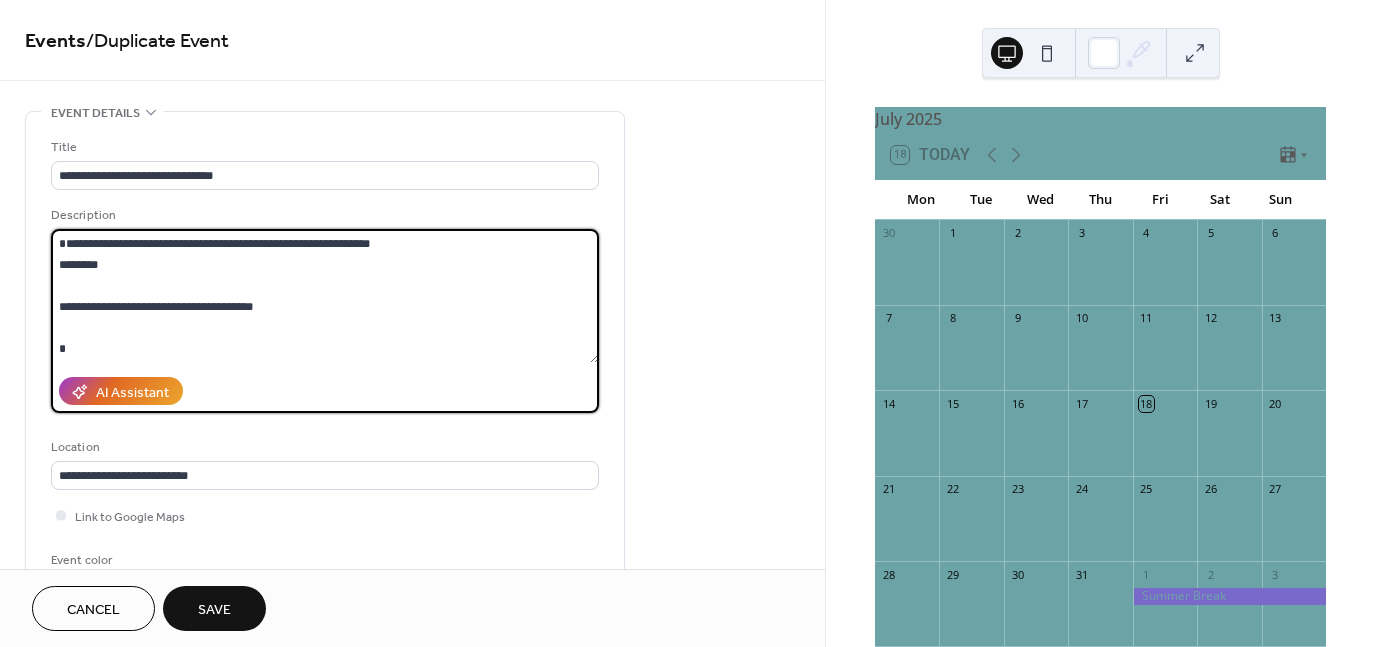 scroll, scrollTop: 249, scrollLeft: 0, axis: vertical 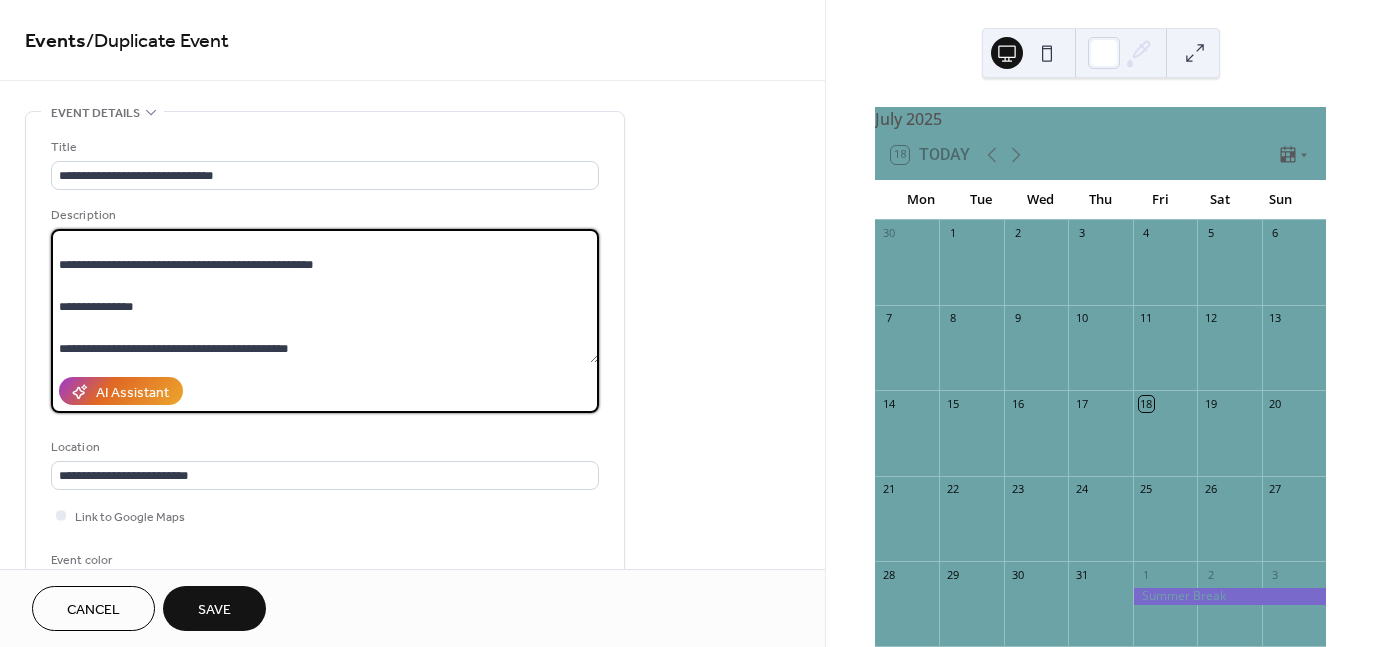 click on "**********" at bounding box center [325, 296] 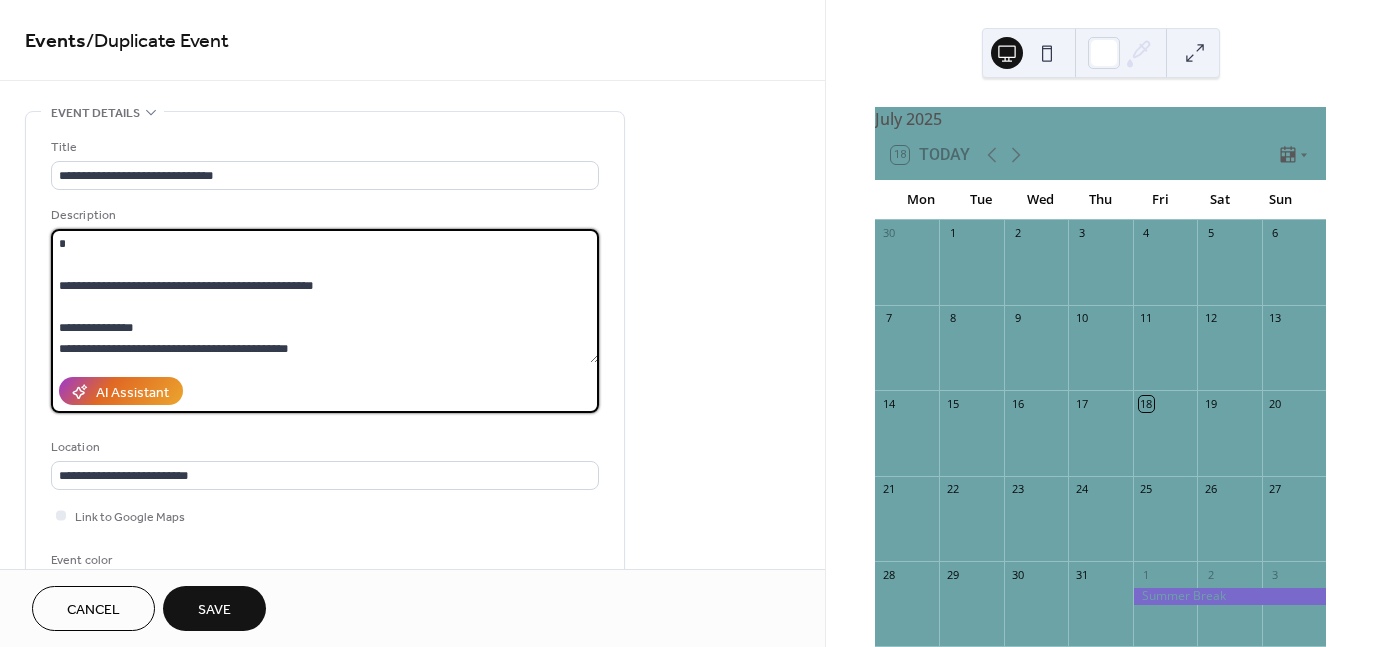 scroll, scrollTop: 230, scrollLeft: 0, axis: vertical 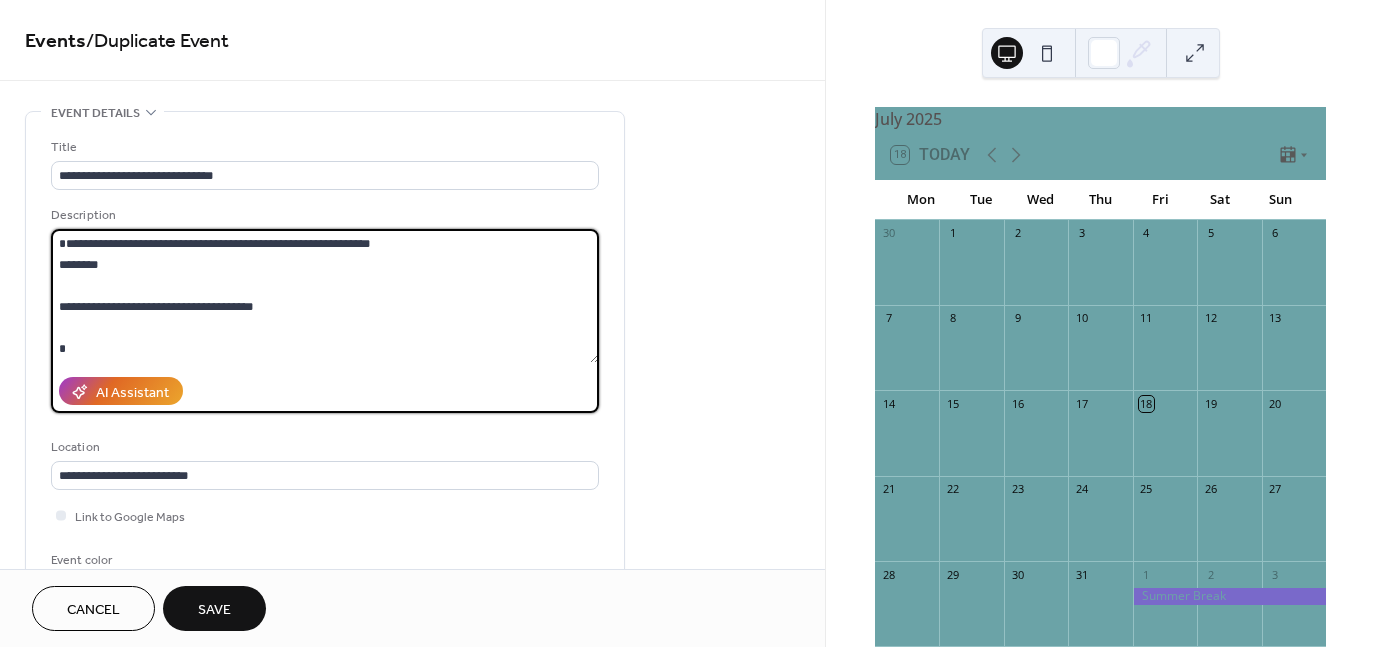 drag, startPoint x: 128, startPoint y: 290, endPoint x: 57, endPoint y: 275, distance: 72.56721 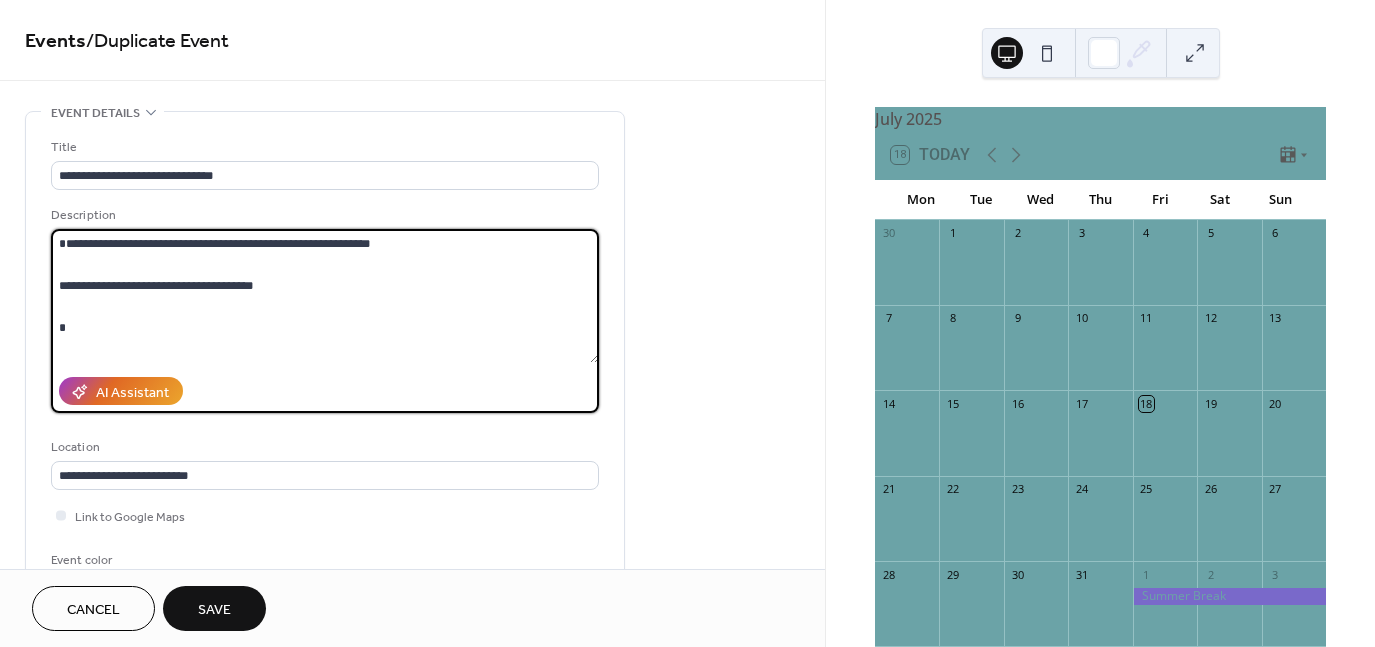 drag, startPoint x: 421, startPoint y: 264, endPoint x: 48, endPoint y: 267, distance: 373.01205 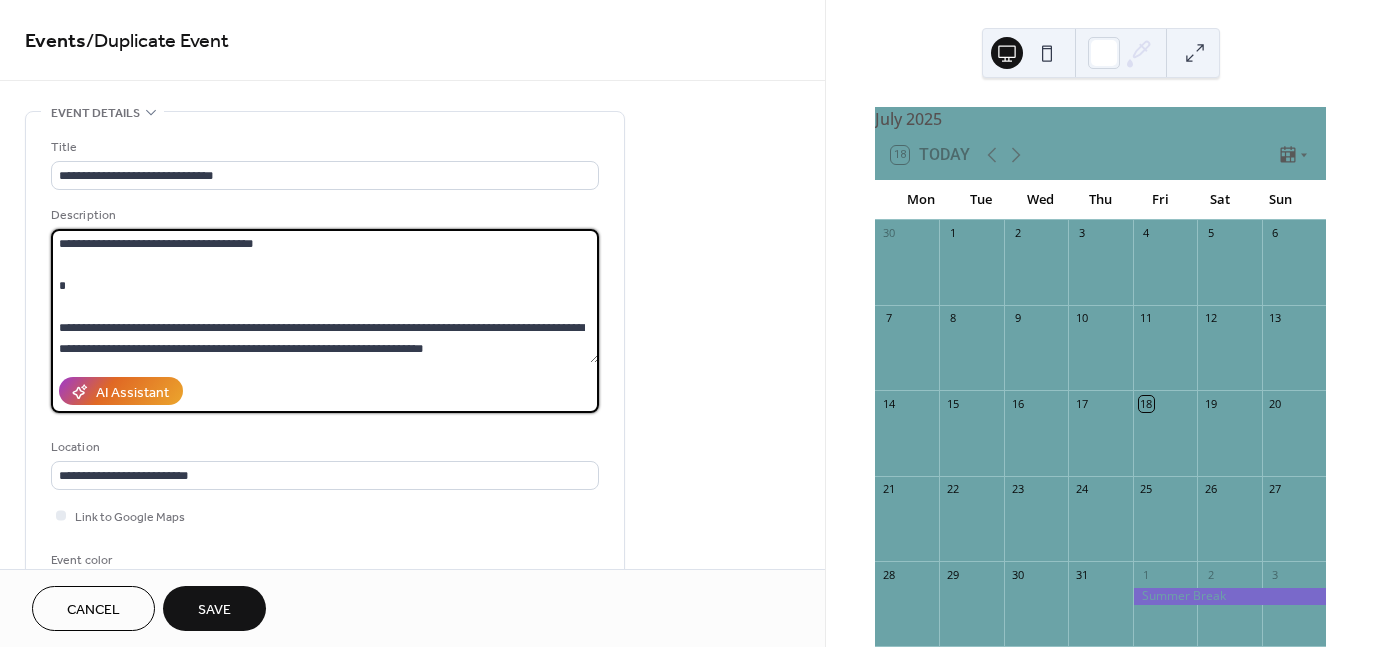 click on "**********" at bounding box center [325, 296] 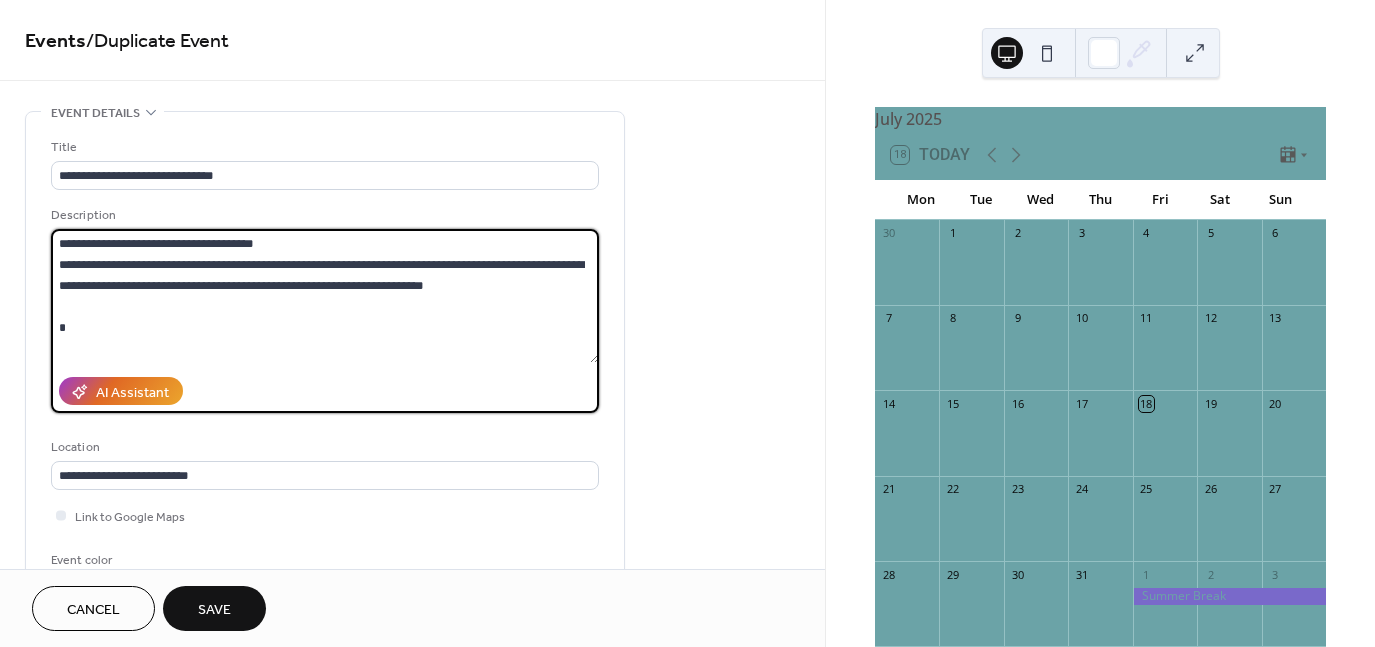 scroll, scrollTop: 0, scrollLeft: 0, axis: both 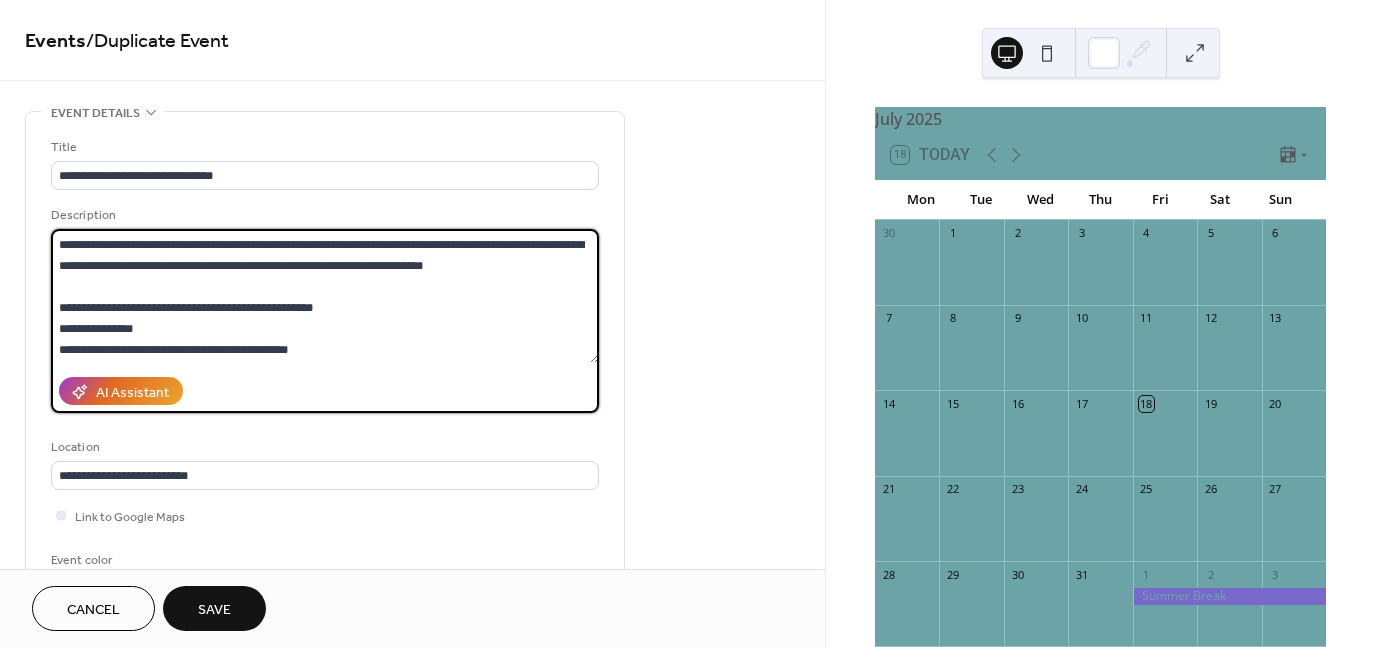 click on "**********" at bounding box center [325, 296] 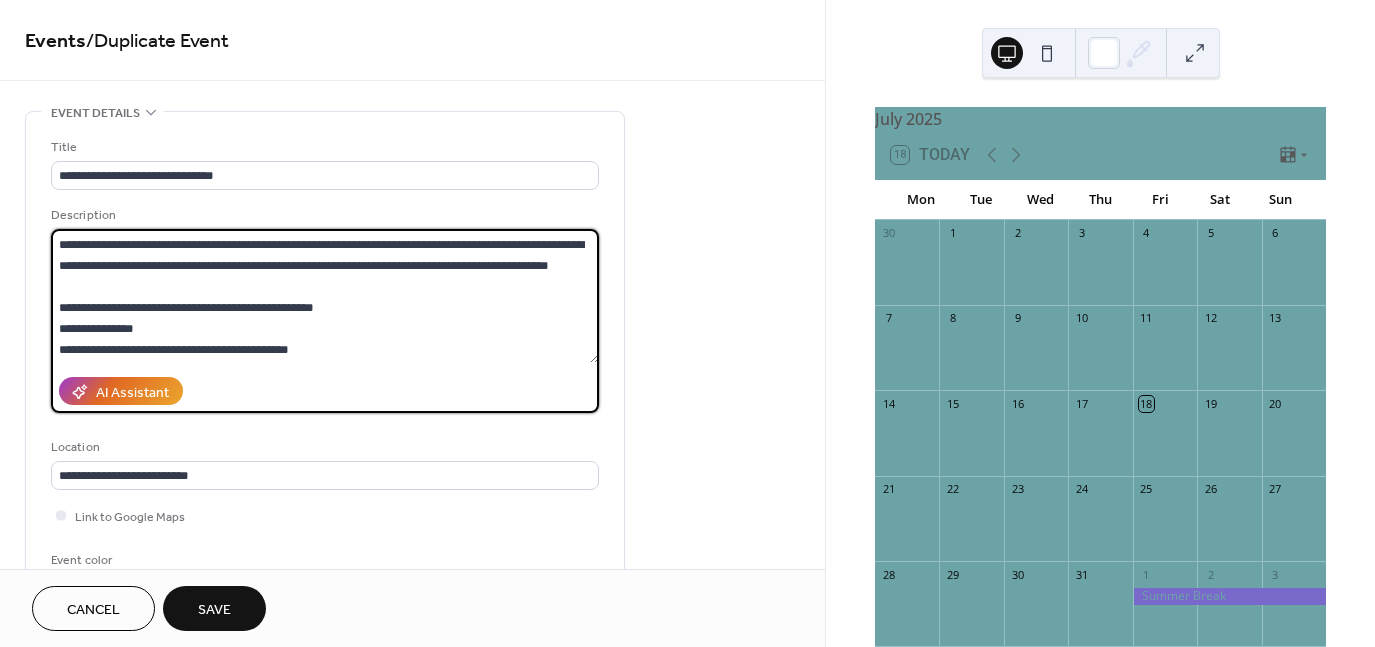 click on "**********" at bounding box center (325, 296) 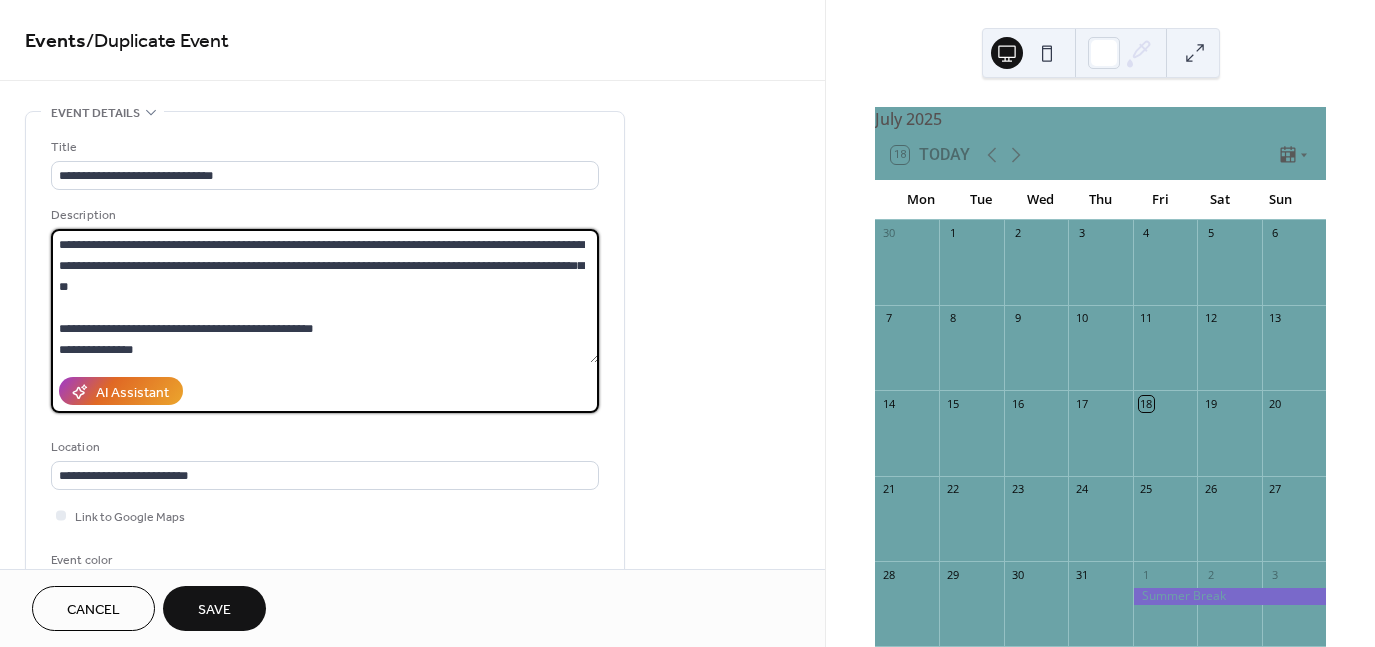 click on "**********" at bounding box center [325, 296] 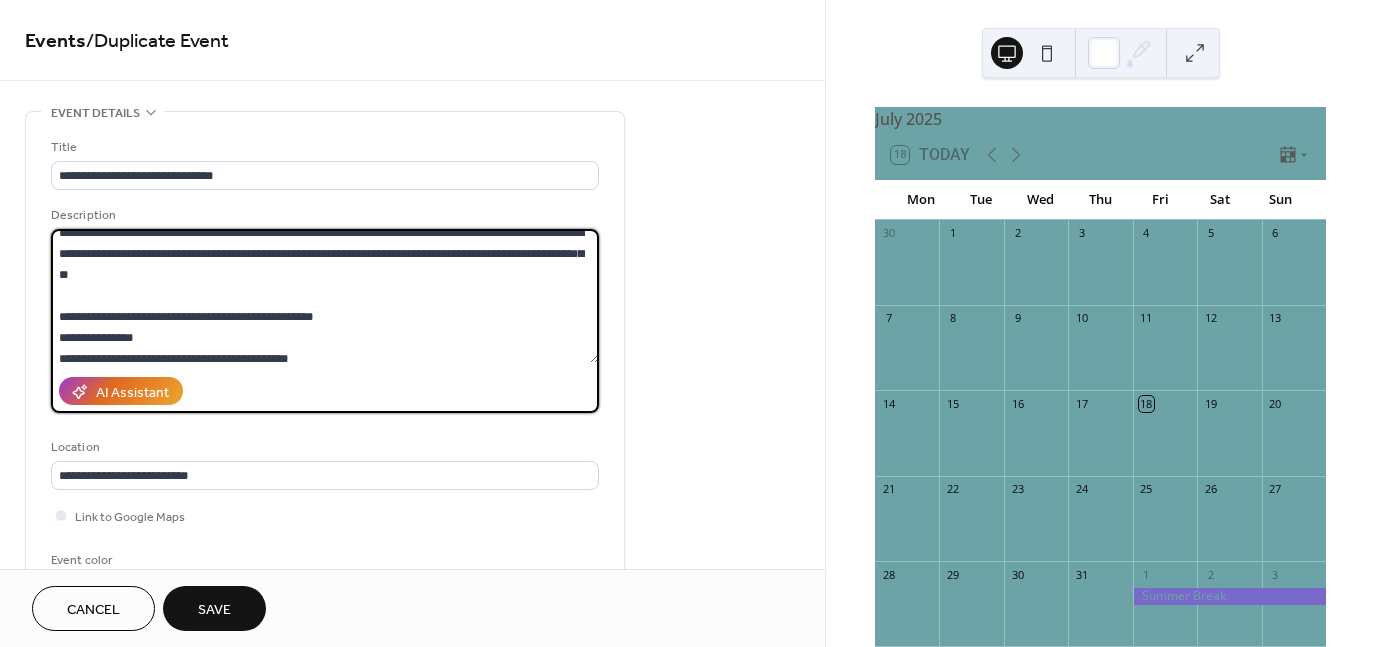 scroll, scrollTop: 41, scrollLeft: 0, axis: vertical 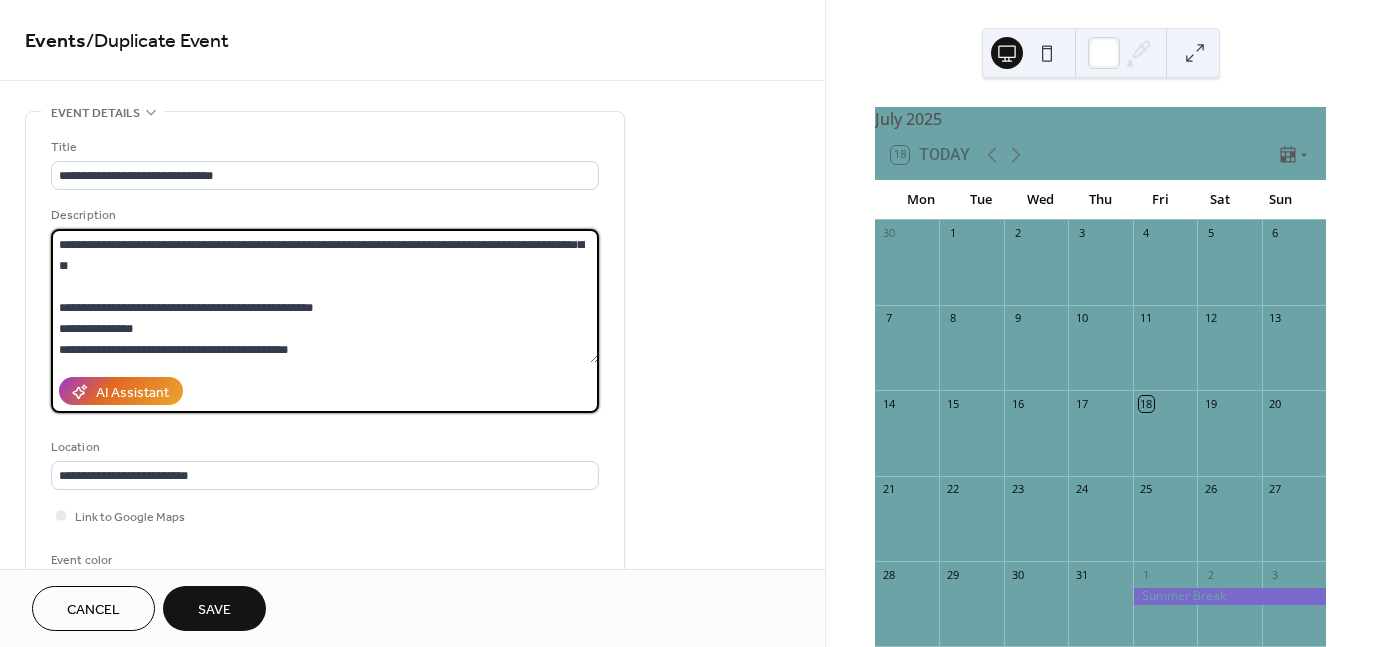 click on "**********" at bounding box center (325, 296) 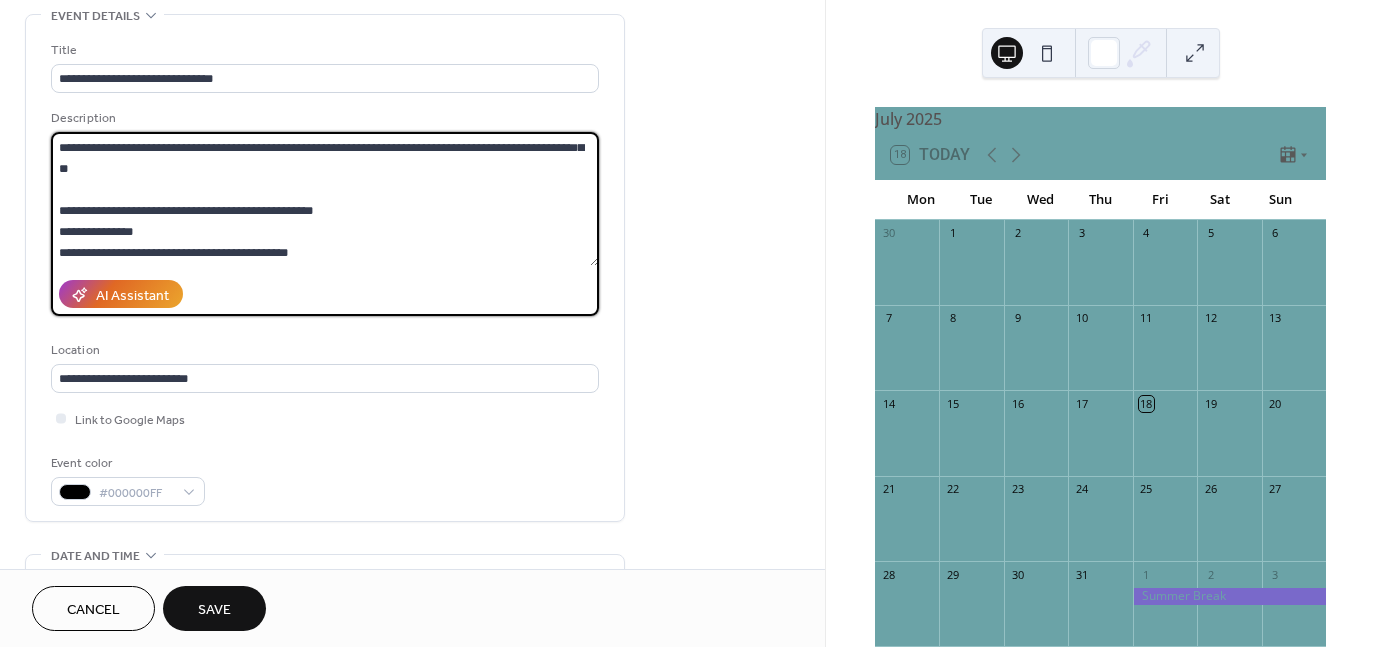 scroll, scrollTop: 100, scrollLeft: 0, axis: vertical 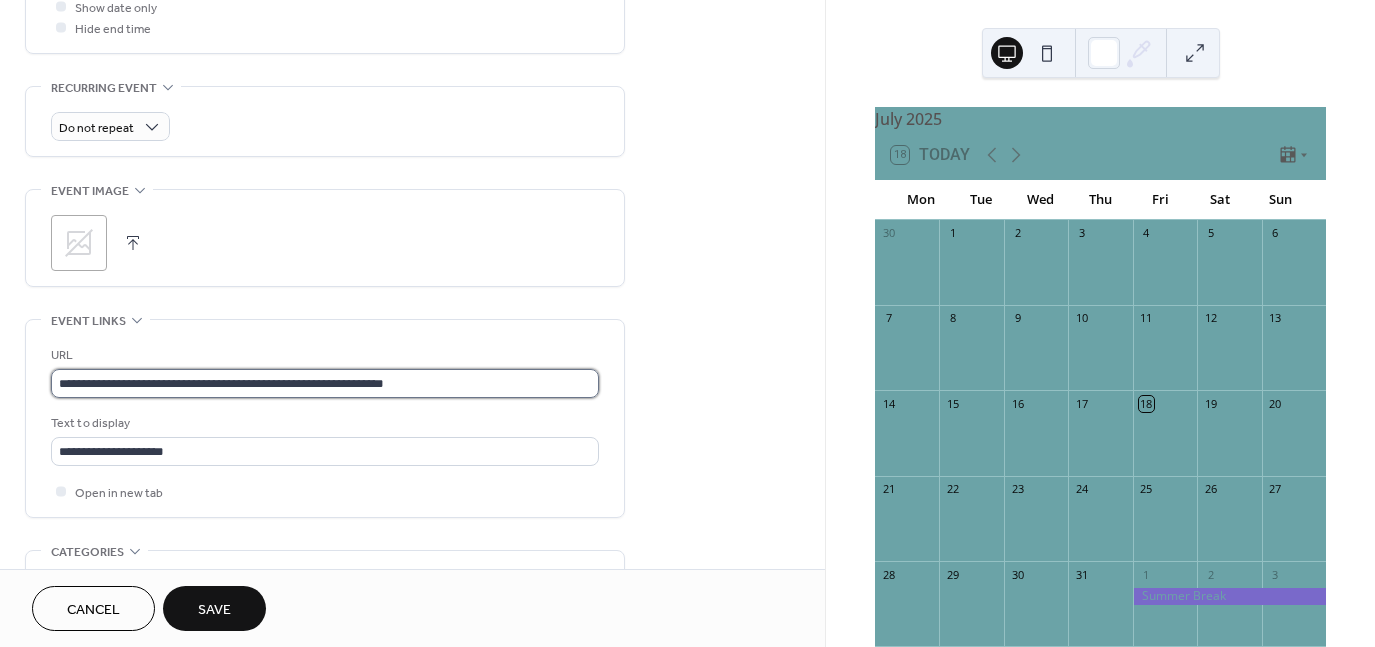 click on "**********" at bounding box center [325, 383] 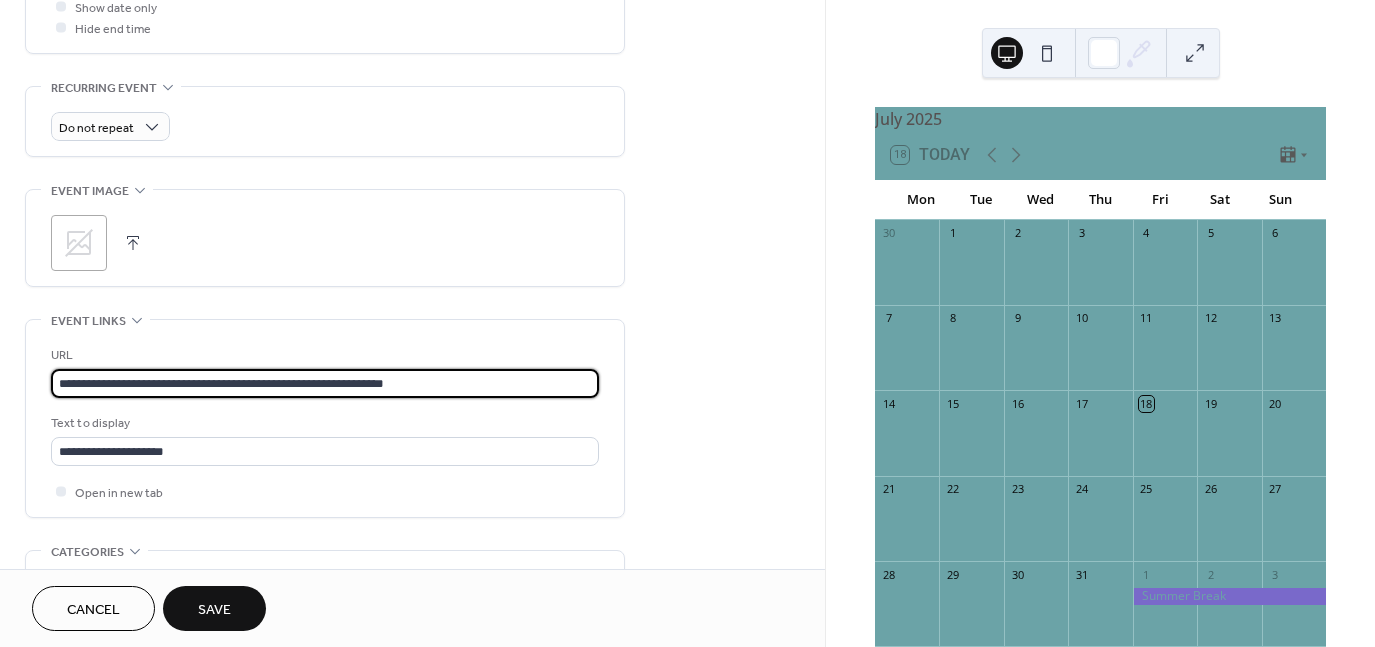 scroll, scrollTop: 0, scrollLeft: 0, axis: both 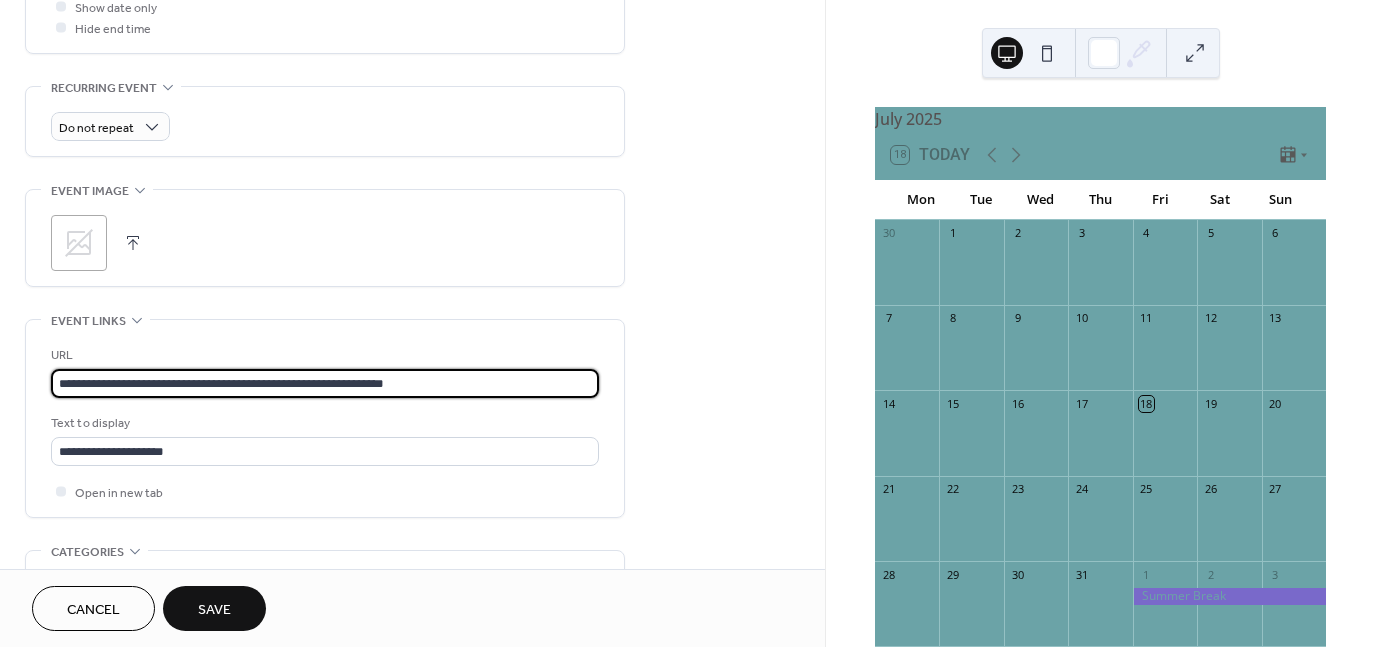 drag, startPoint x: 440, startPoint y: 377, endPoint x: 7, endPoint y: 363, distance: 433.22626 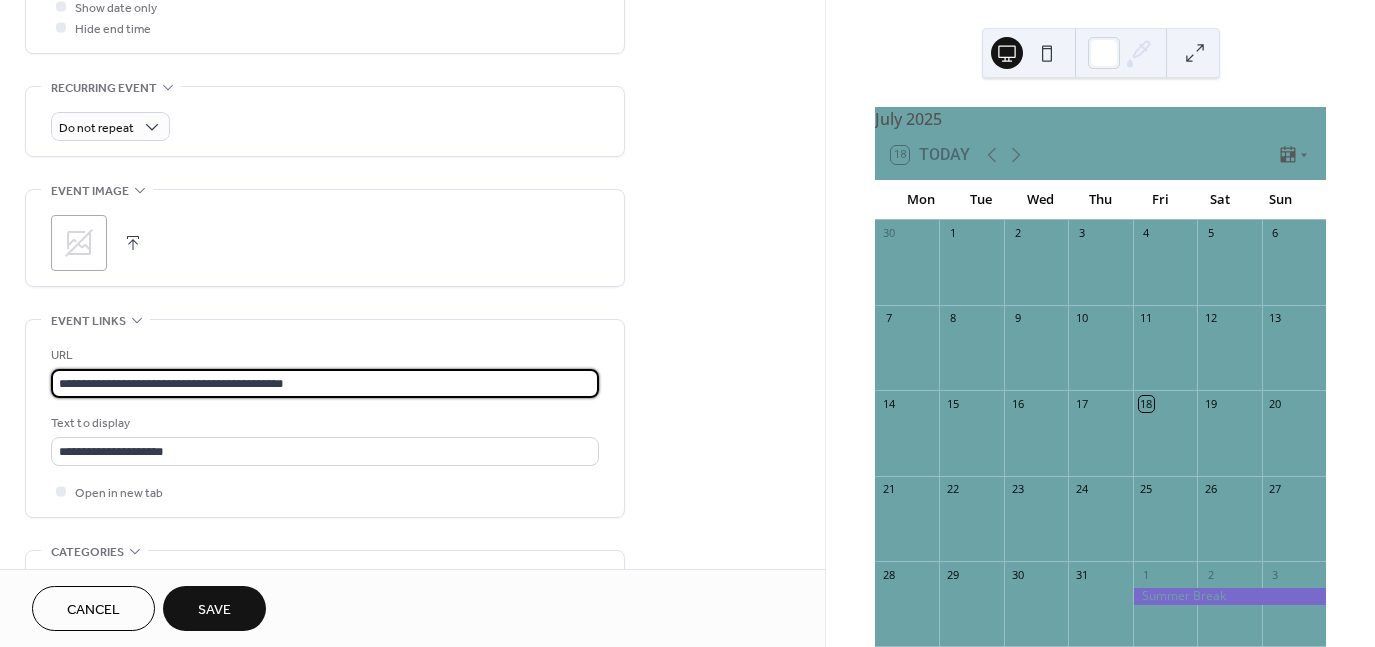 type on "**********" 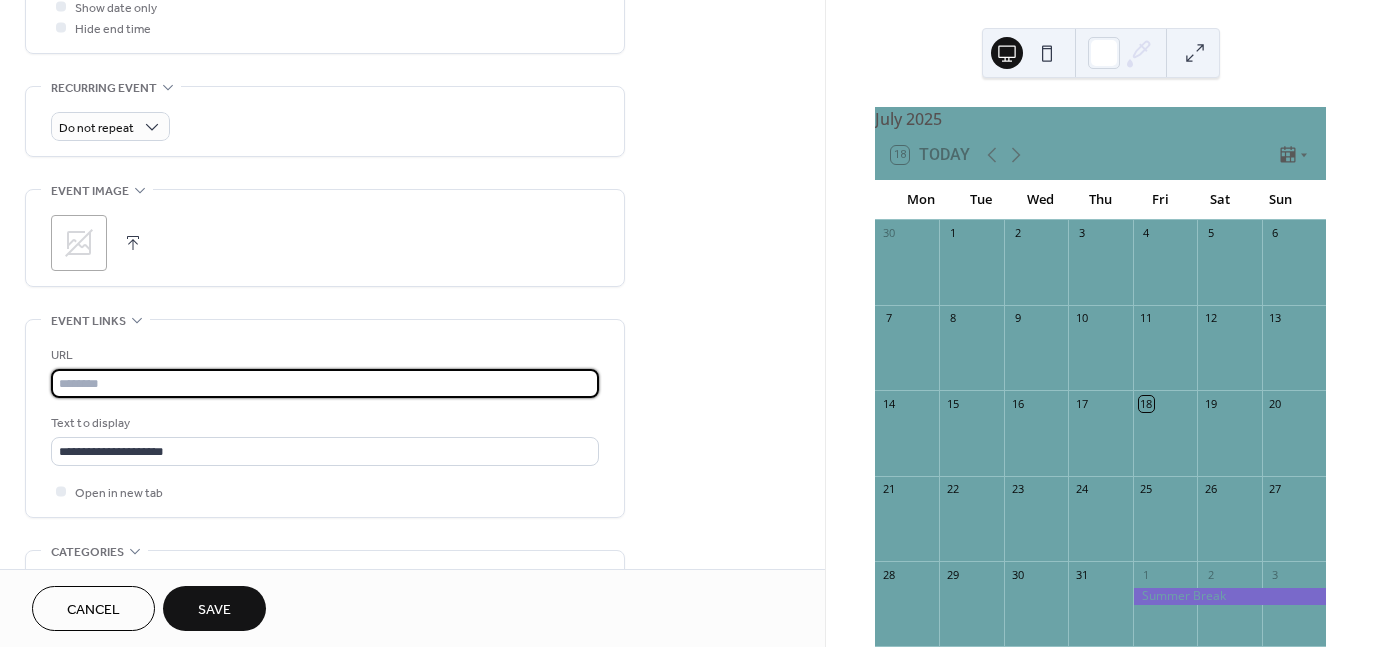 paste on "**********" 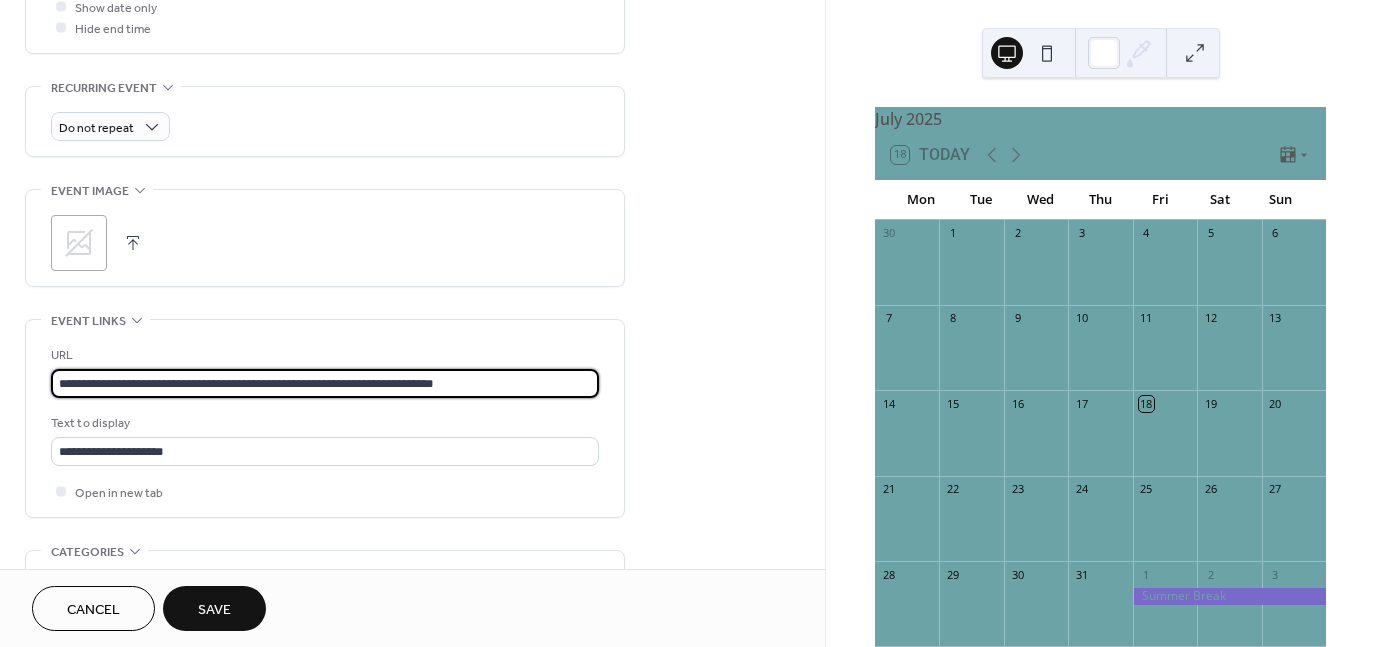 type on "**********" 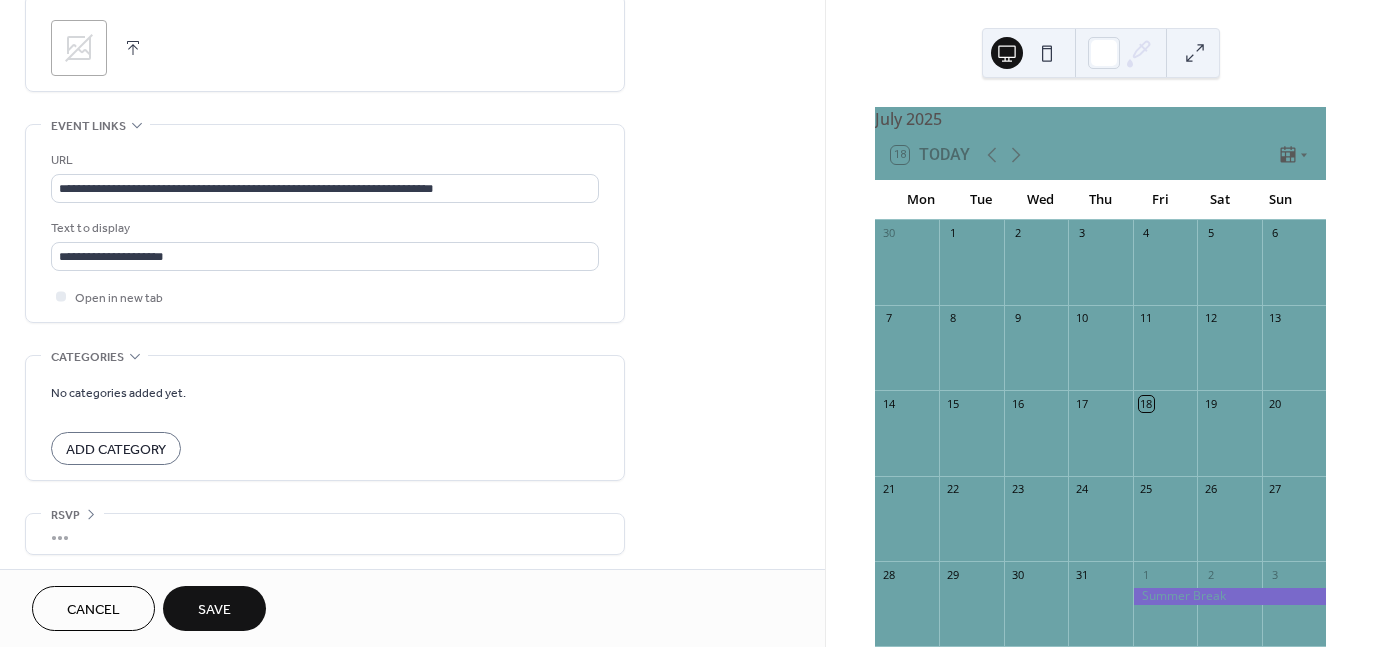scroll, scrollTop: 998, scrollLeft: 0, axis: vertical 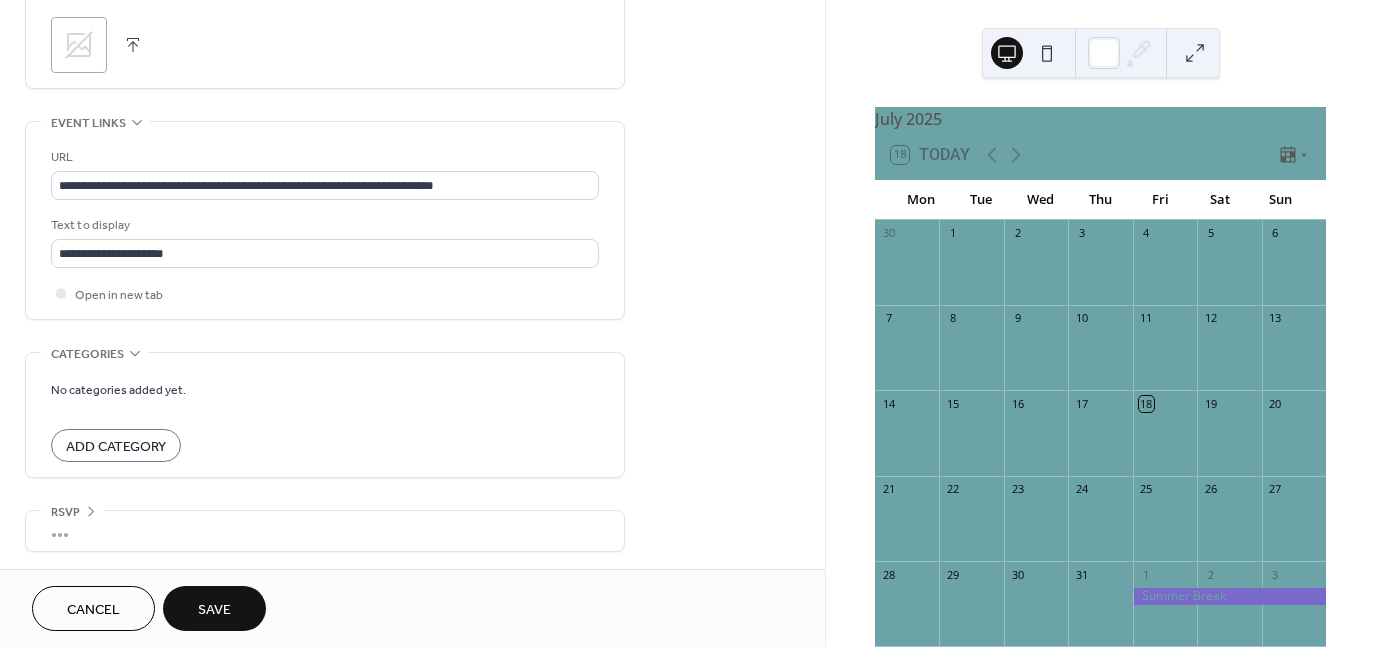 click on "Add Category" at bounding box center [116, 447] 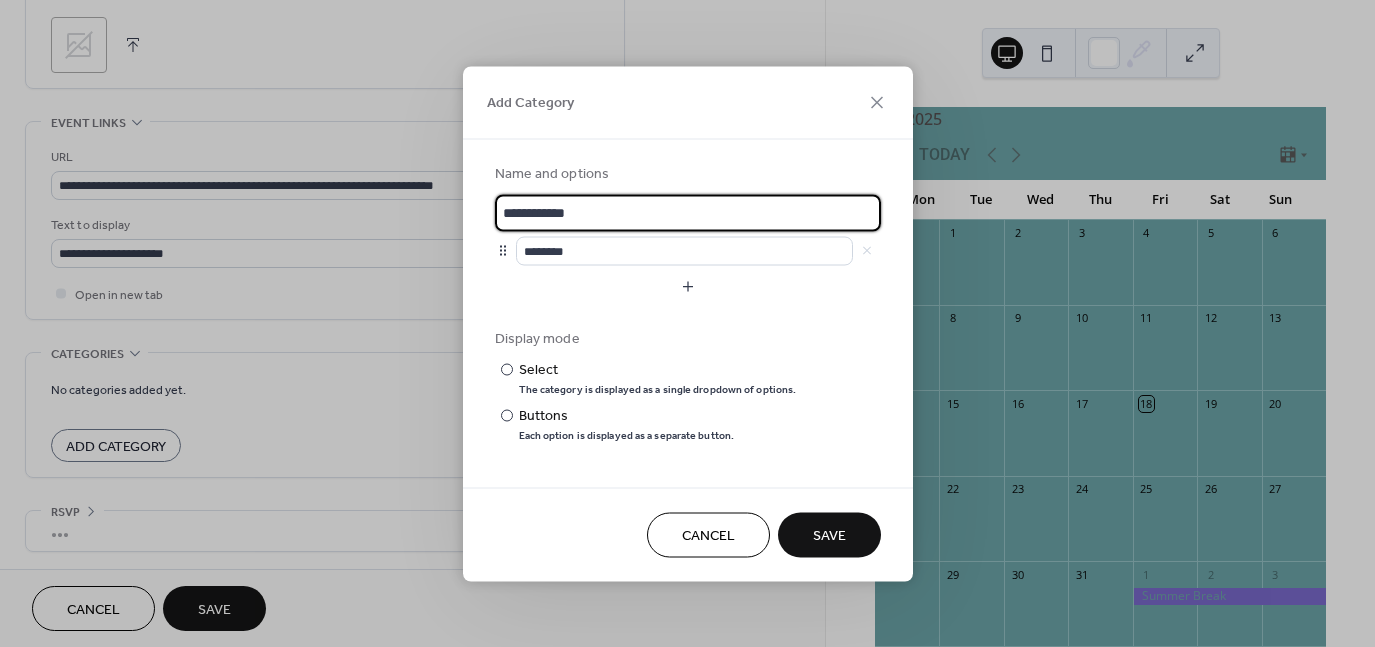 click on "**********" at bounding box center [688, 212] 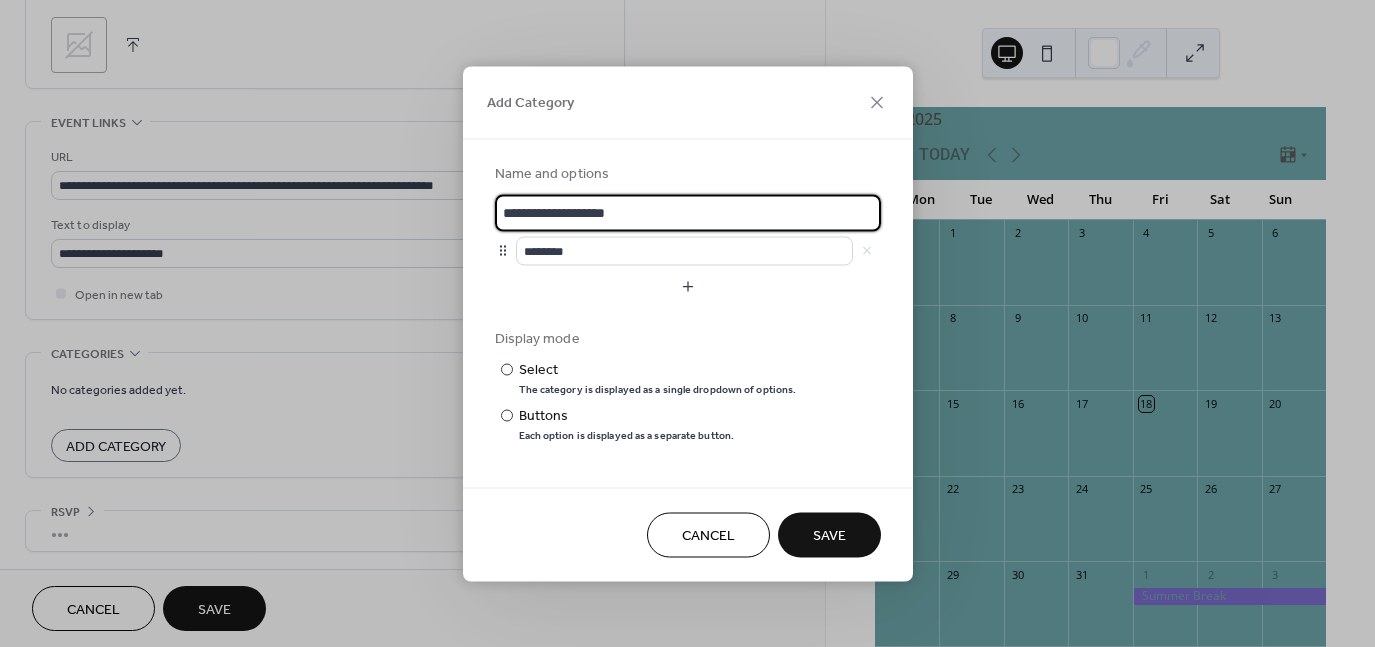 type on "**********" 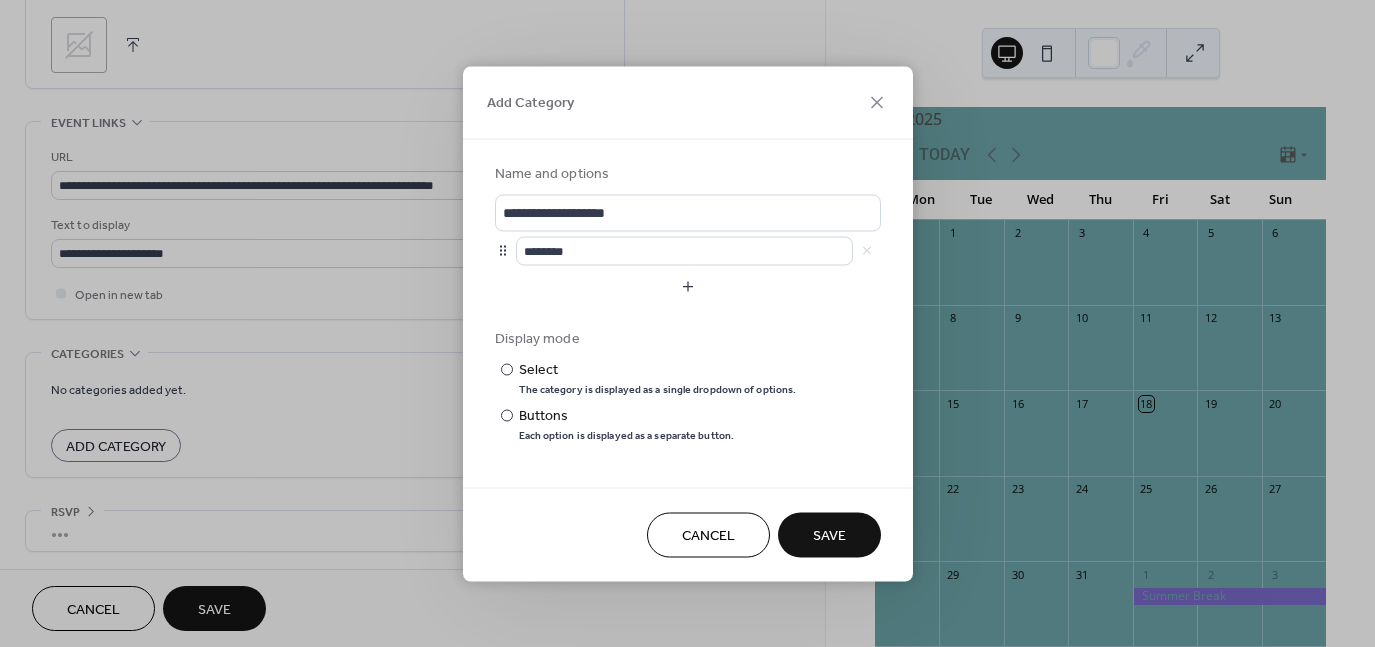 scroll, scrollTop: 0, scrollLeft: 0, axis: both 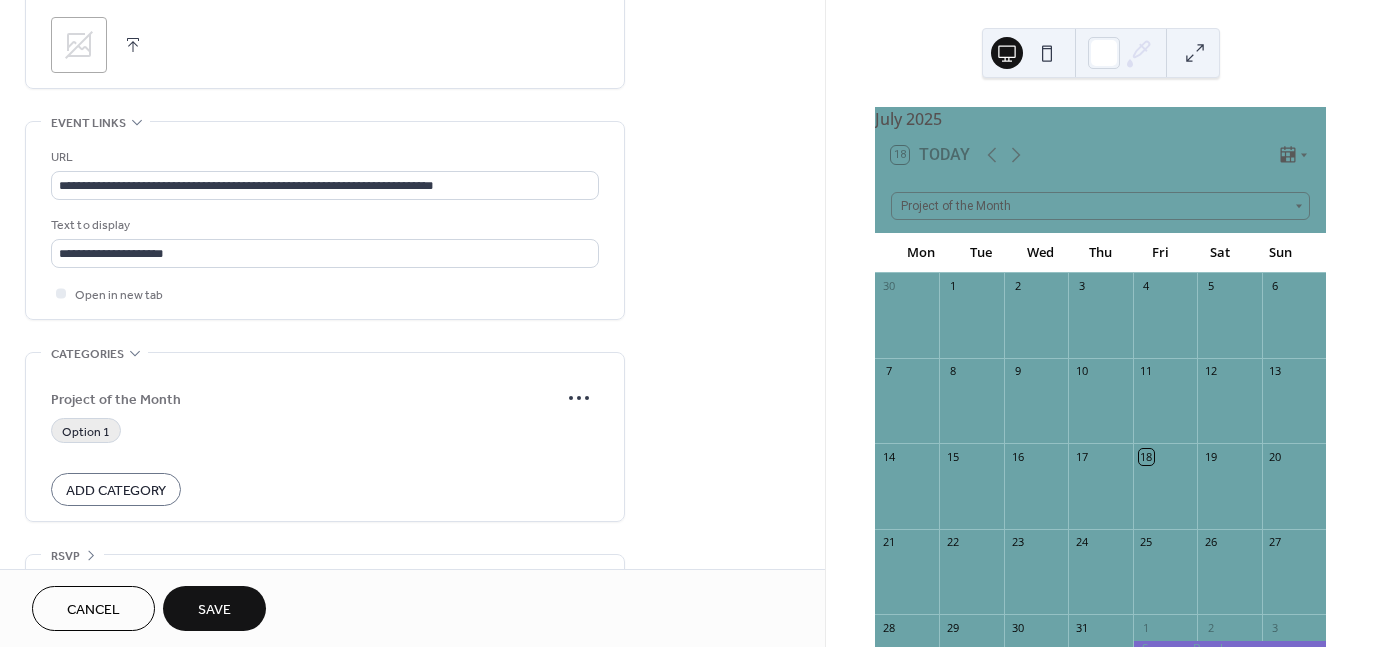 click on "Option 1" at bounding box center (86, 432) 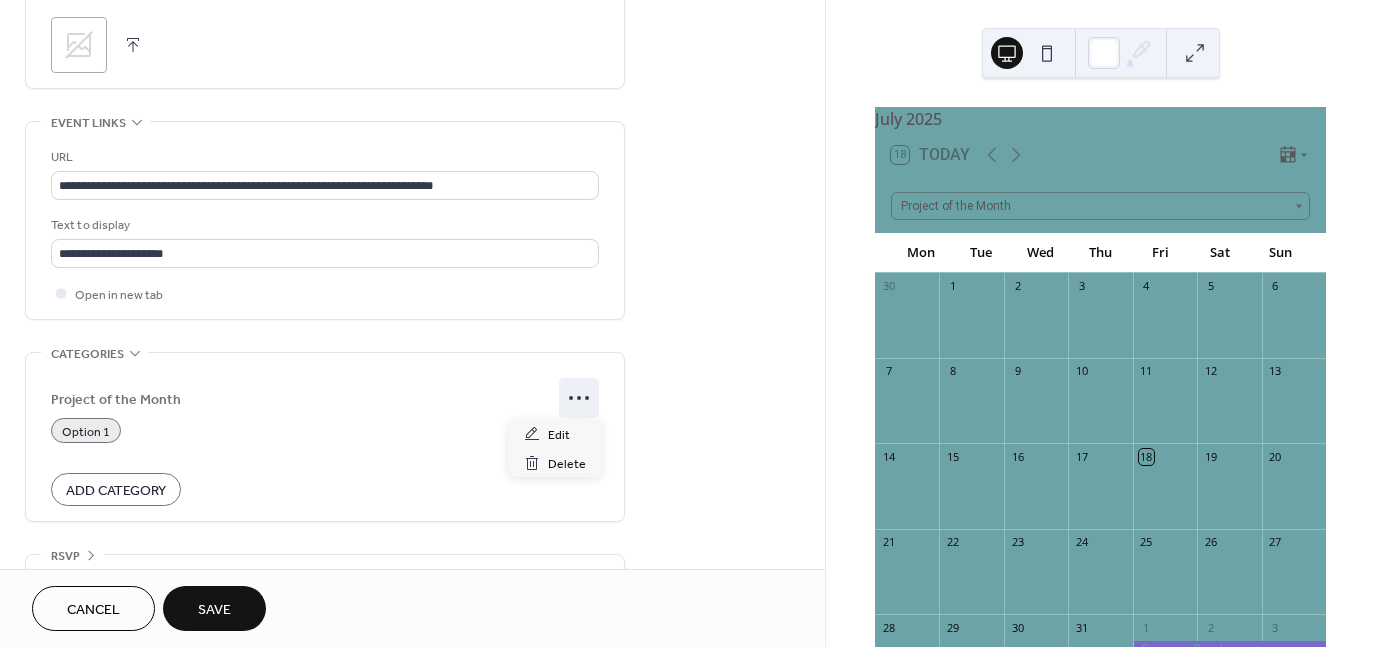 click 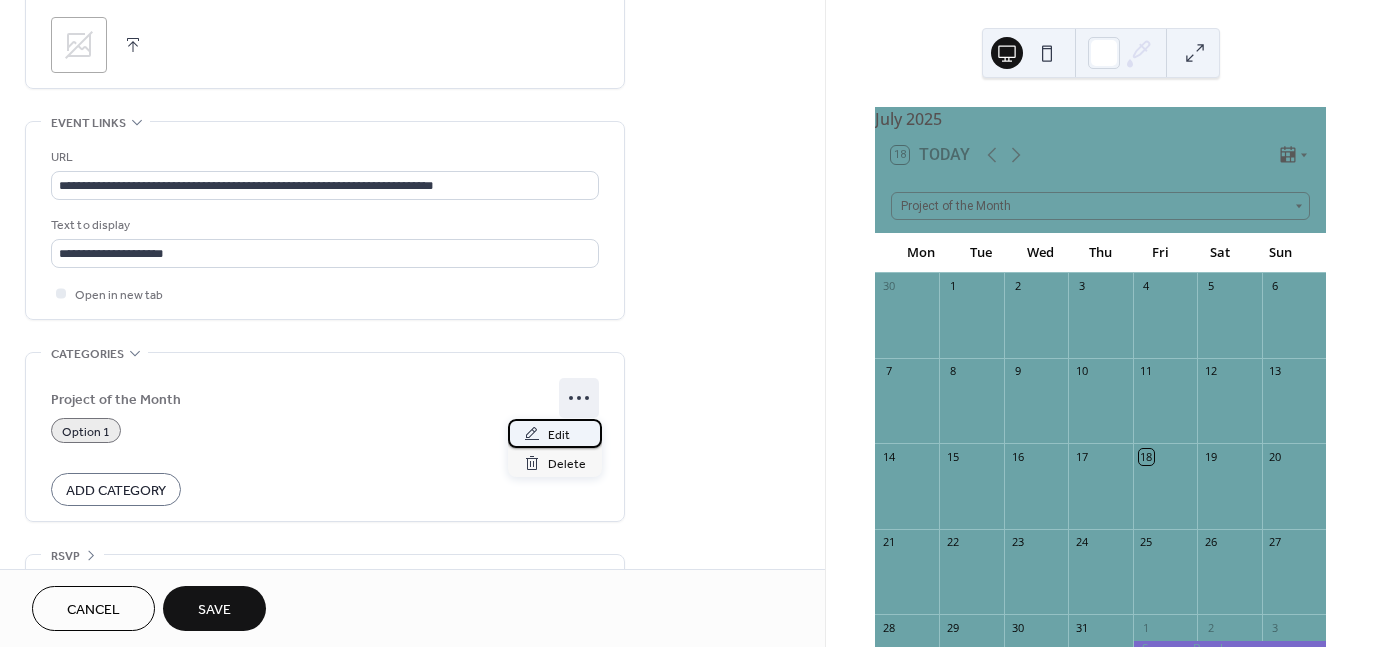 click on "Edit" at bounding box center [559, 435] 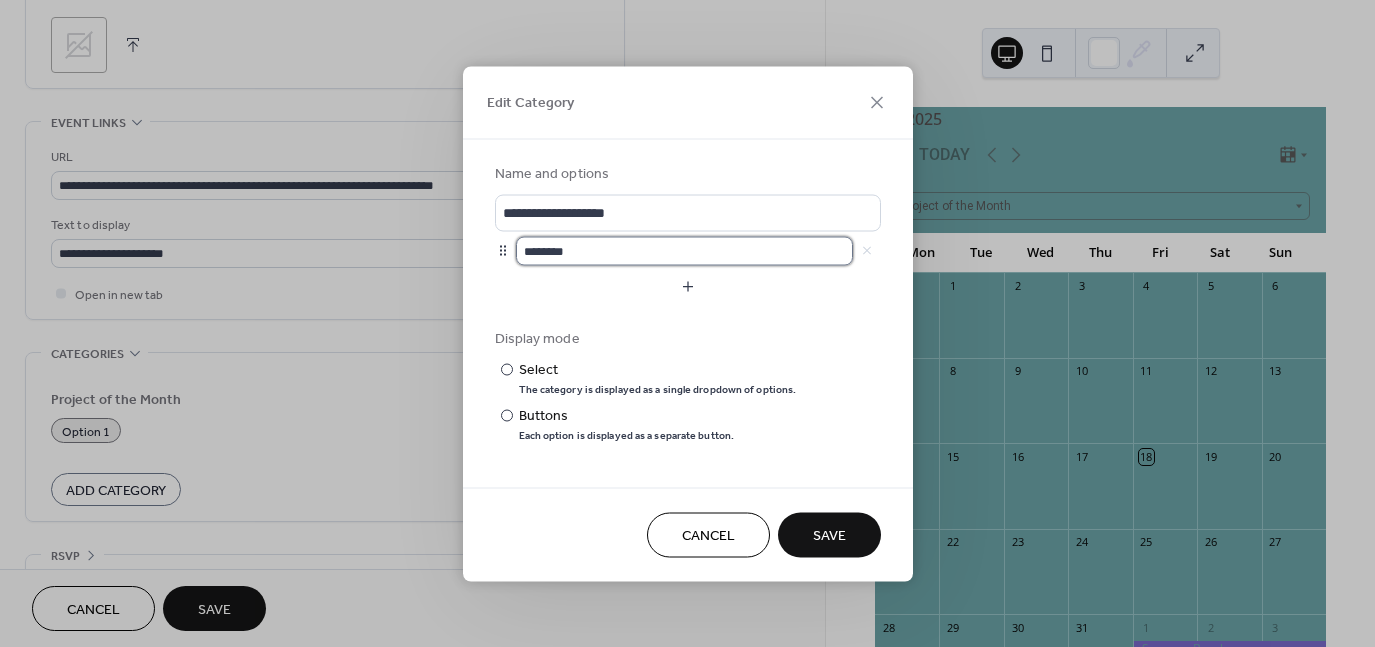 click on "********" at bounding box center (684, 250) 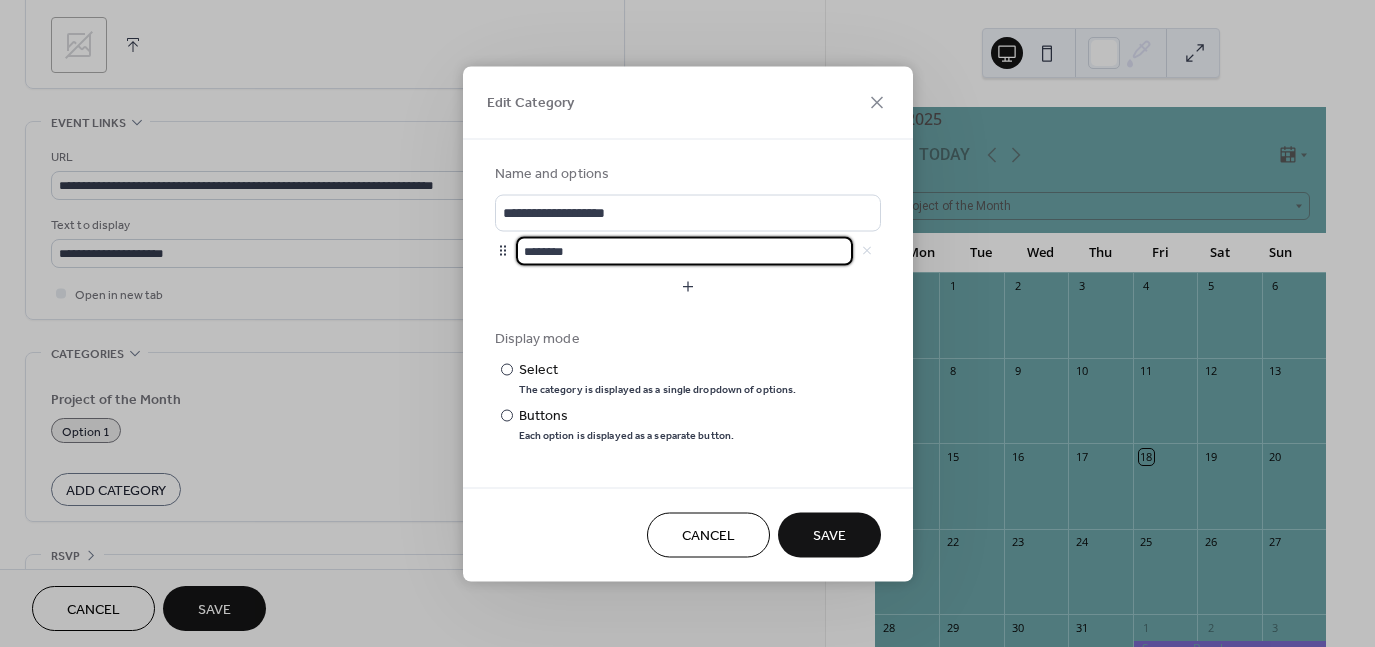 scroll, scrollTop: 1, scrollLeft: 0, axis: vertical 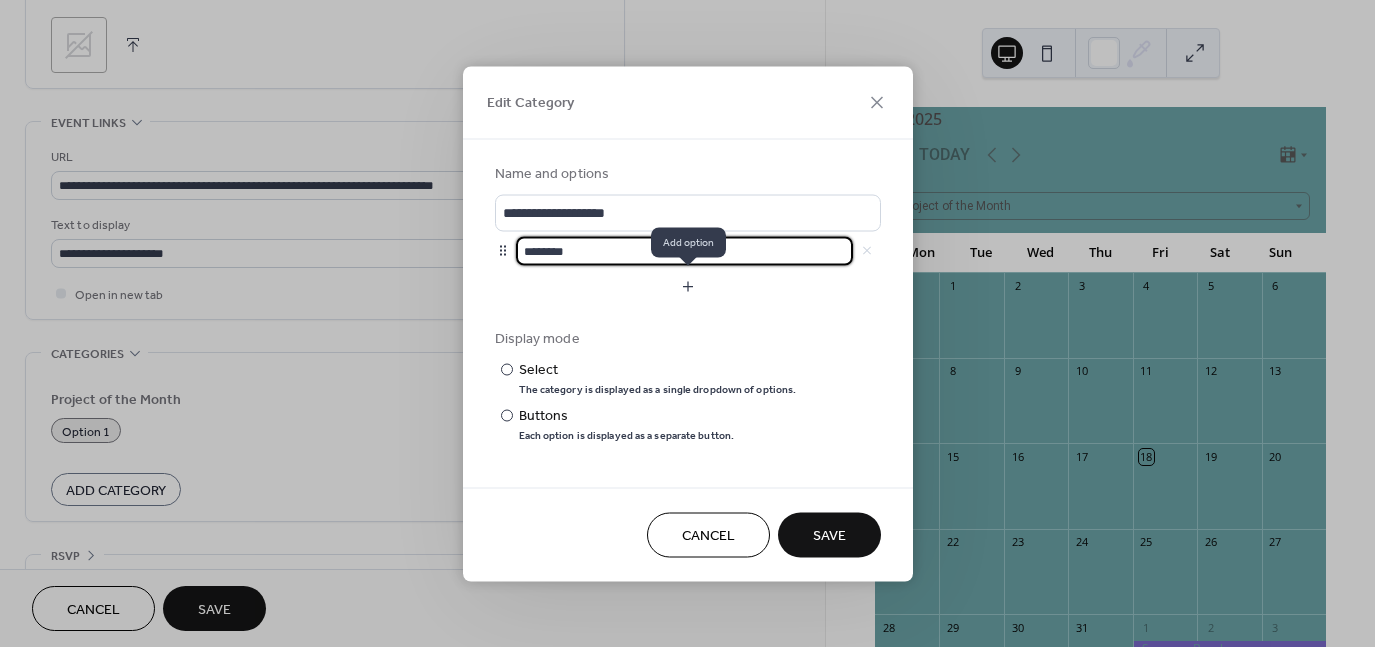 drag, startPoint x: 568, startPoint y: 249, endPoint x: 516, endPoint y: 270, distance: 56.0803 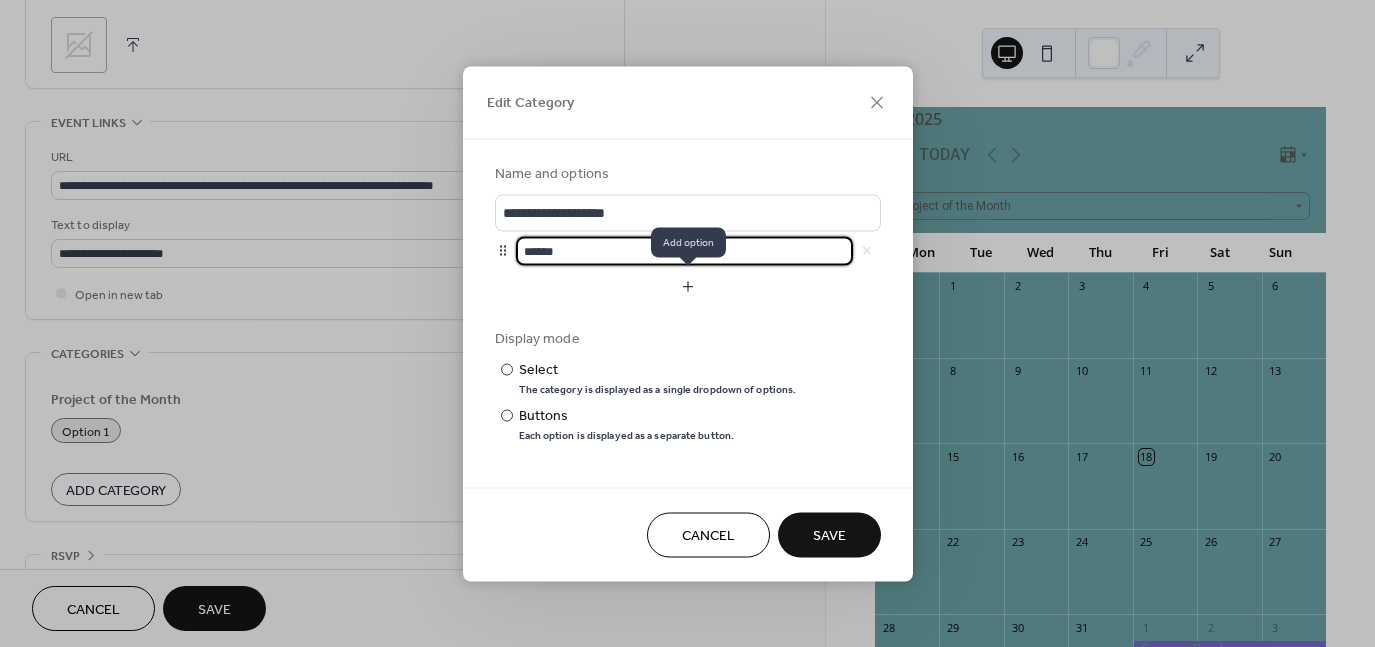 type on "******" 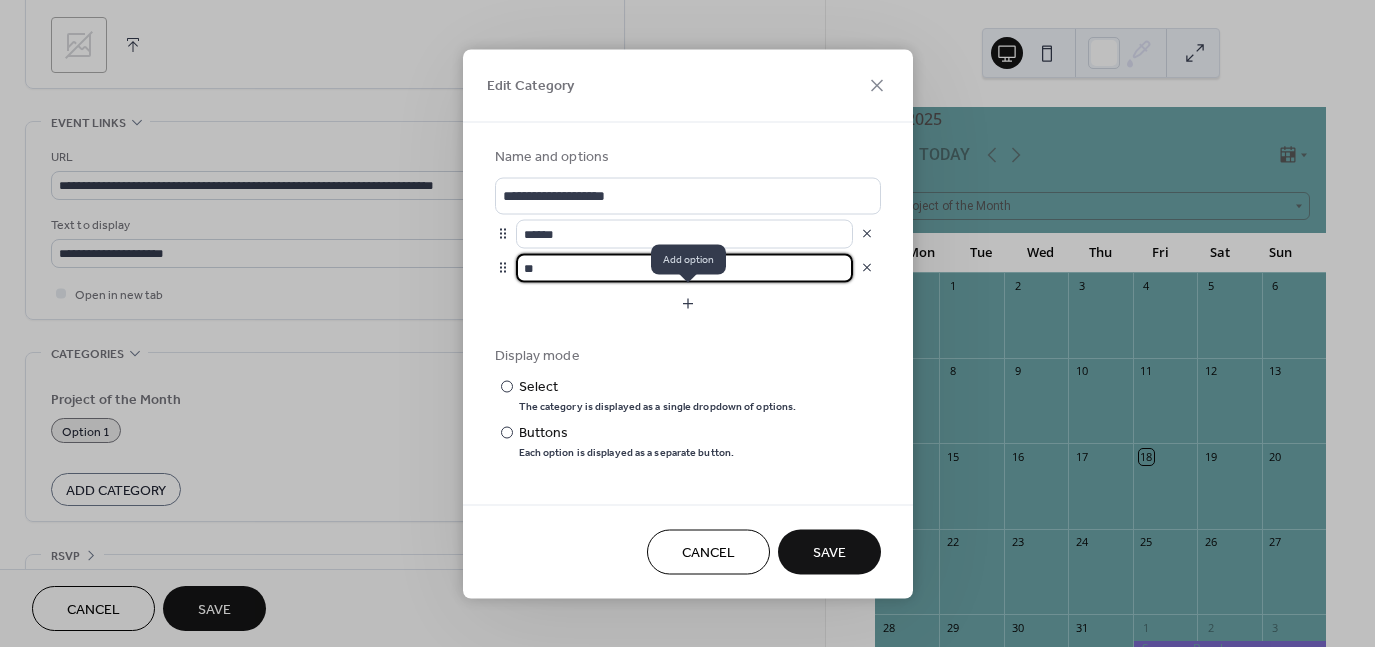 type on "*" 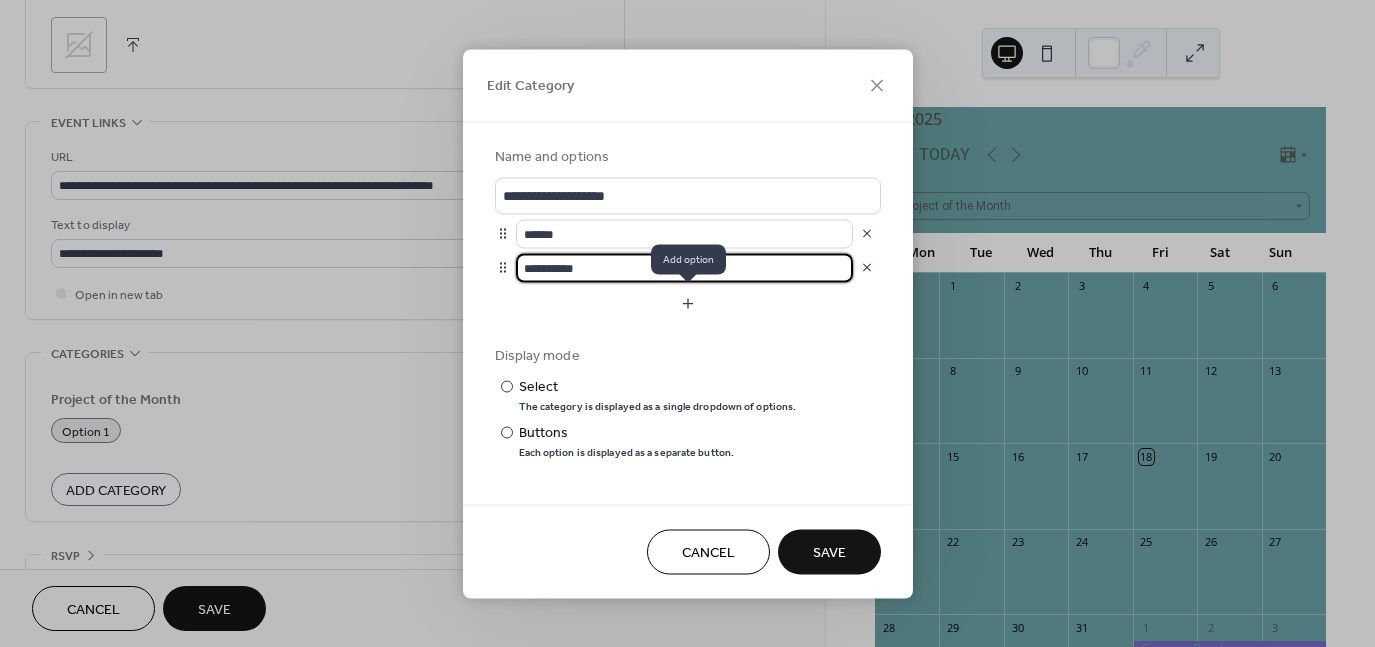 type on "*********" 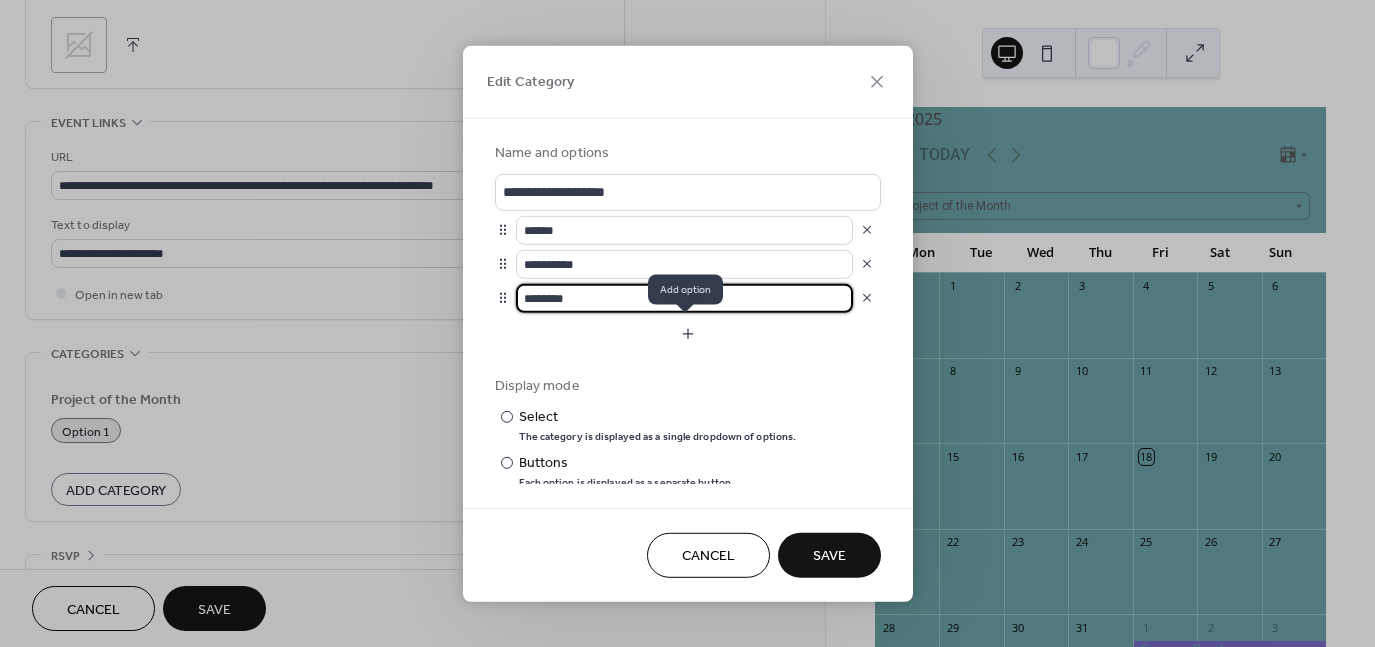 type on "*******" 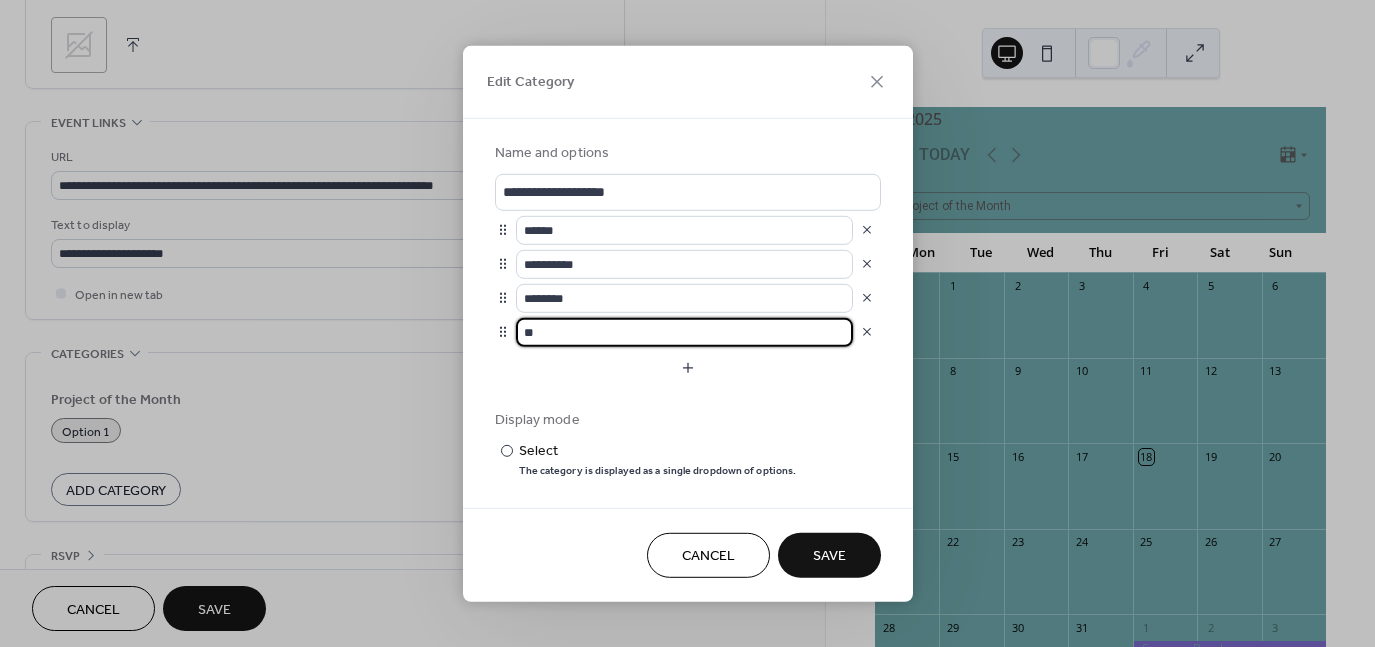 type on "*" 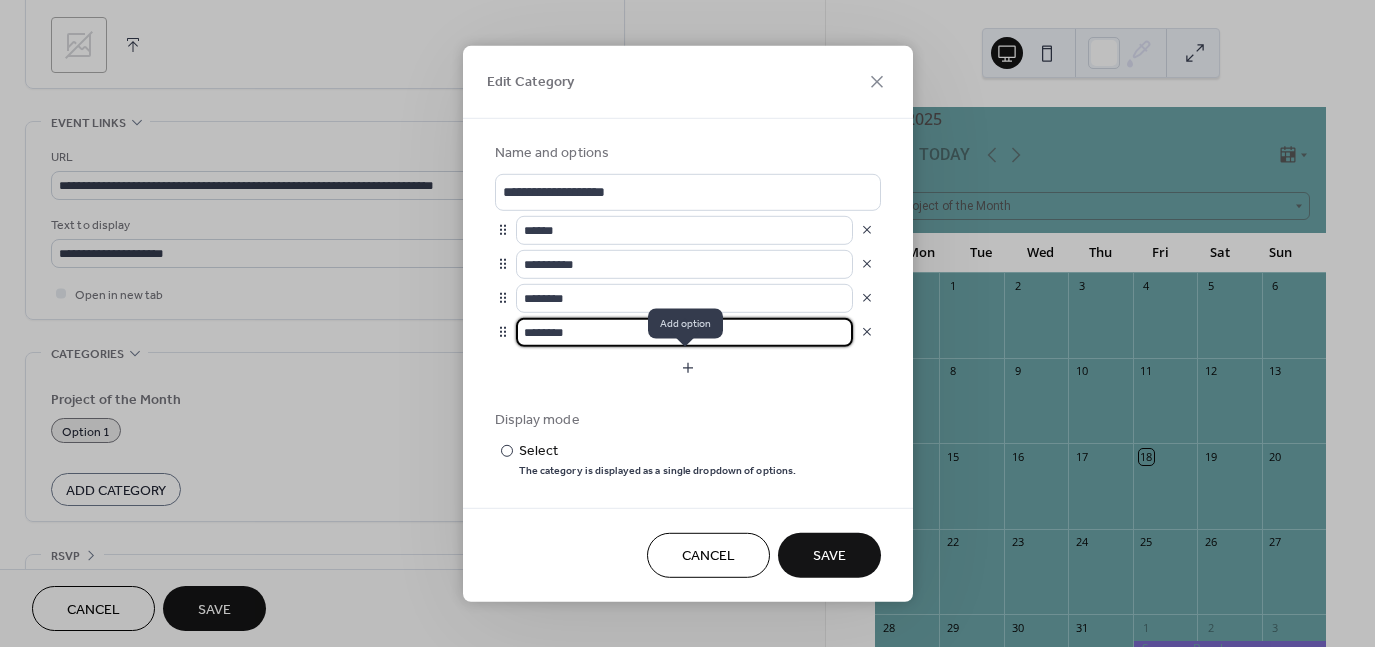 type on "********" 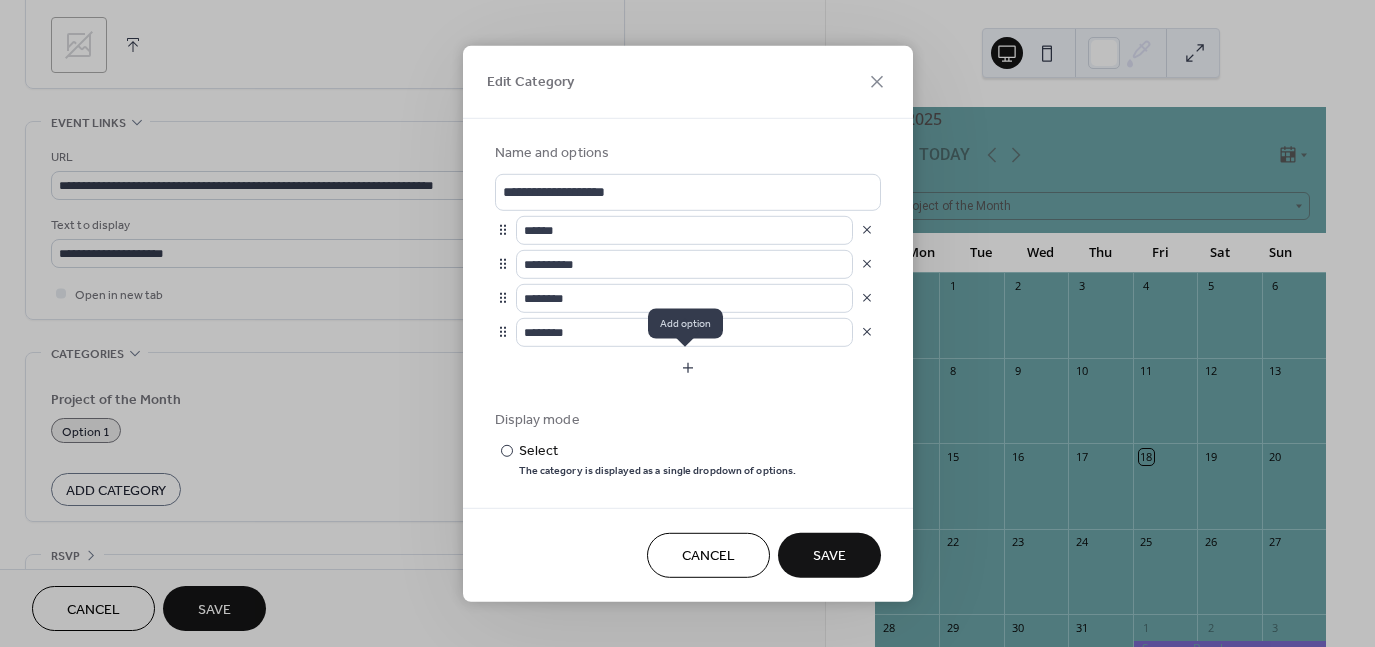 click at bounding box center (688, 367) 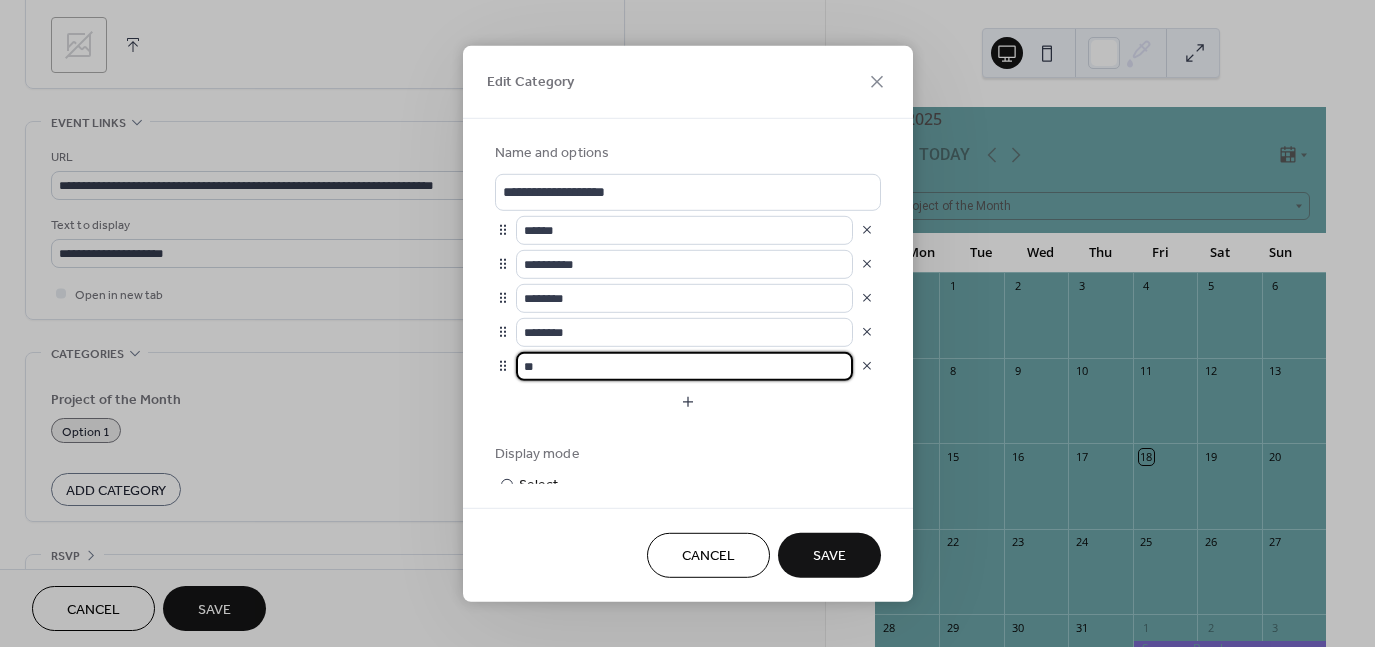 type on "*" 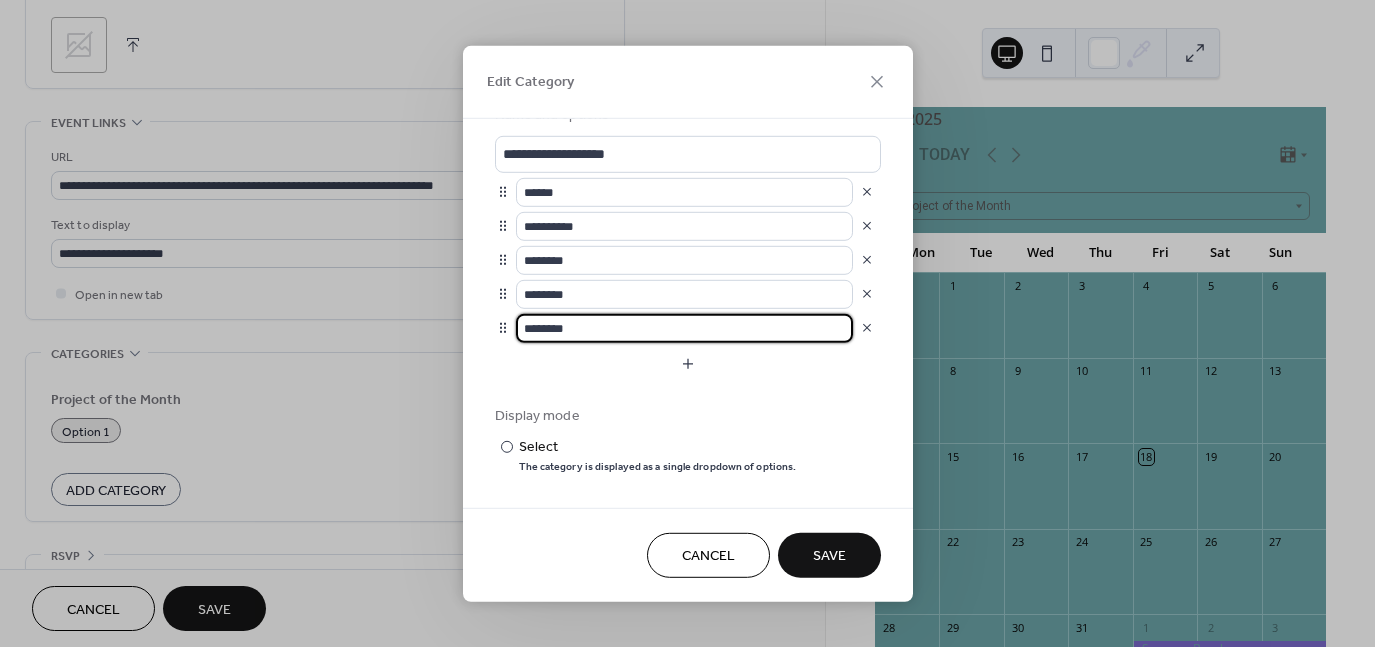 scroll, scrollTop: 94, scrollLeft: 0, axis: vertical 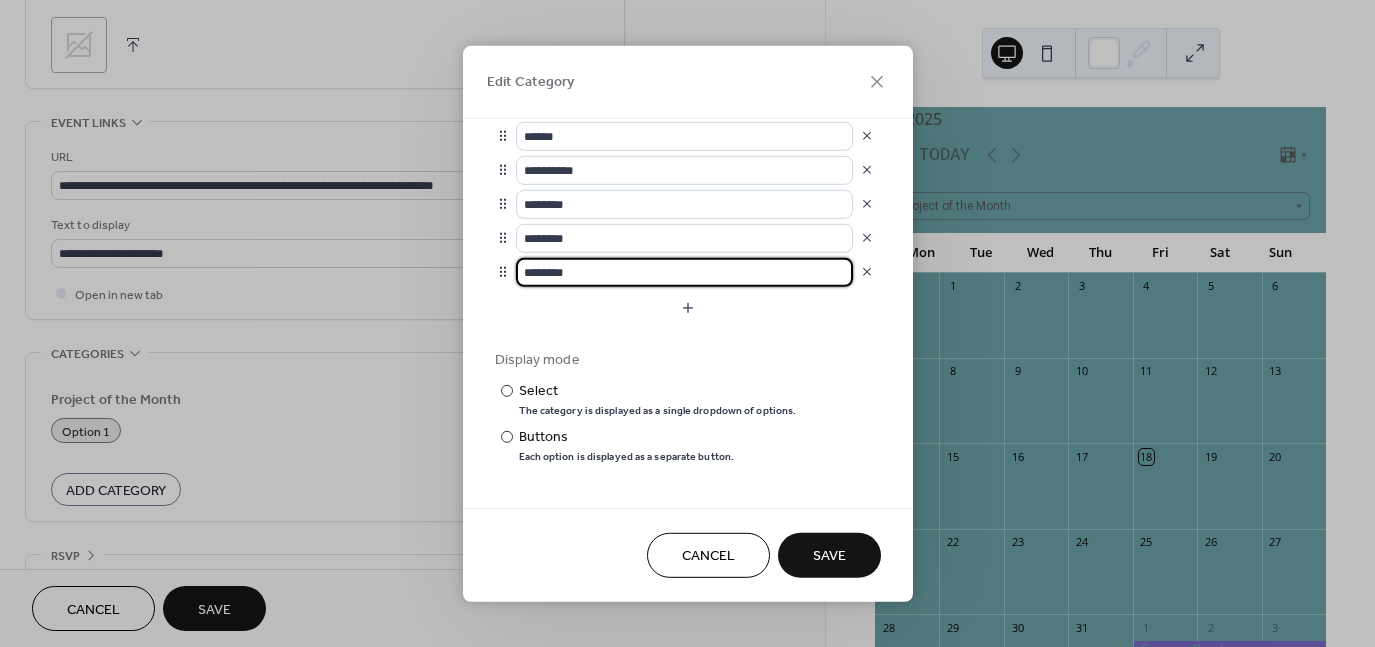 type on "********" 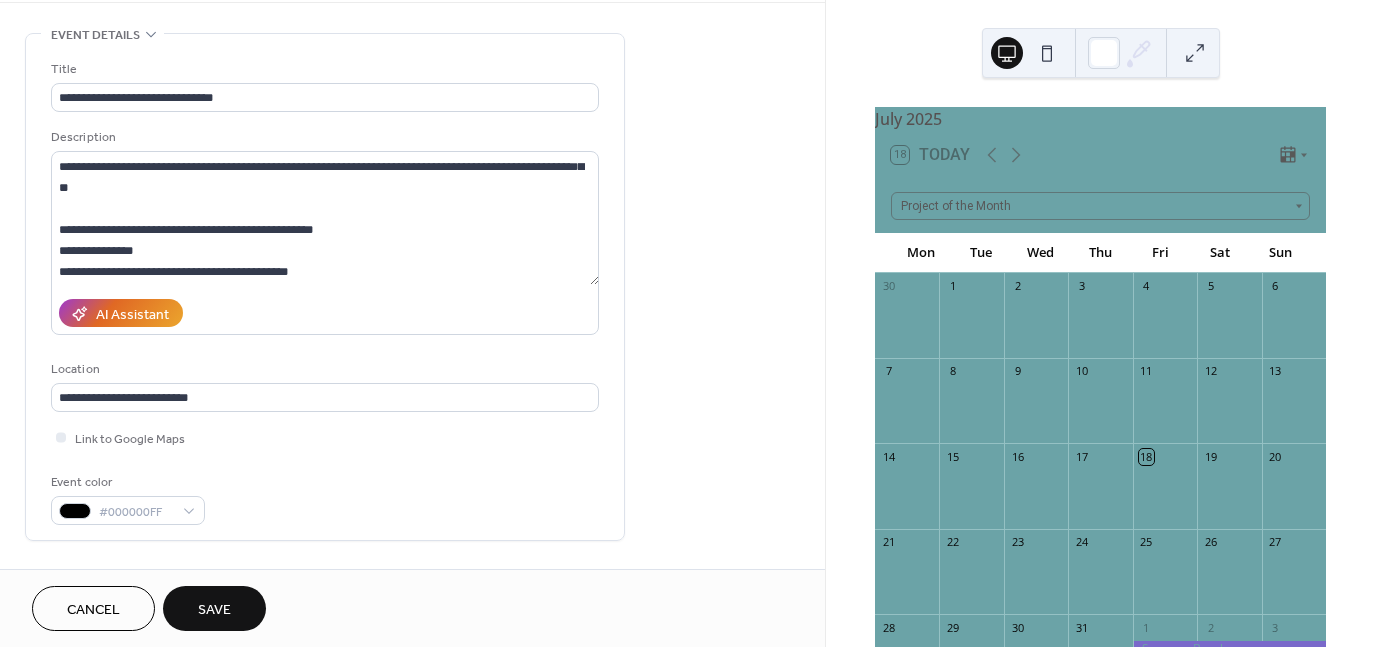 scroll, scrollTop: 41, scrollLeft: 0, axis: vertical 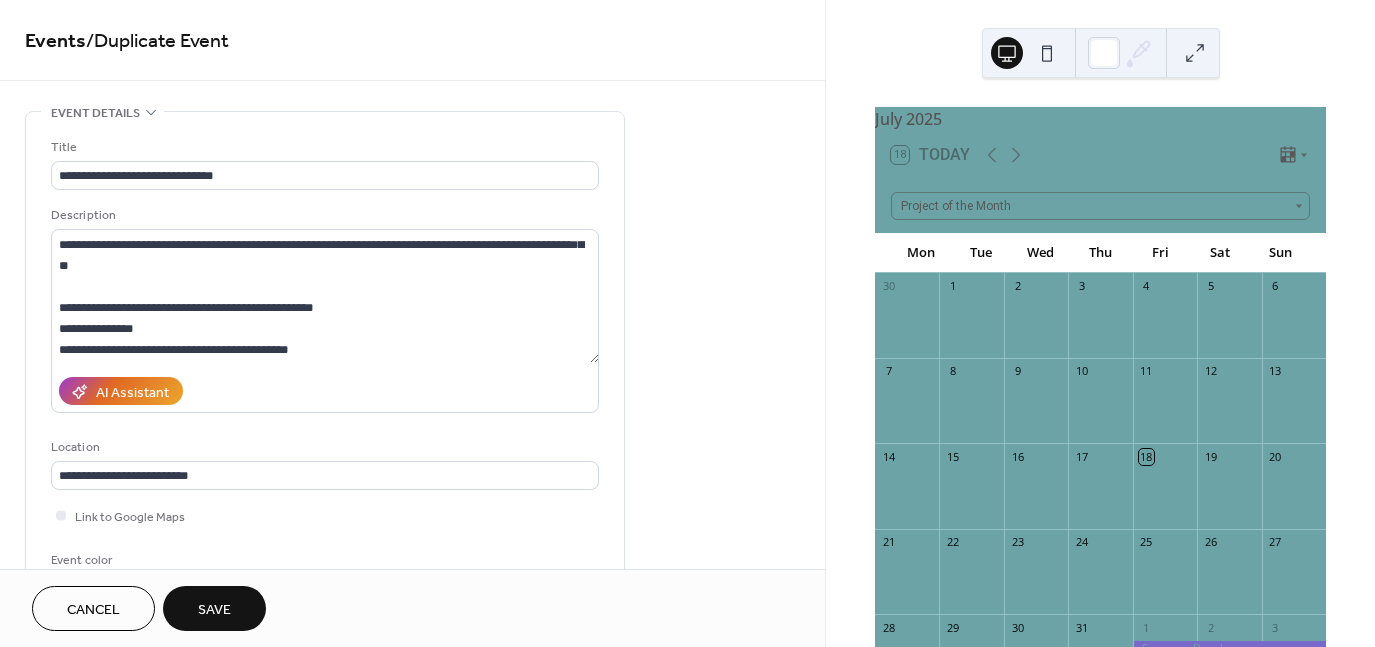 click on "Save" at bounding box center [214, 610] 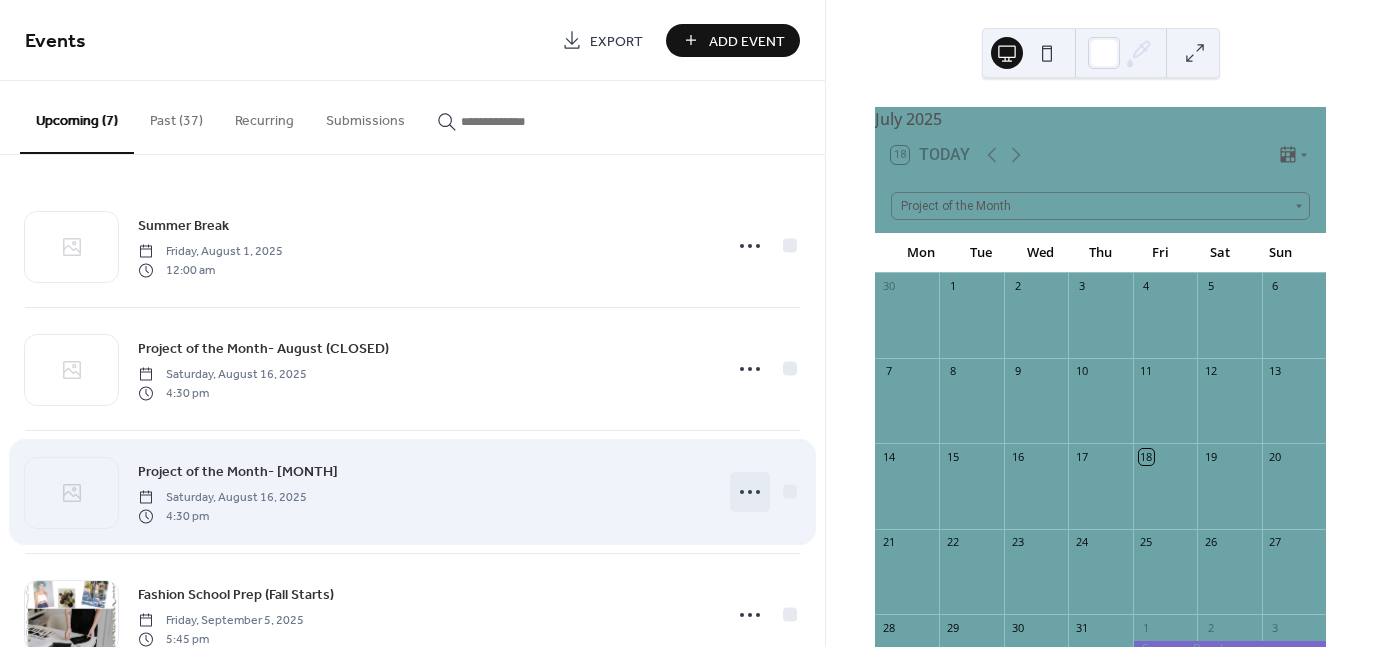 click 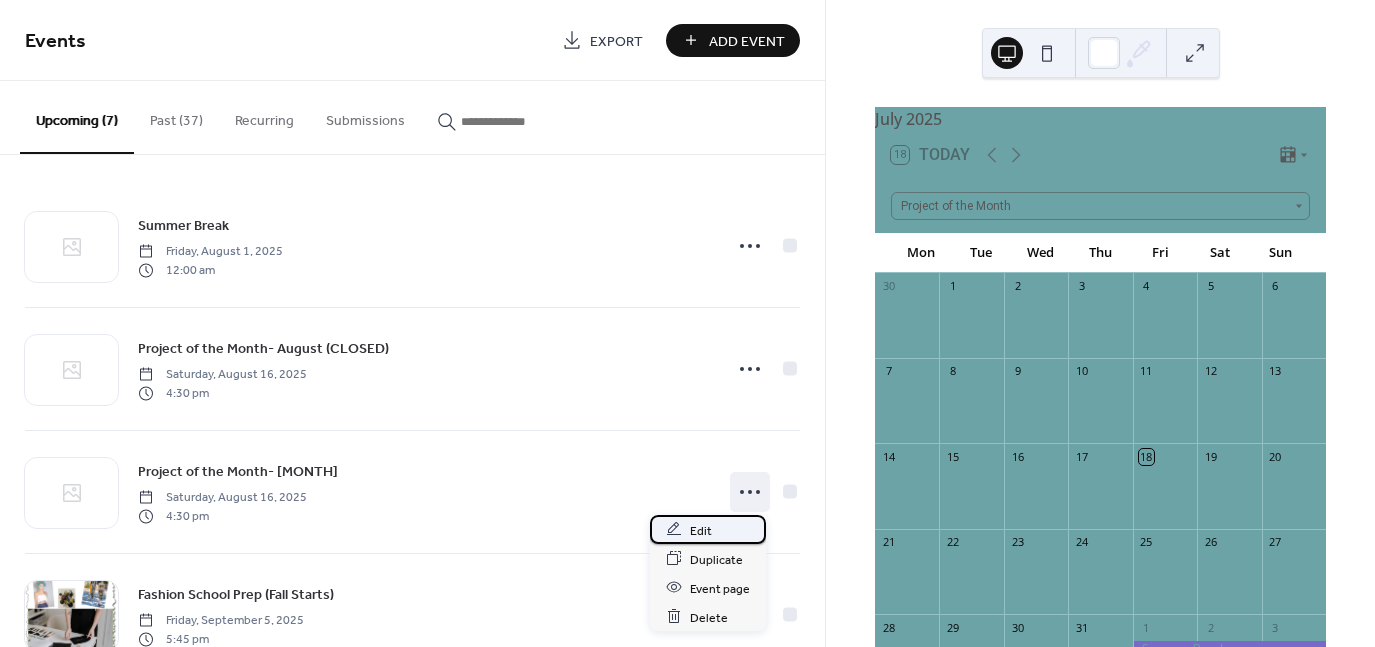 click on "Edit" at bounding box center (701, 530) 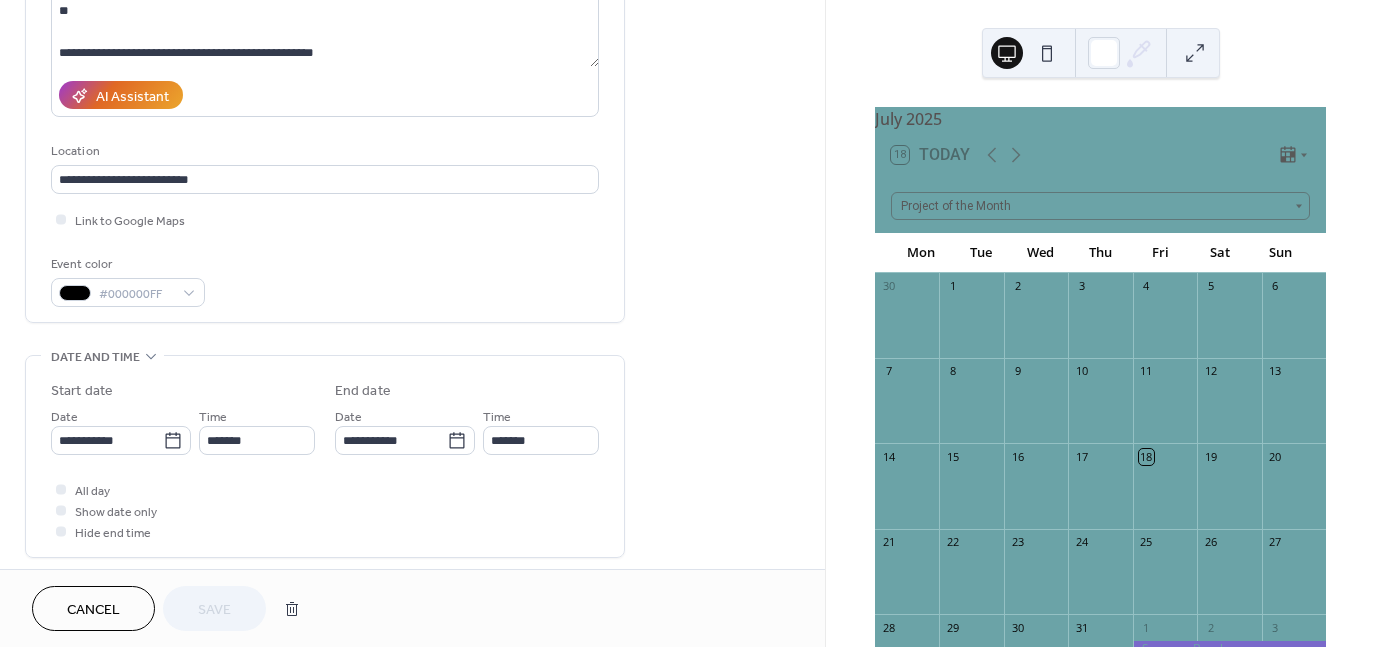 scroll, scrollTop: 300, scrollLeft: 0, axis: vertical 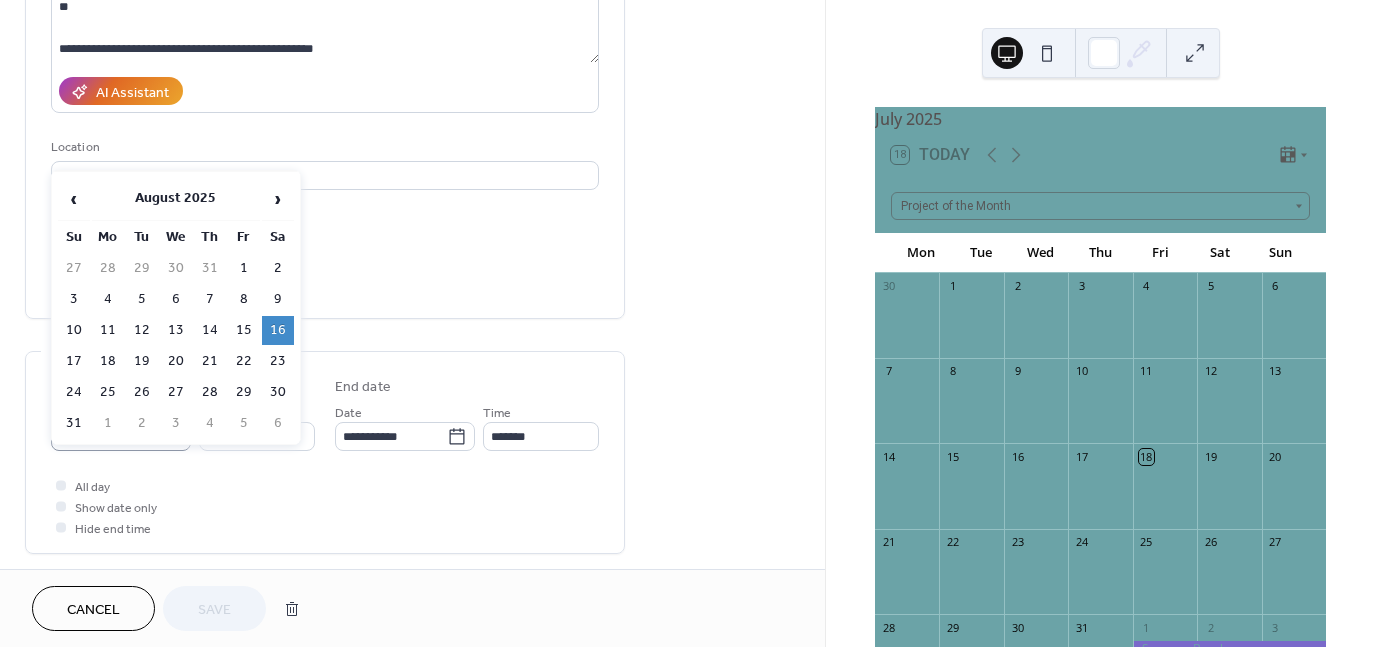 click 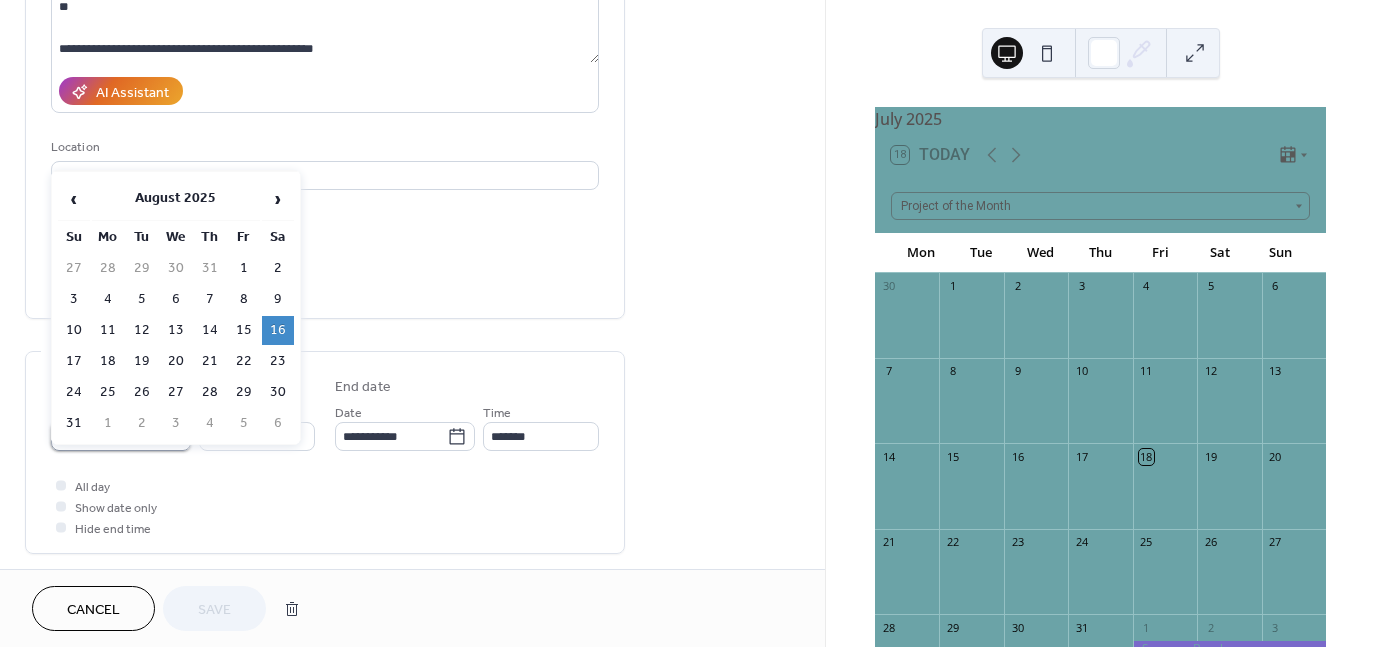 click on "**********" at bounding box center (107, 436) 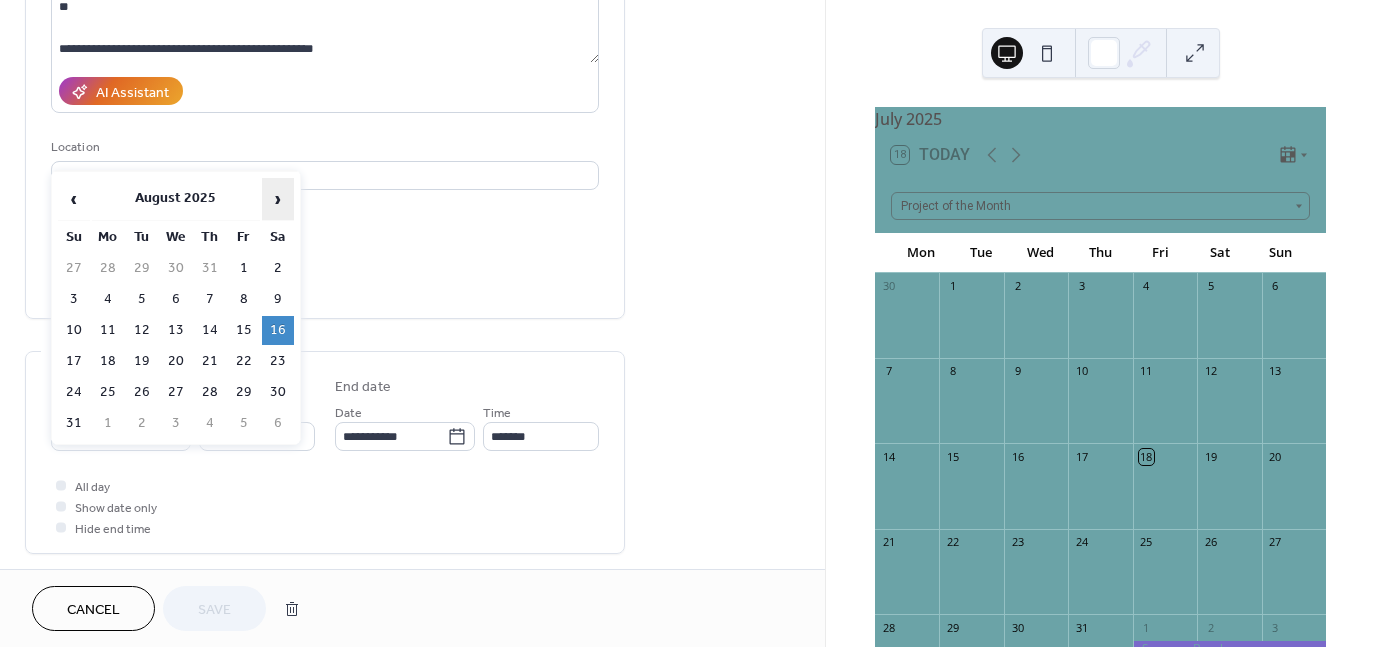 click on "›" at bounding box center (278, 199) 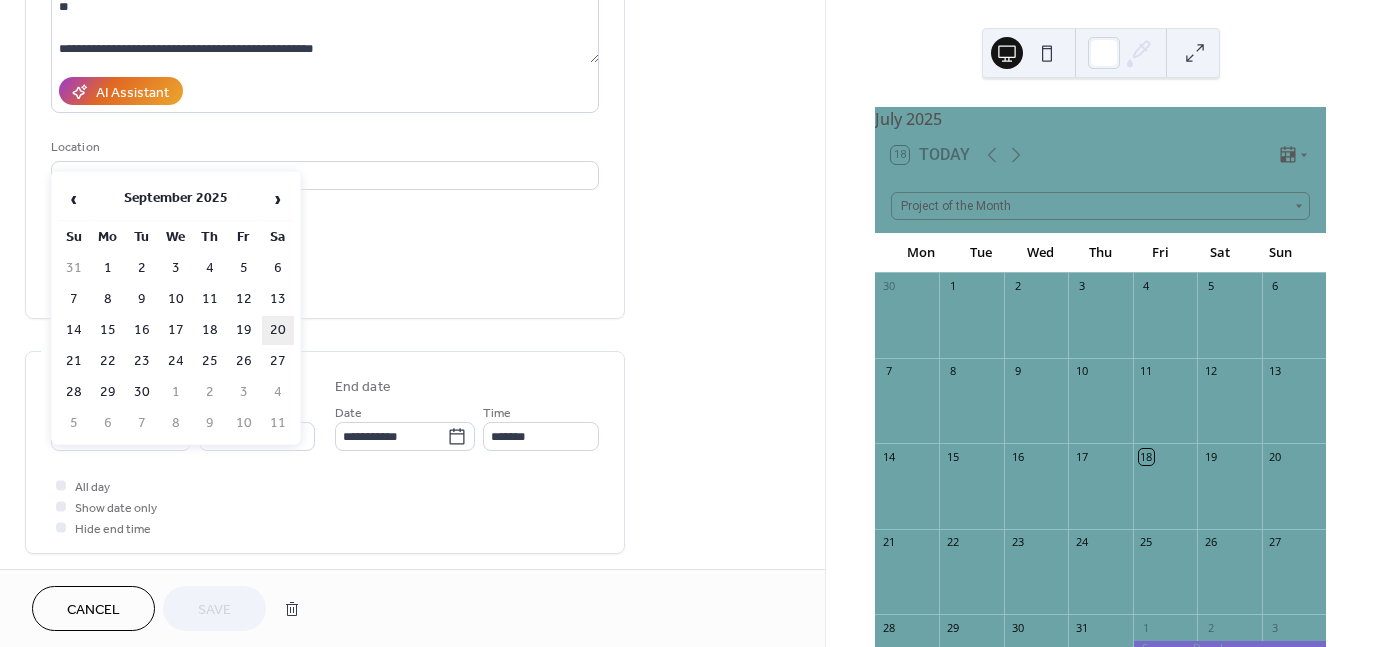 click on "20" at bounding box center (278, 330) 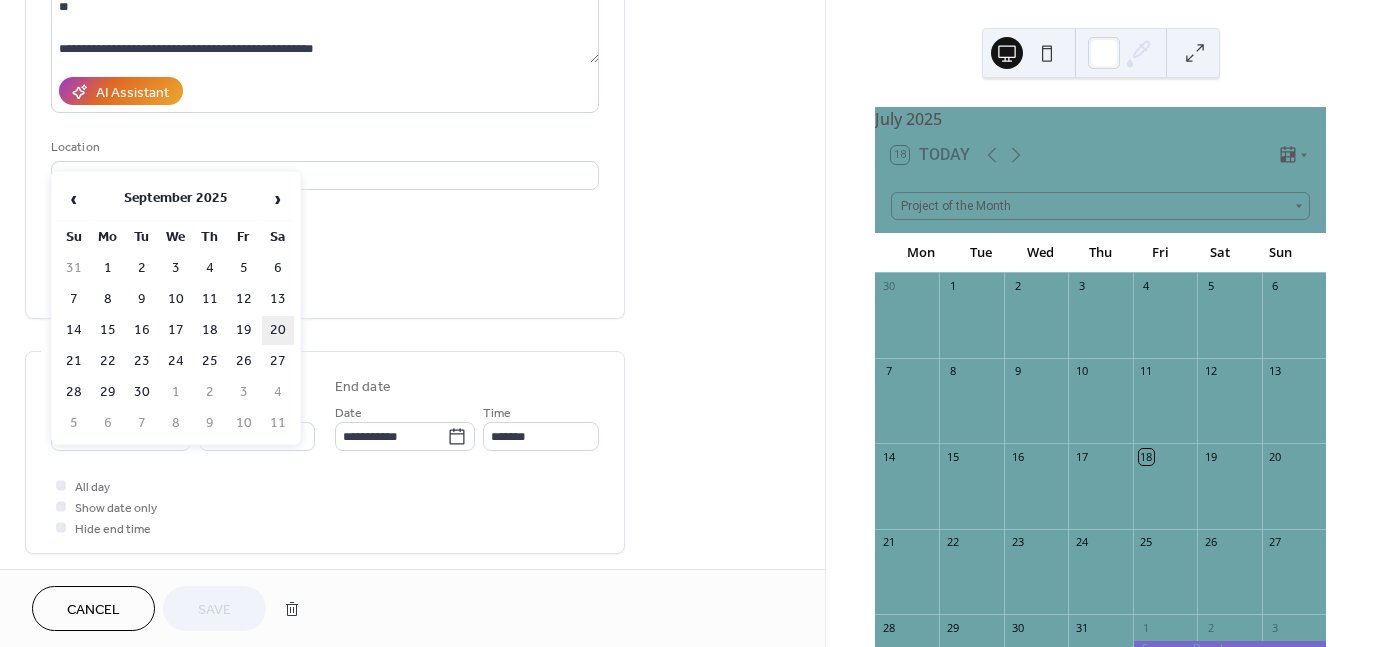 type on "**********" 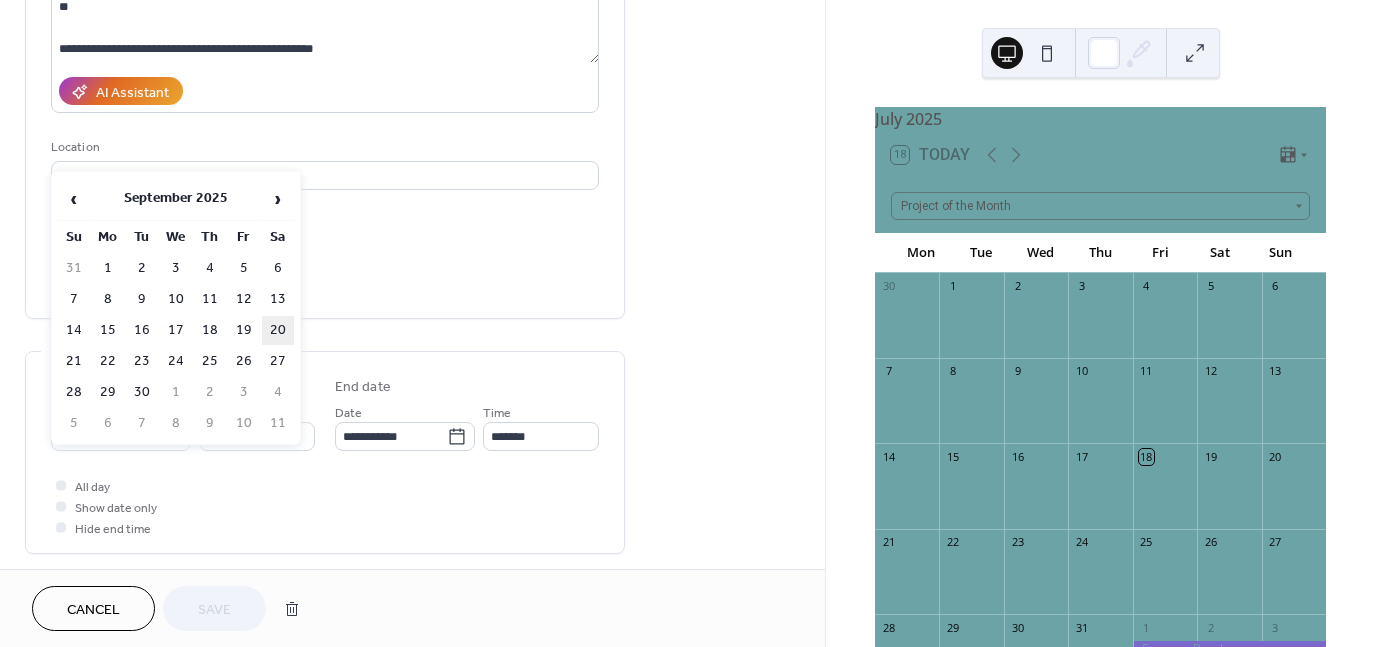 type on "**********" 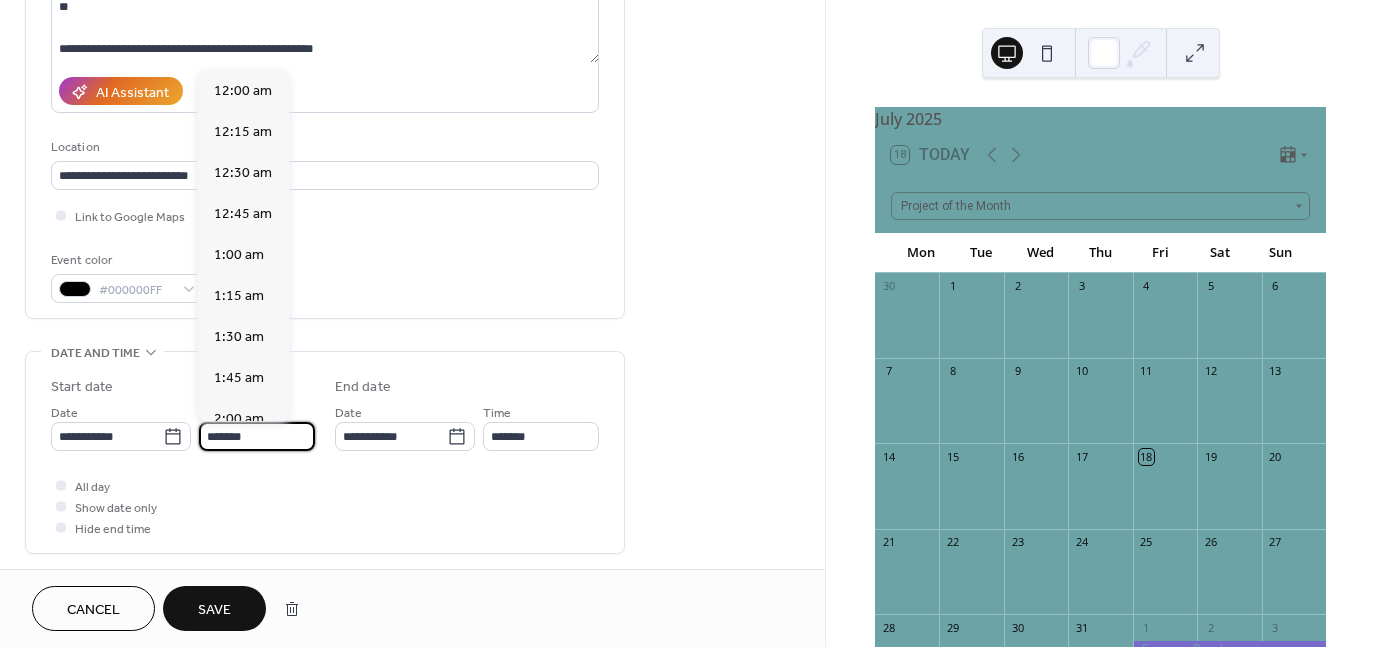 click on "*******" at bounding box center [257, 436] 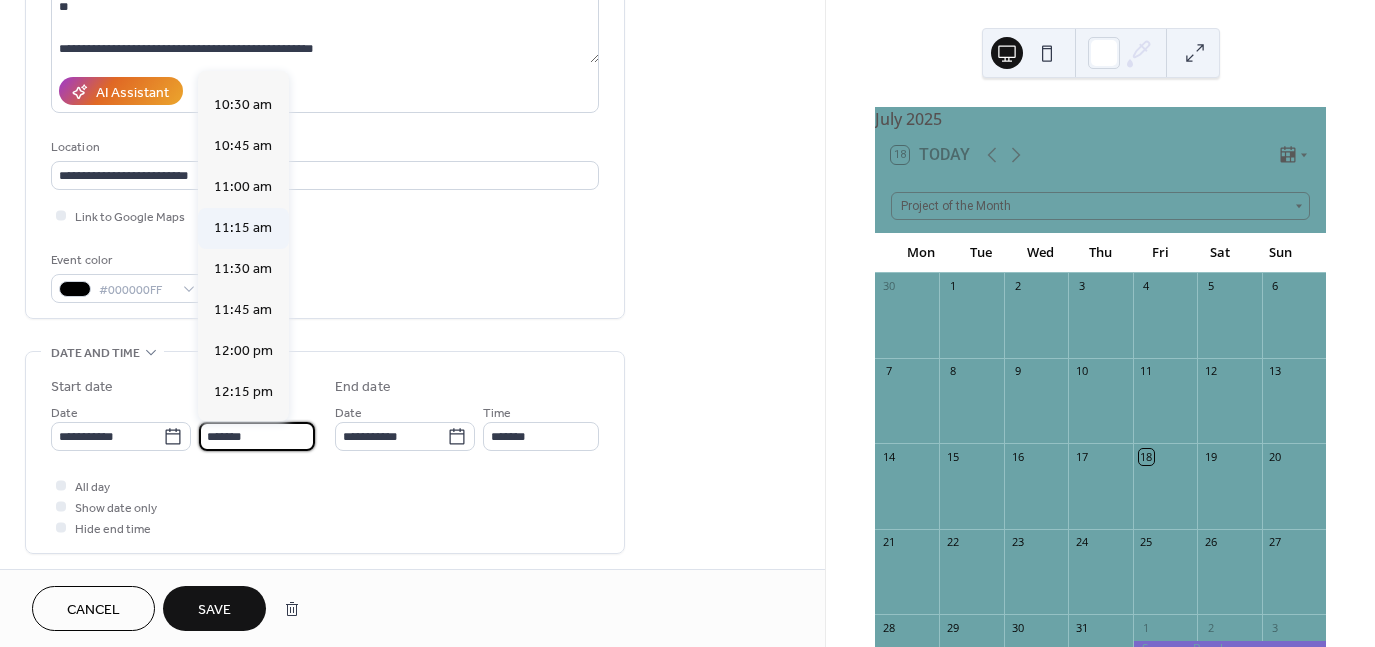 scroll, scrollTop: 1706, scrollLeft: 0, axis: vertical 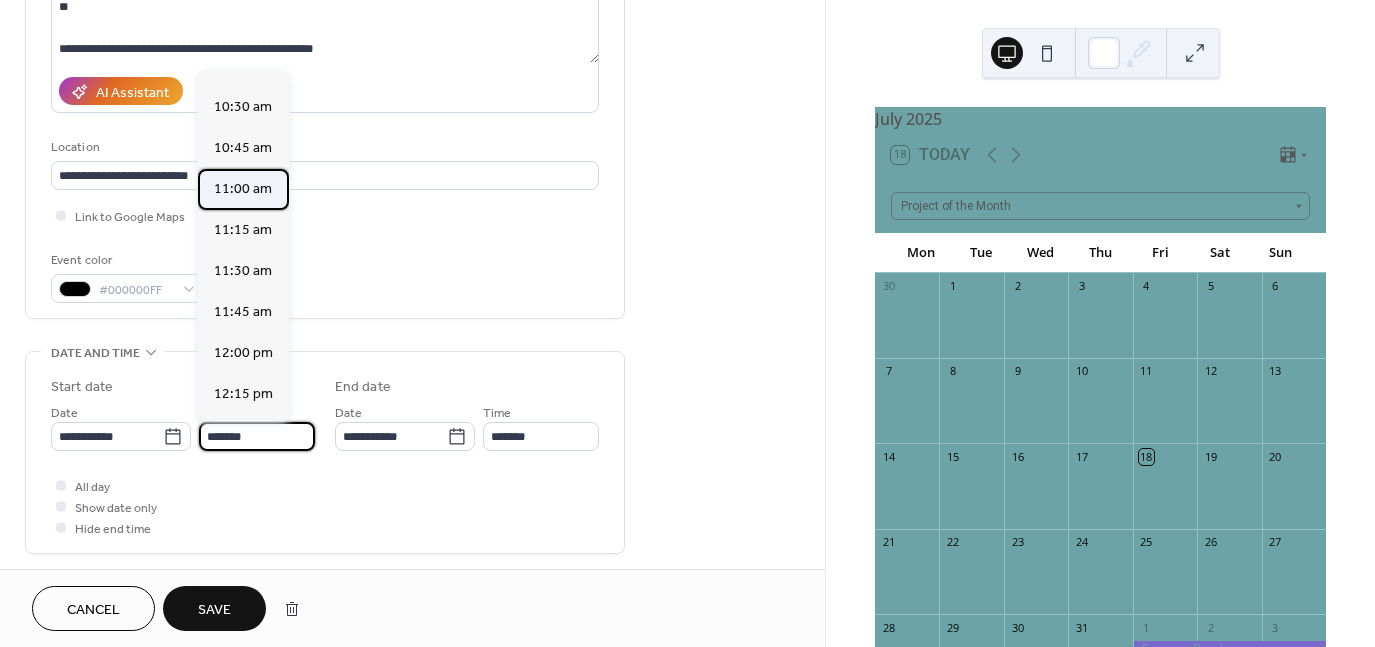 click on "11:00 am" at bounding box center (243, 189) 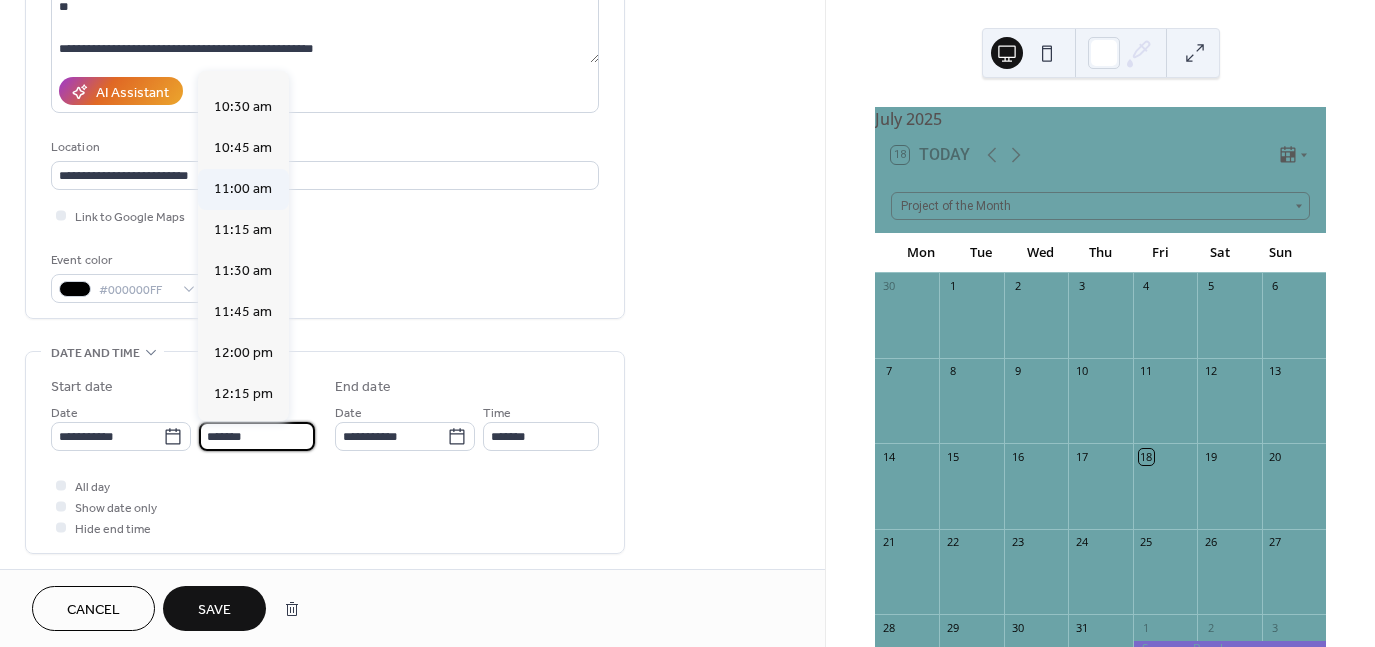 type on "********" 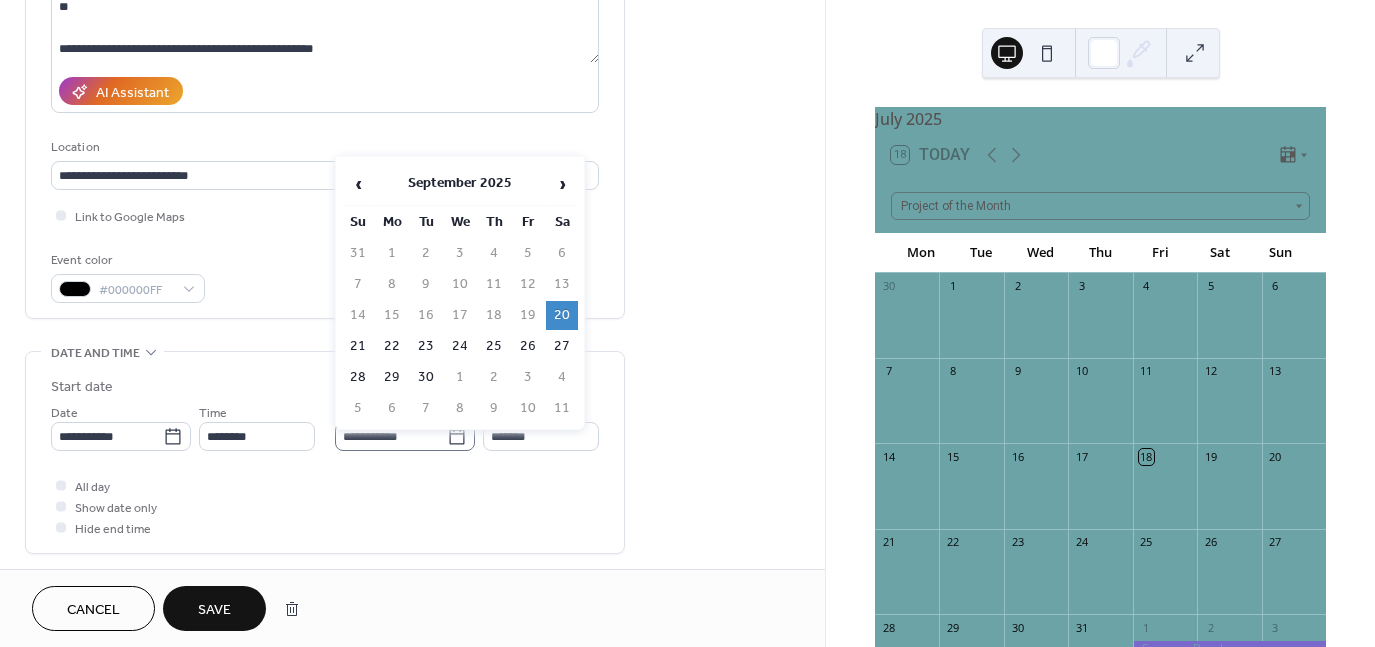 click 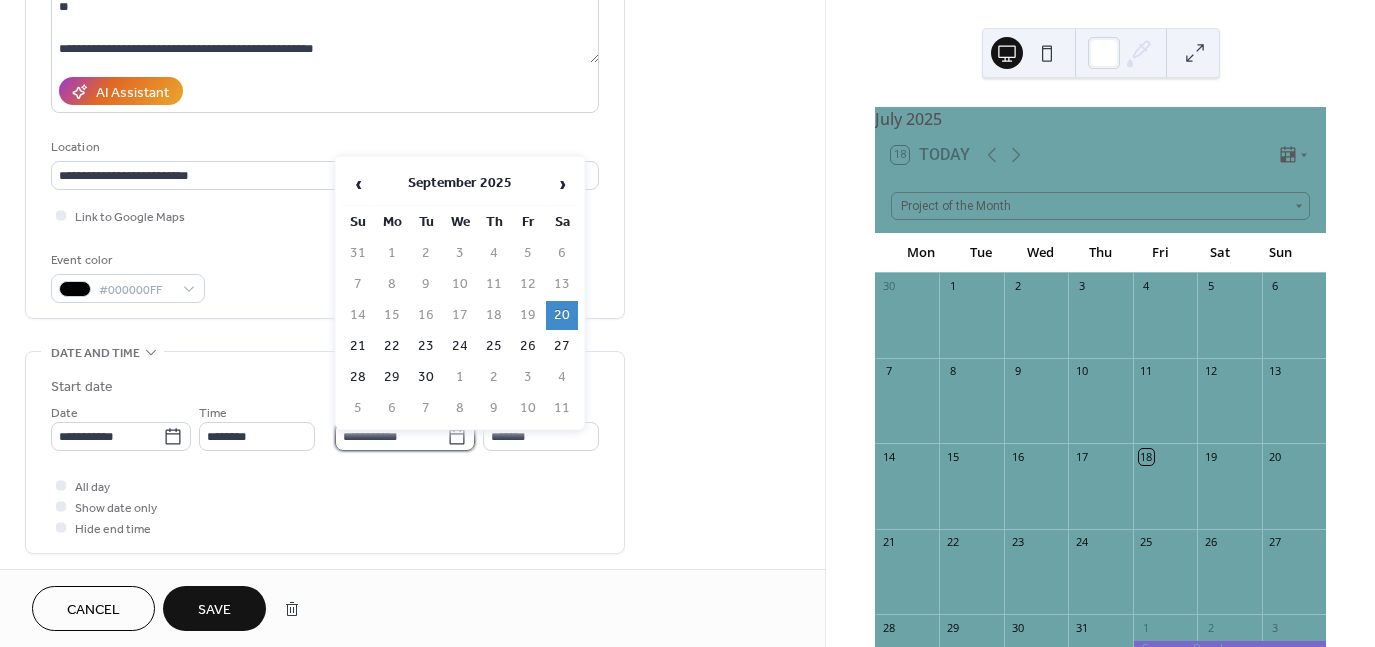 click on "**********" at bounding box center (391, 436) 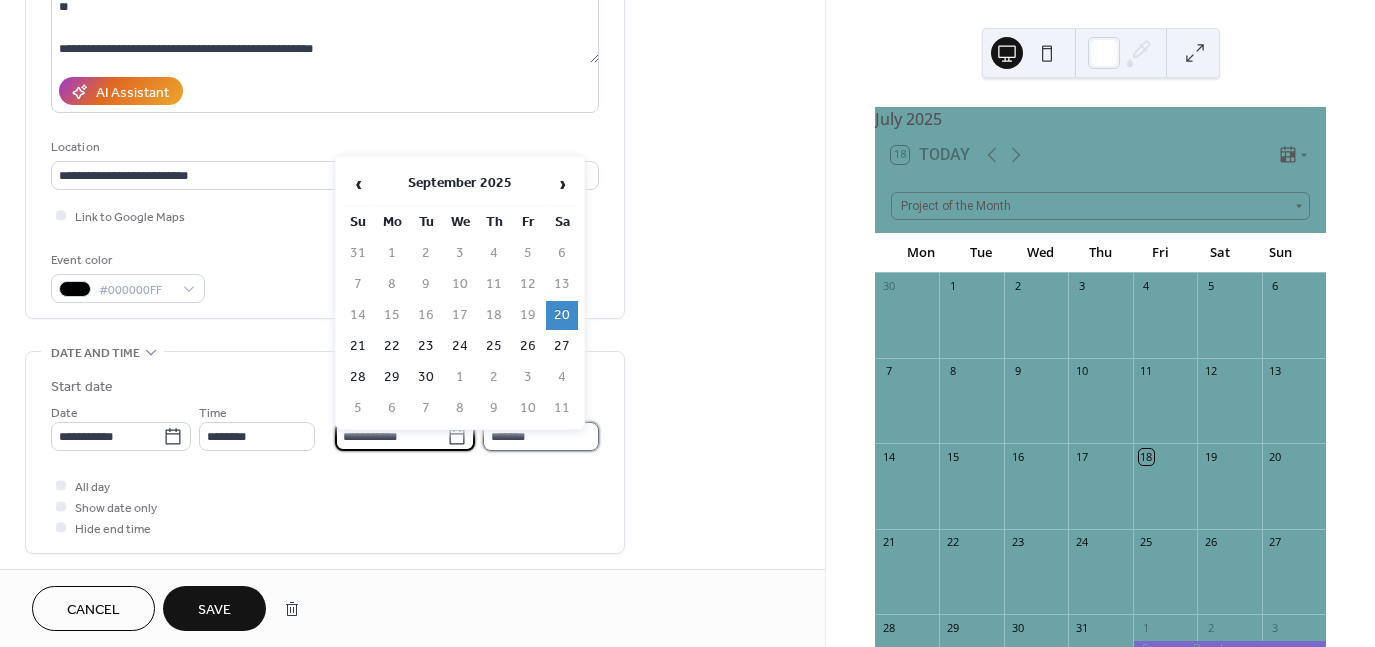 click on "*******" at bounding box center [541, 436] 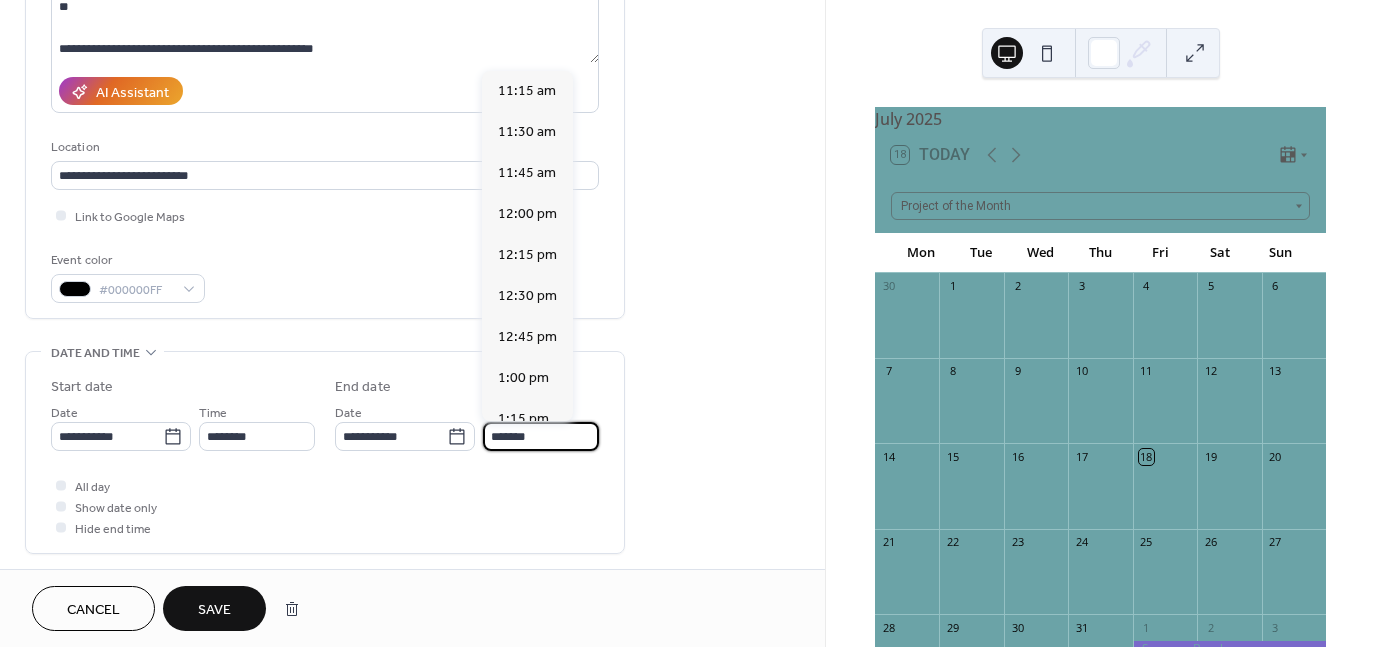 scroll, scrollTop: 451, scrollLeft: 0, axis: vertical 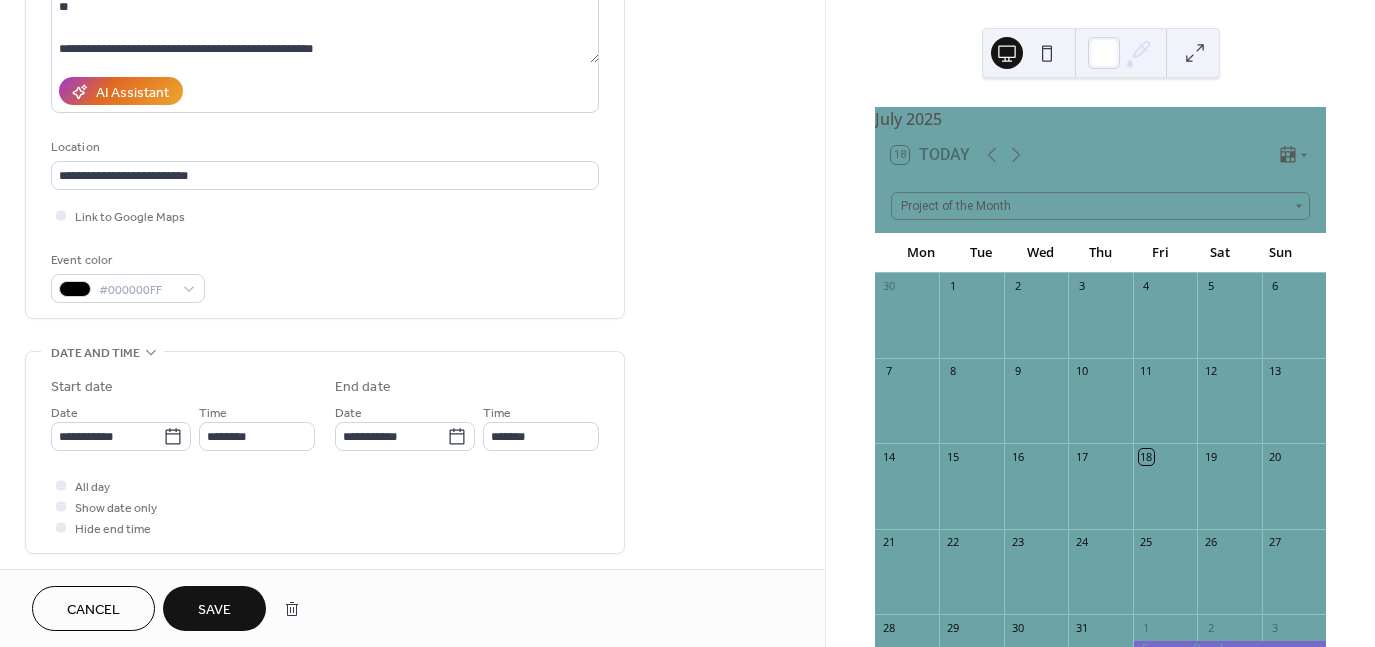 click on "All day Show date only Hide end time" at bounding box center [325, 506] 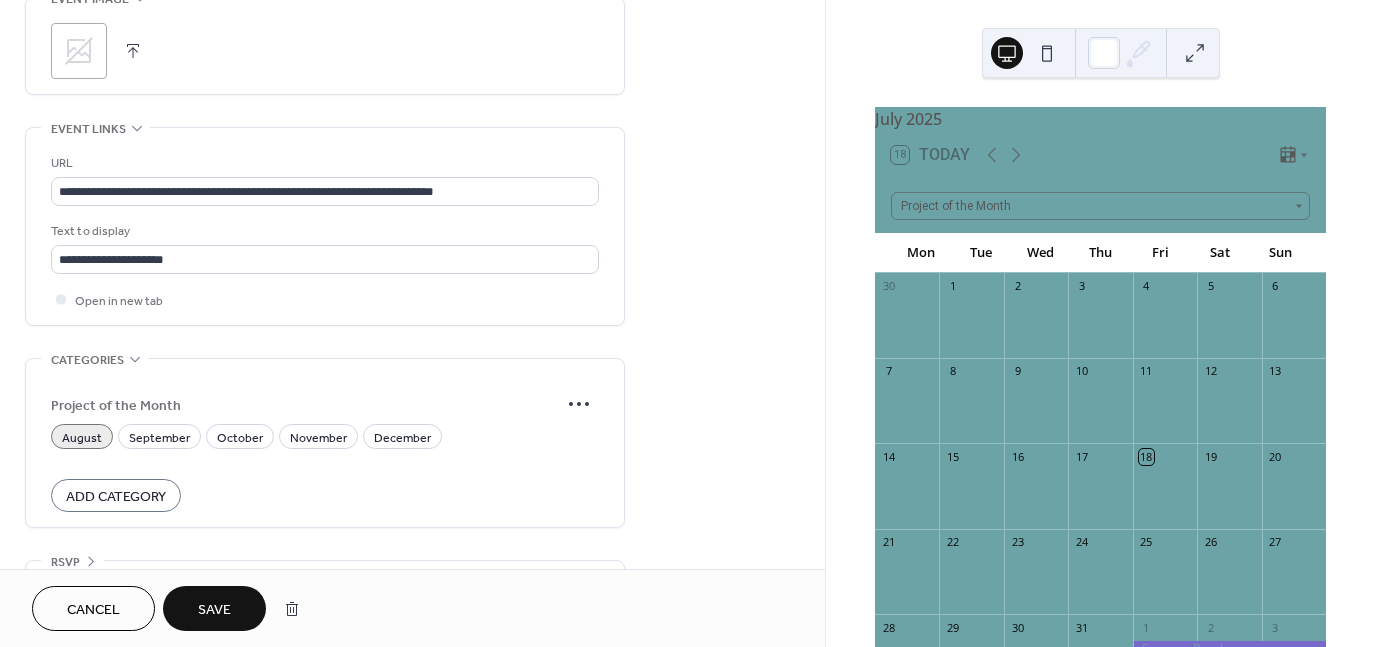 scroll, scrollTop: 1000, scrollLeft: 0, axis: vertical 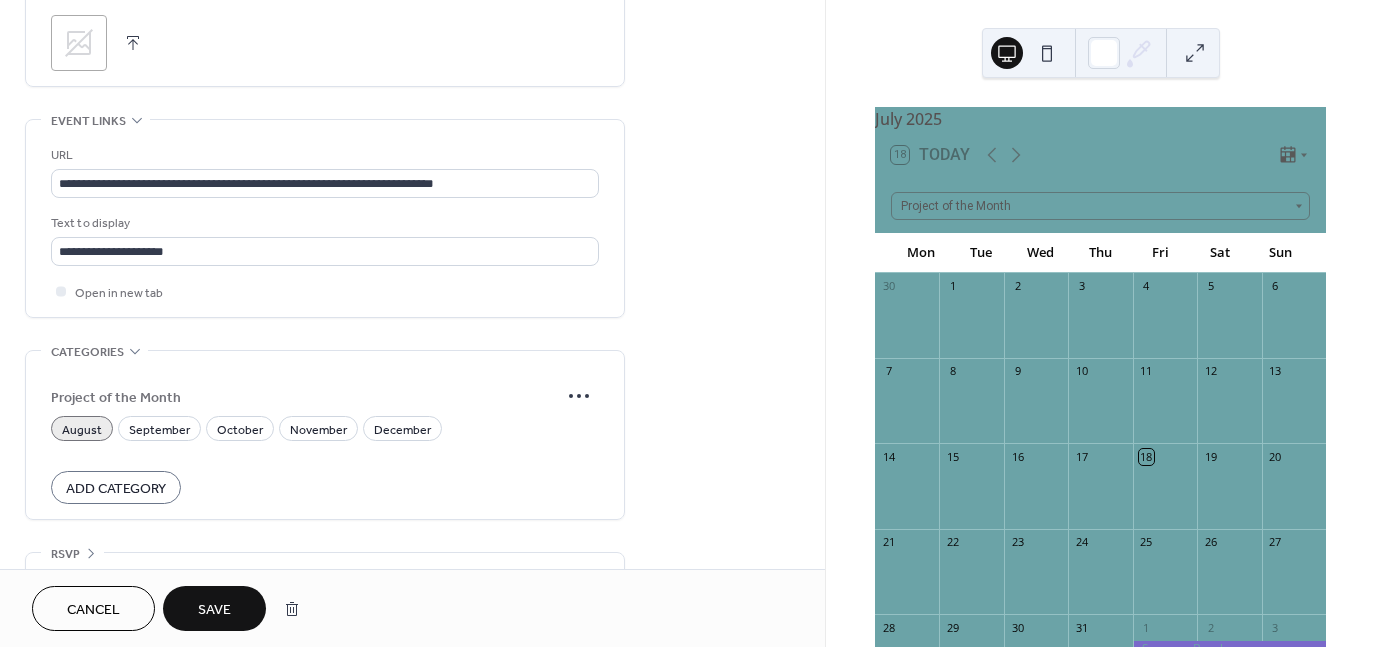 click on "Save" at bounding box center [214, 610] 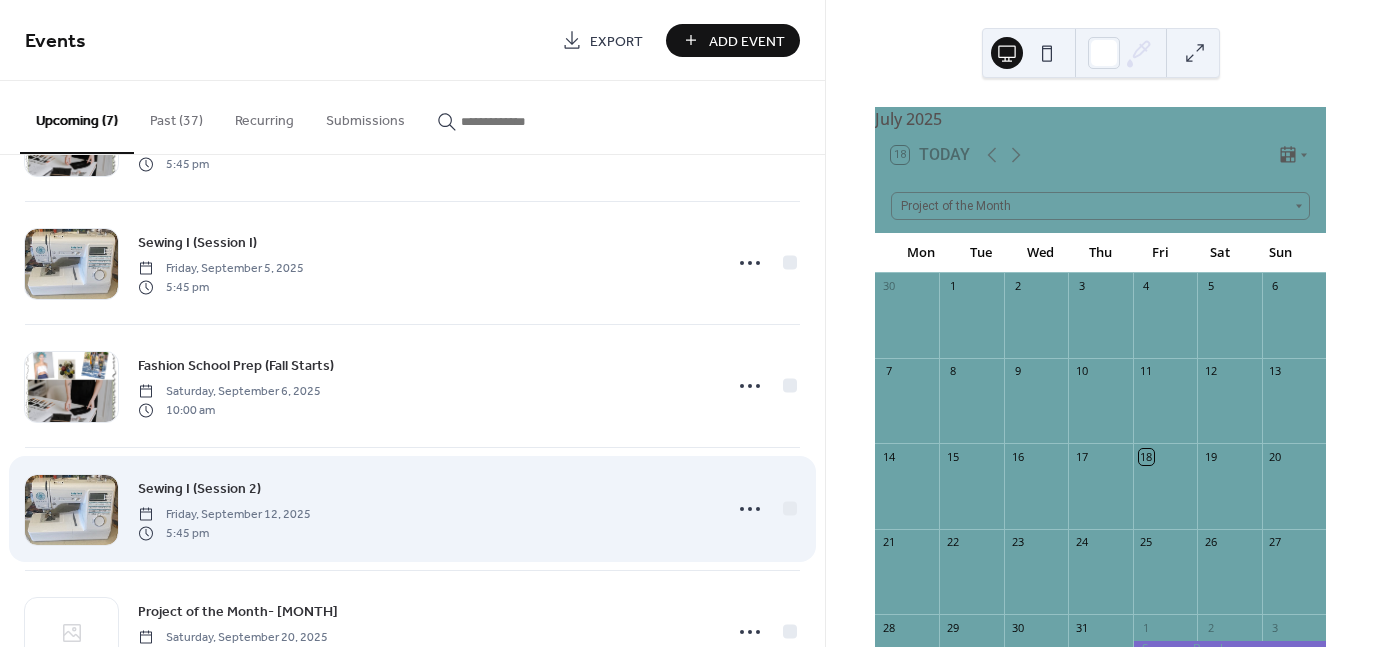 scroll, scrollTop: 425, scrollLeft: 0, axis: vertical 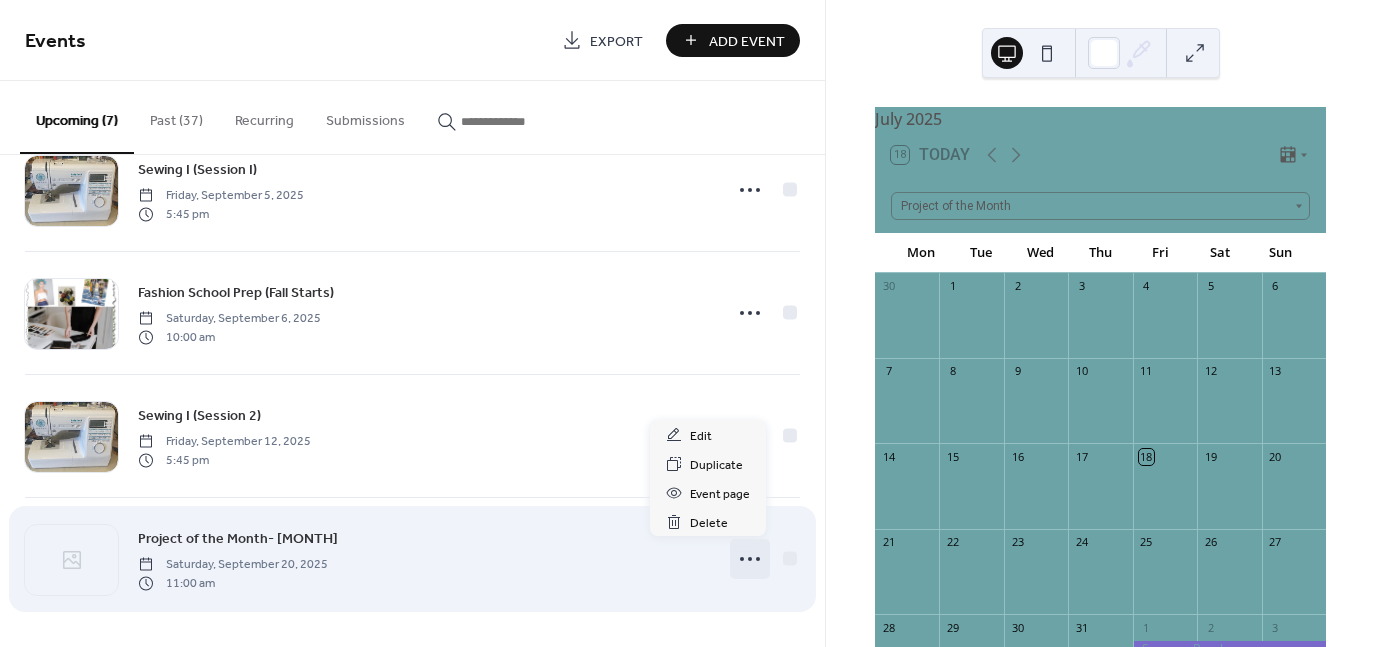 click 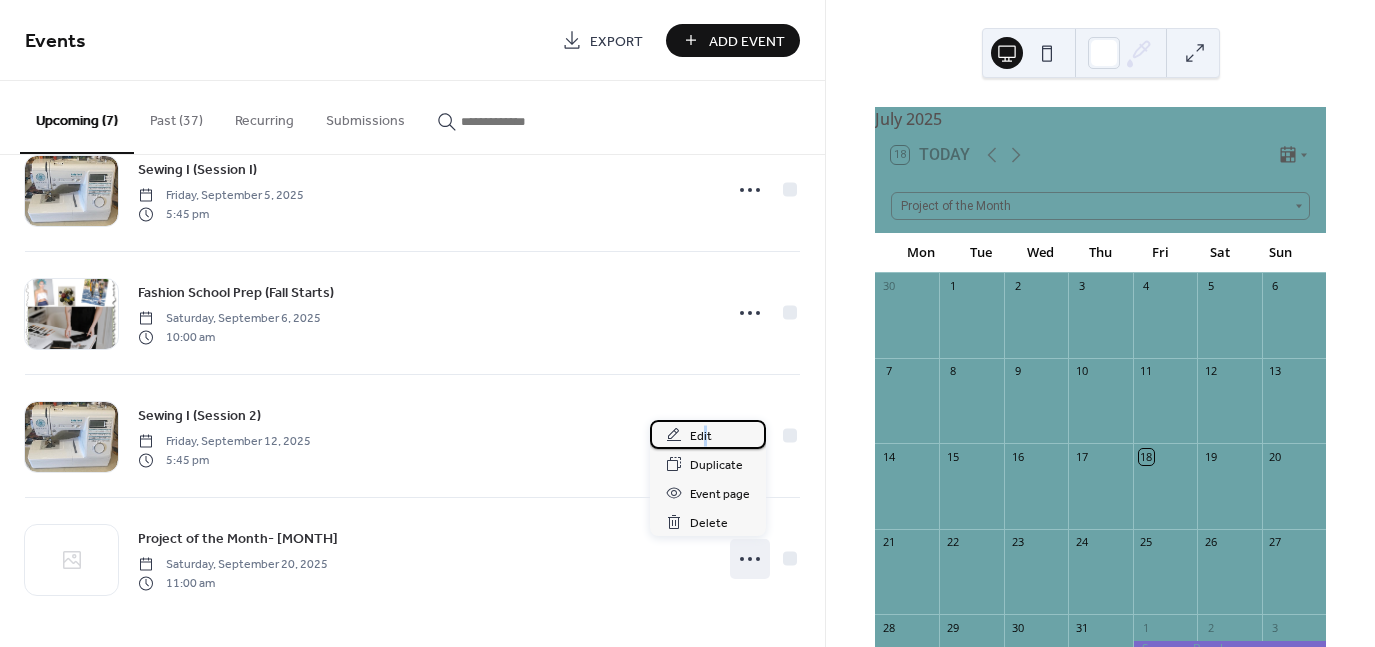 click on "Edit" at bounding box center (701, 436) 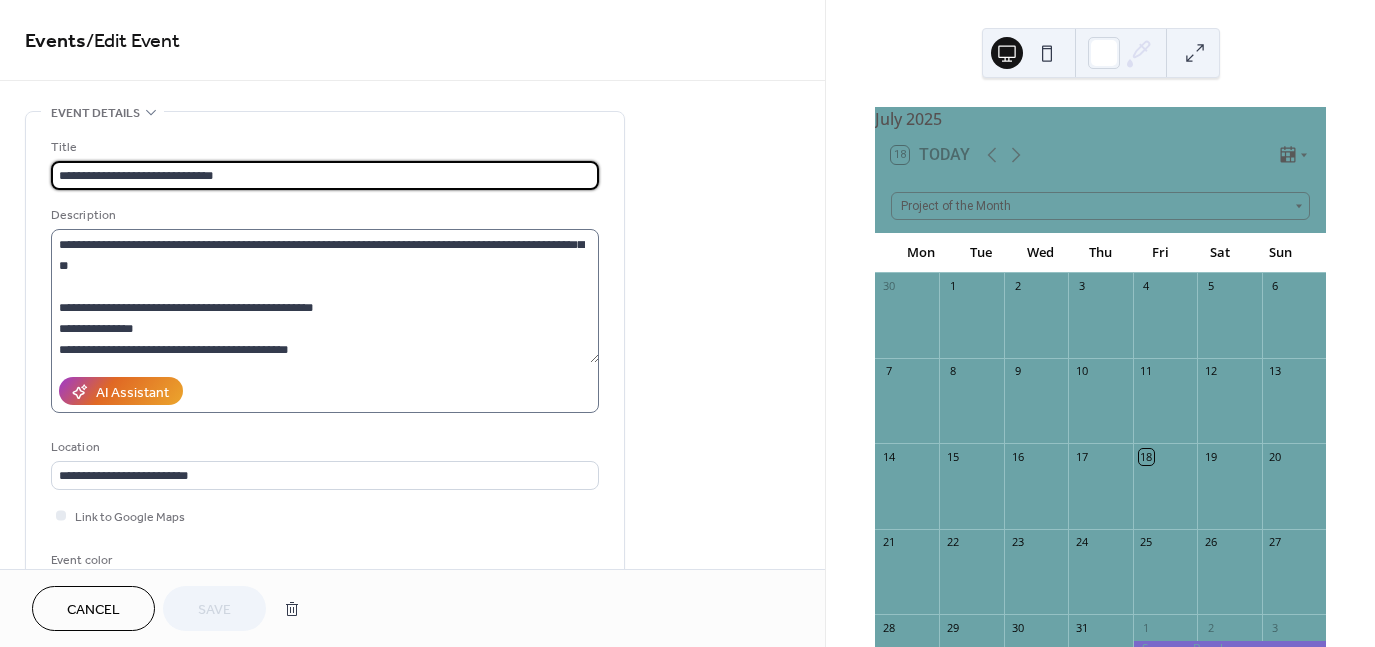 scroll, scrollTop: 0, scrollLeft: 0, axis: both 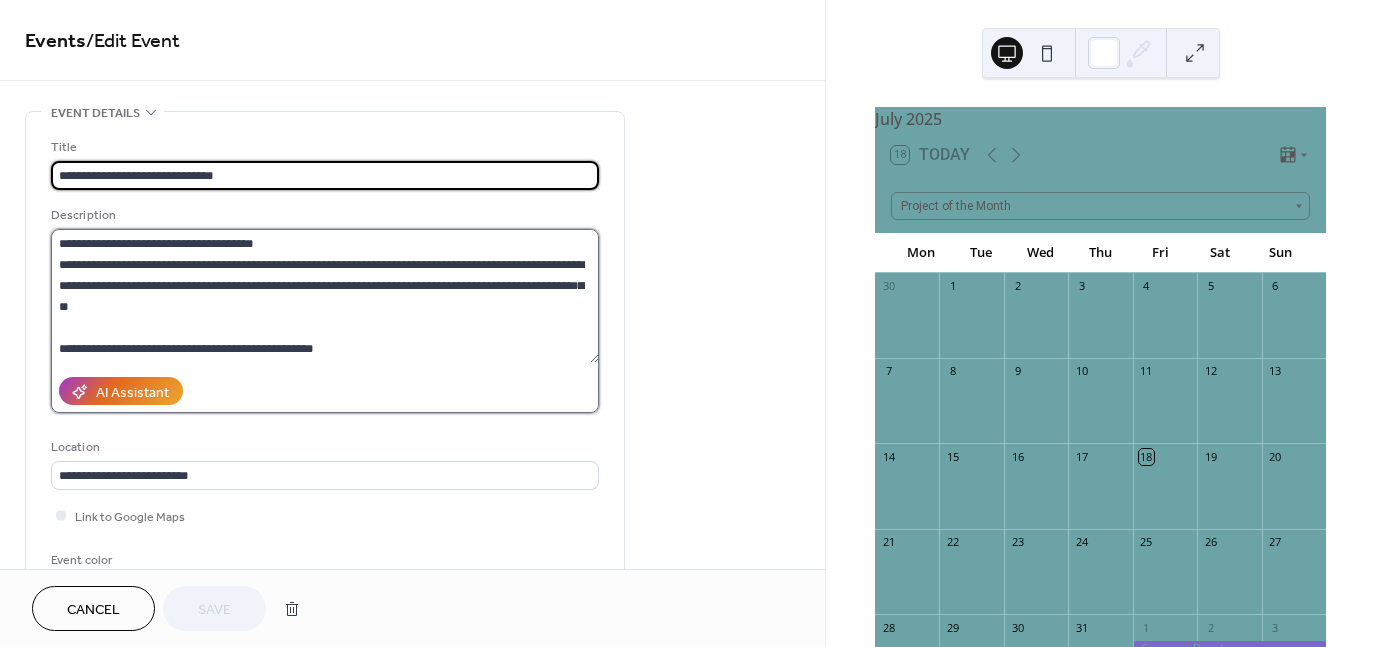 click on "**********" at bounding box center (325, 296) 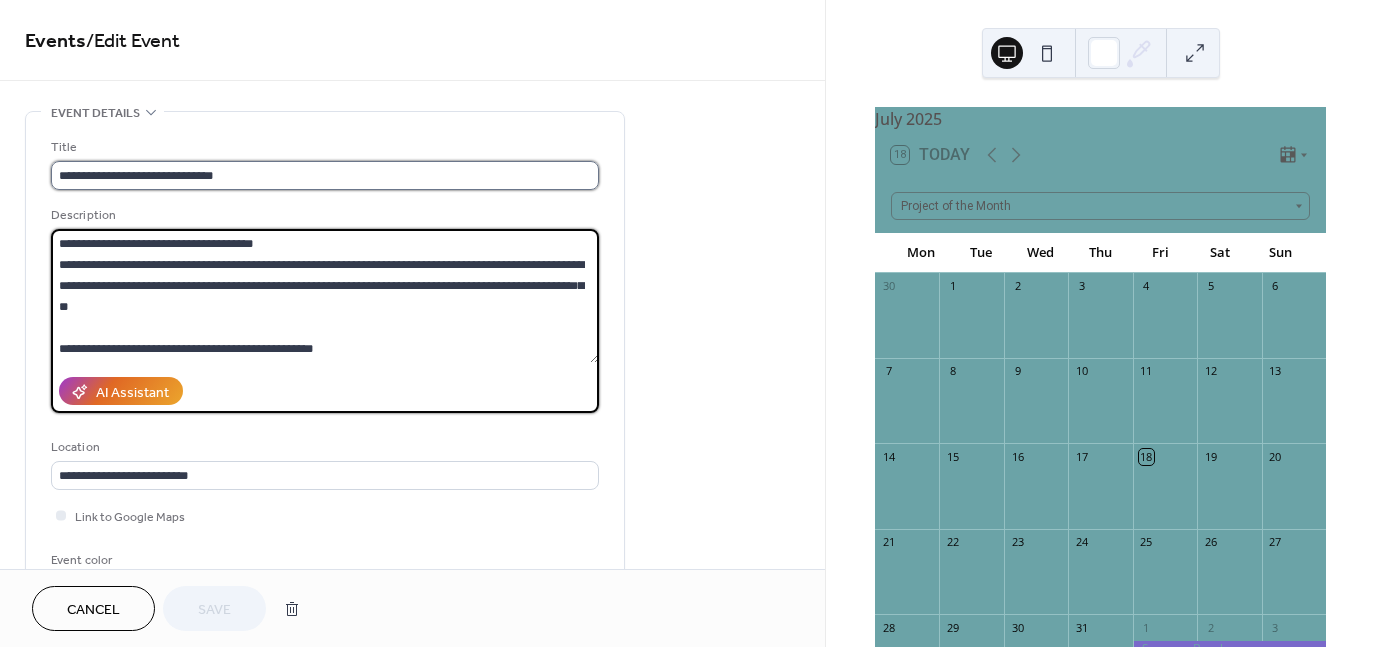 click on "**********" at bounding box center (325, 175) 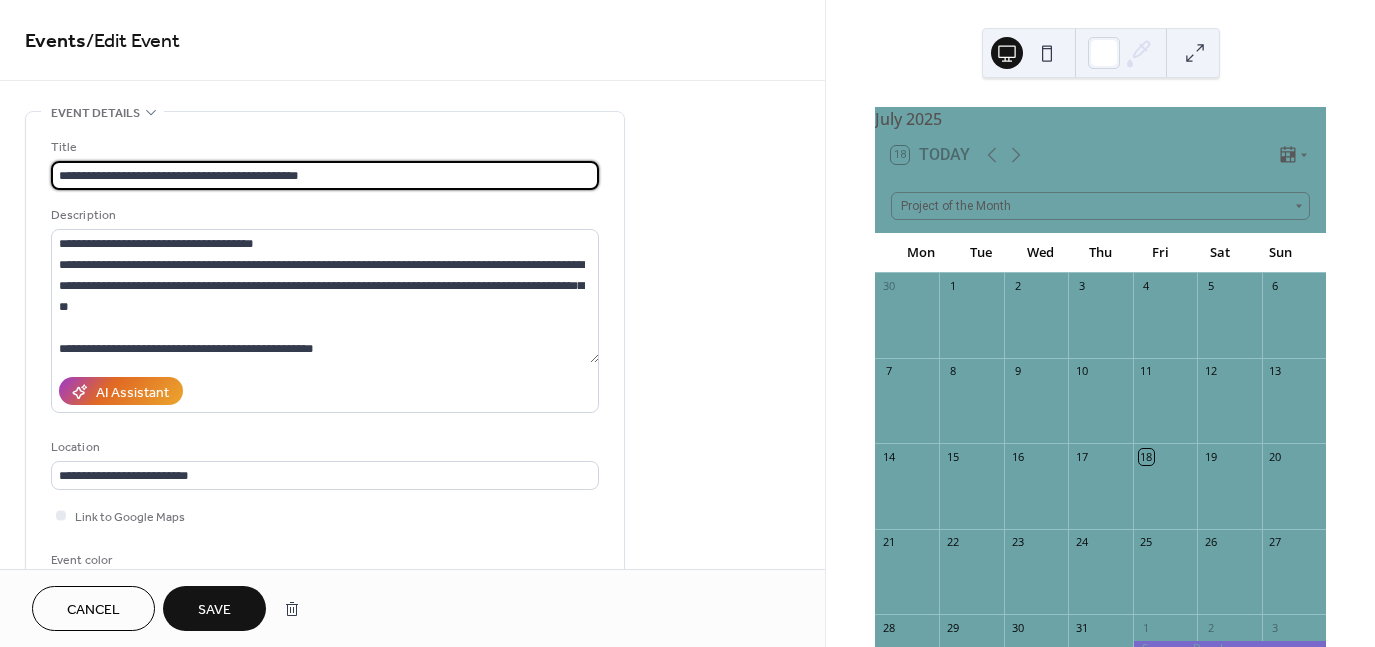 type on "**********" 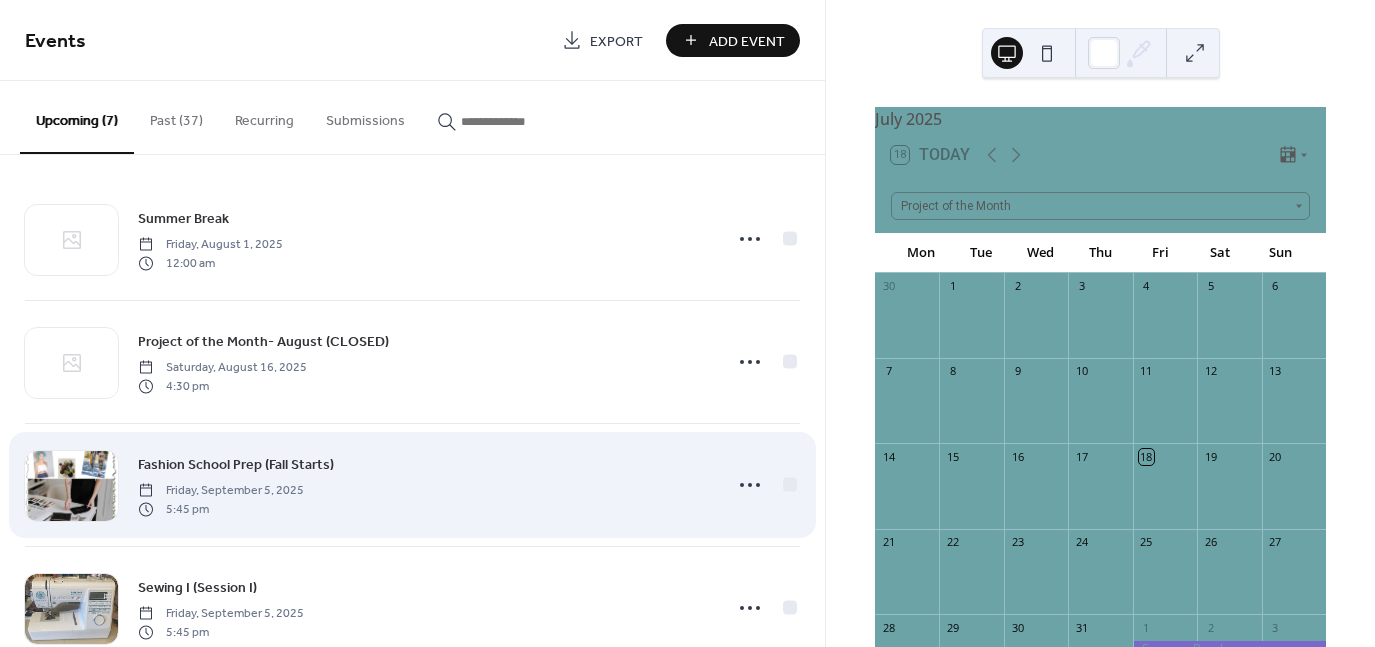 scroll, scrollTop: 0, scrollLeft: 0, axis: both 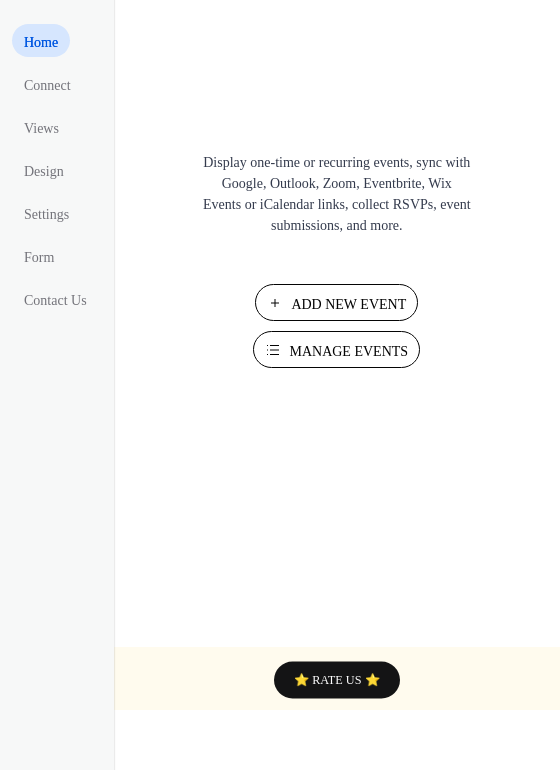 click on "Manage Events" at bounding box center [348, 351] 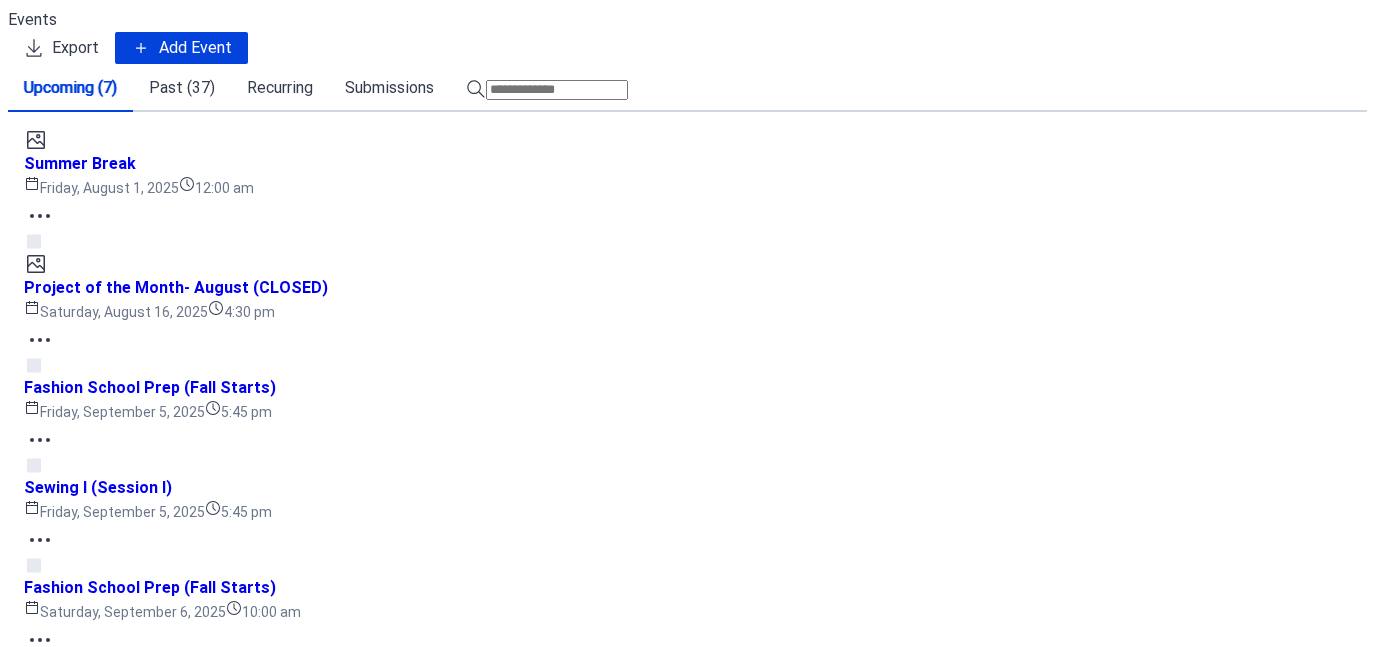 scroll, scrollTop: 0, scrollLeft: 0, axis: both 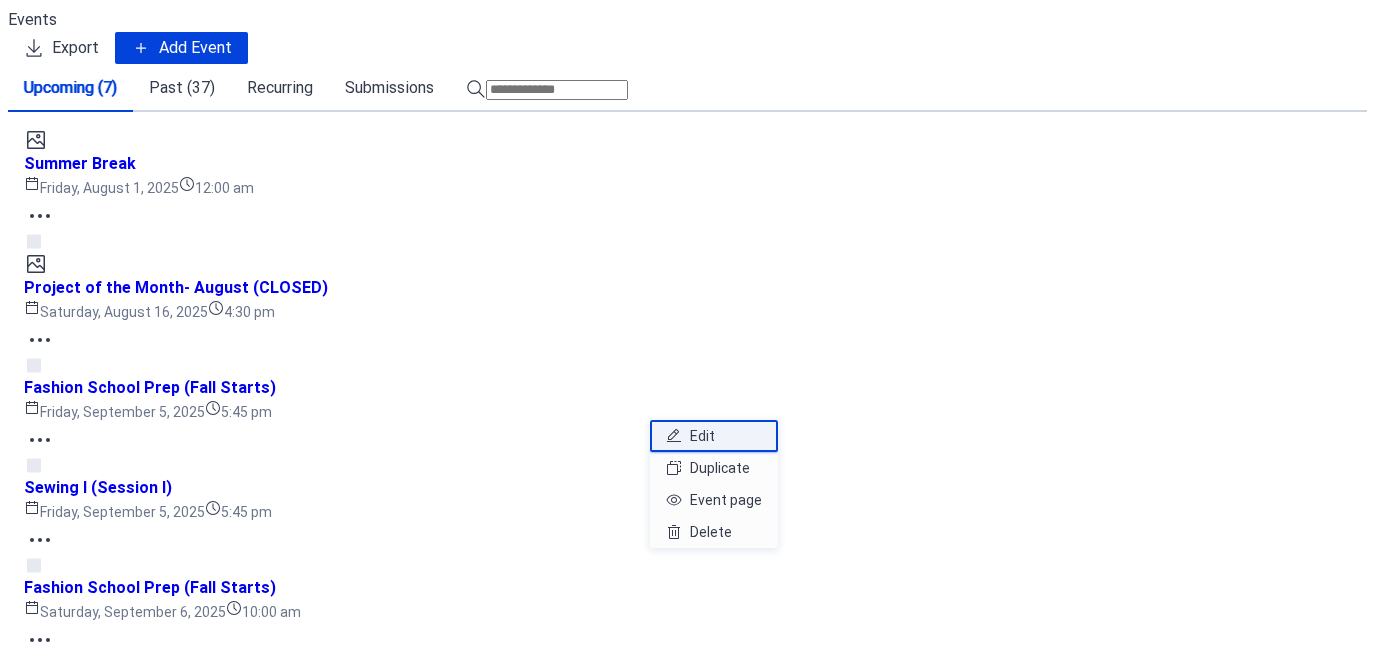 click on "Edit" at bounding box center [714, 436] 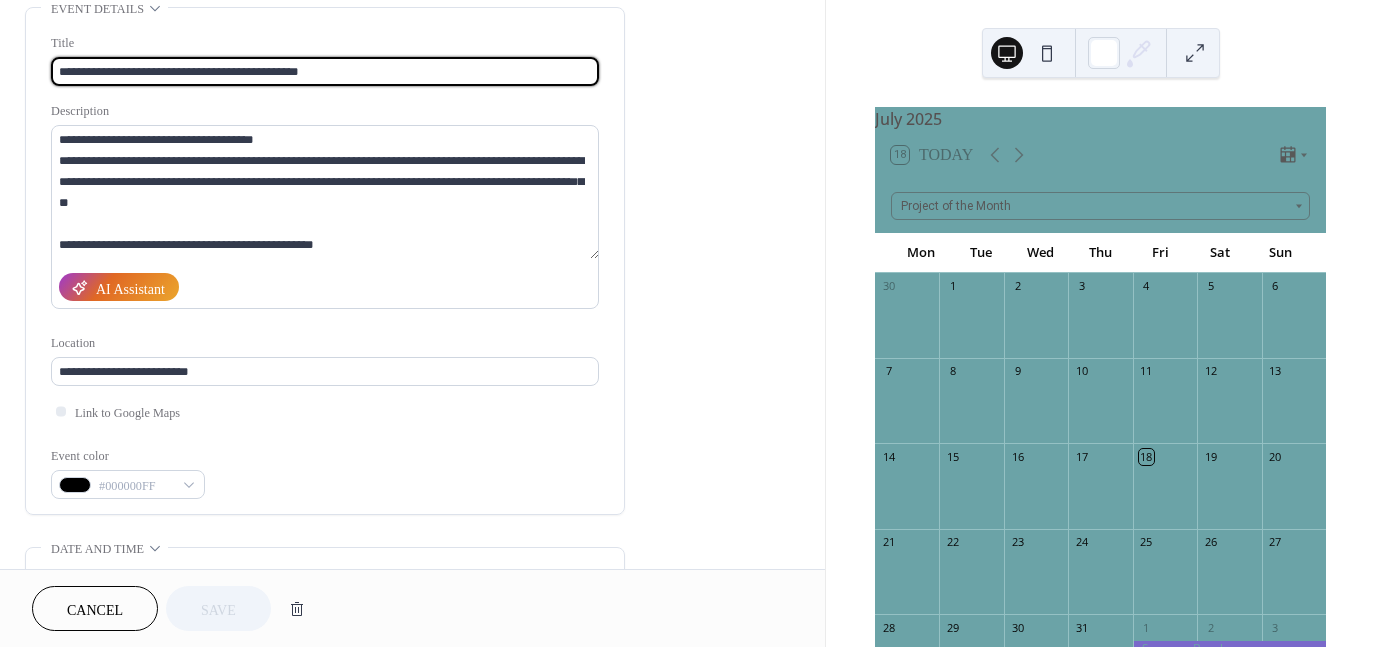 scroll, scrollTop: 100, scrollLeft: 0, axis: vertical 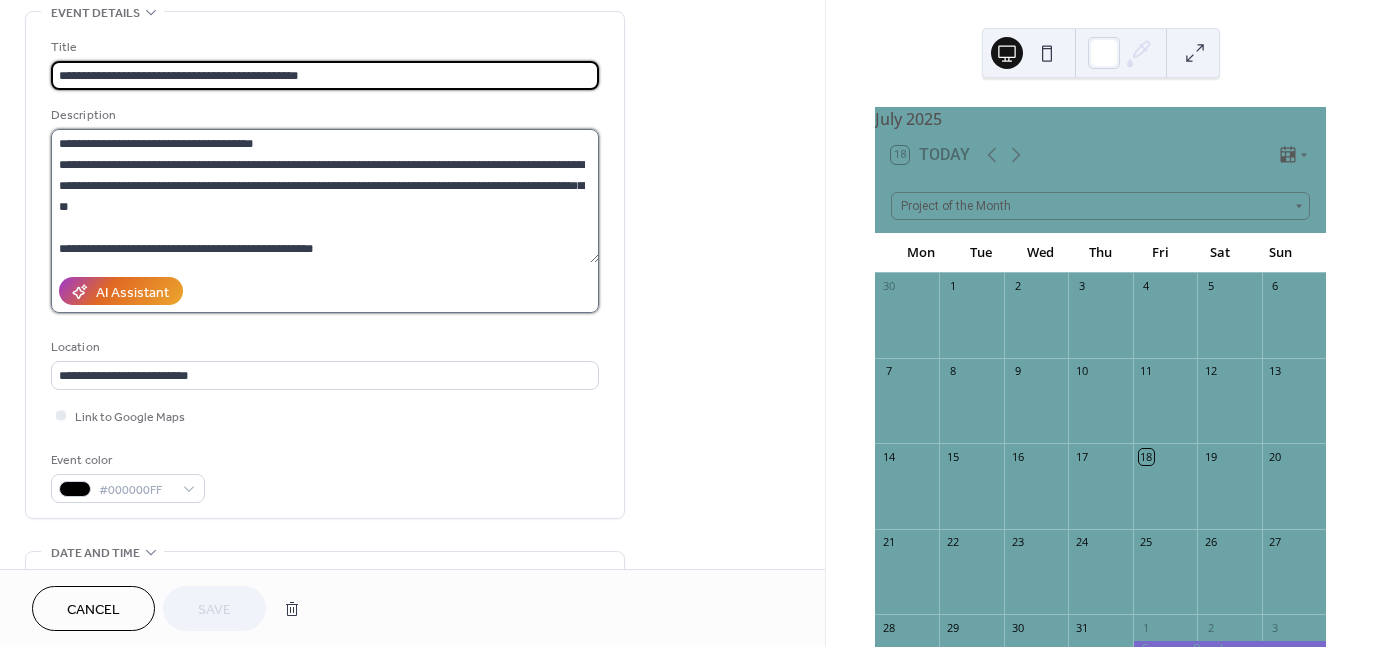 click on "**********" at bounding box center [325, 196] 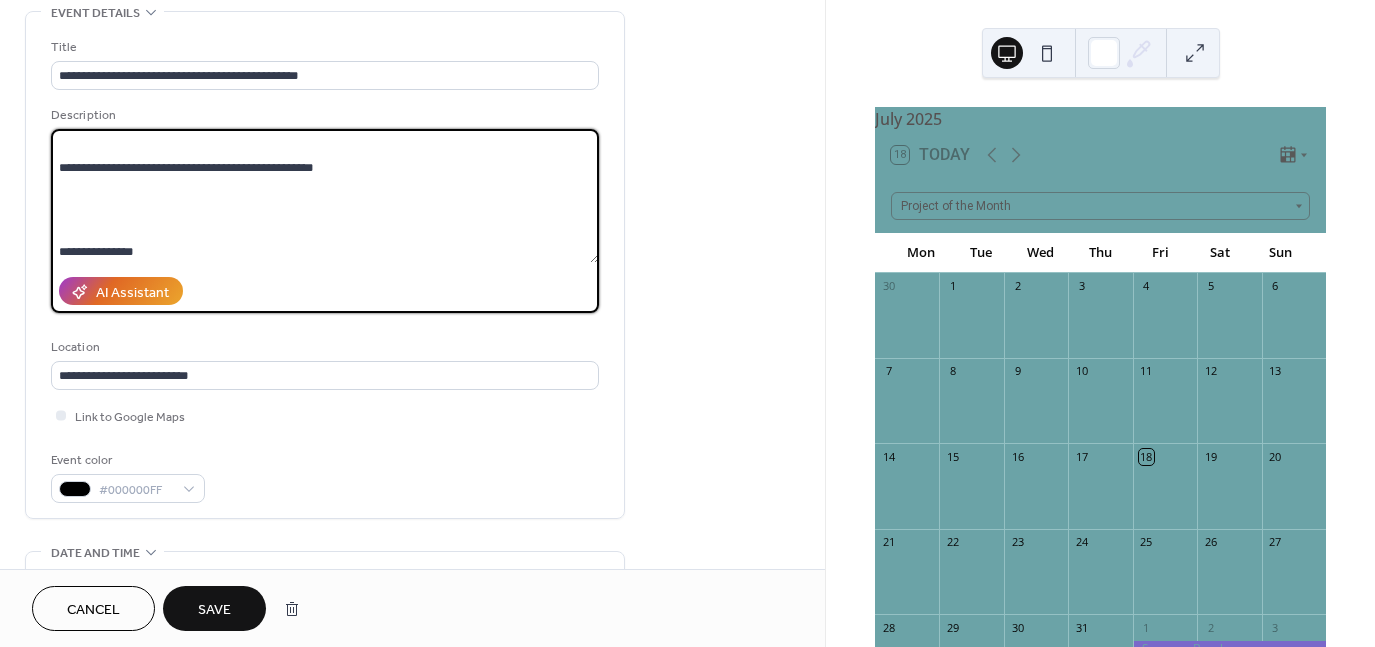 scroll, scrollTop: 103, scrollLeft: 0, axis: vertical 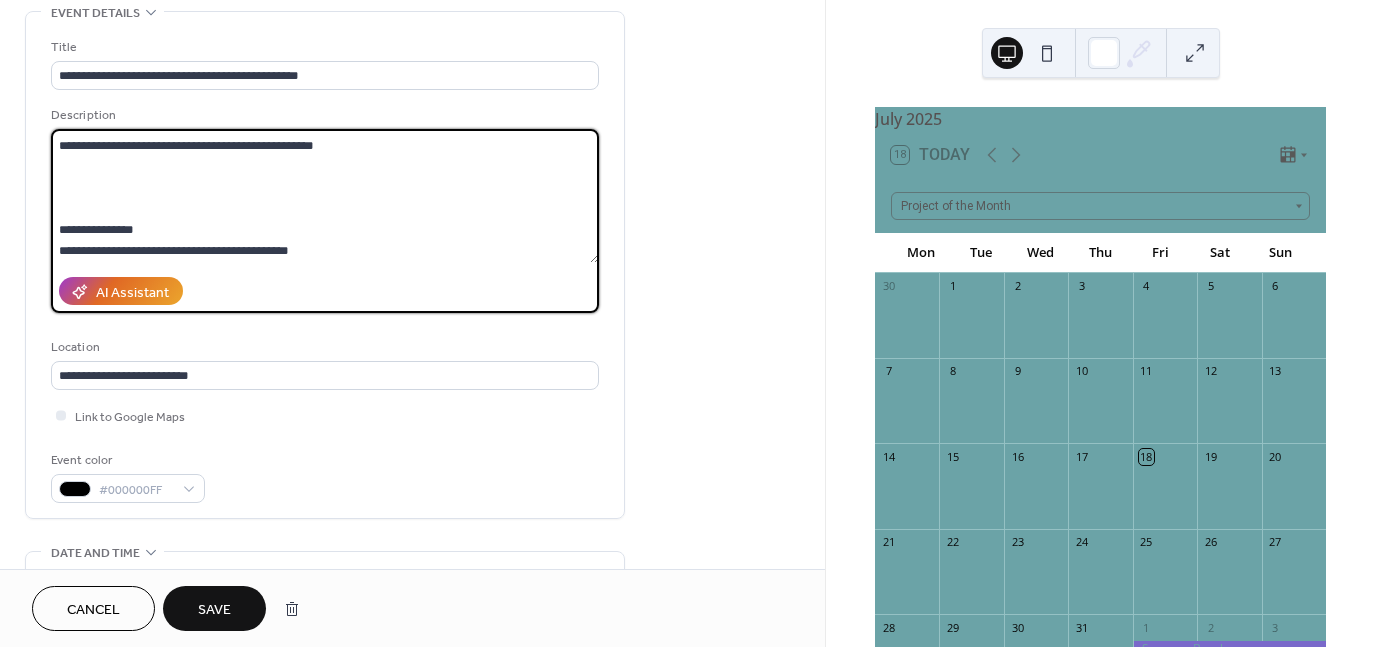 click on "**********" at bounding box center (325, 196) 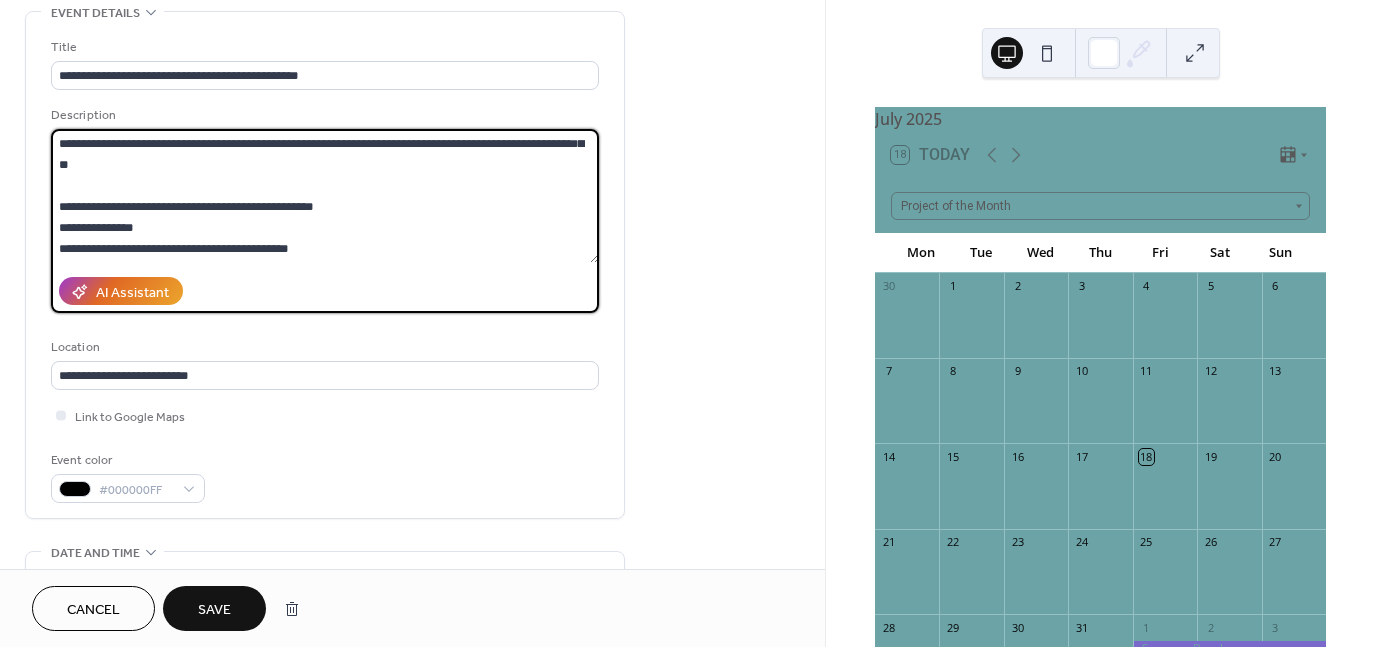 scroll, scrollTop: 41, scrollLeft: 0, axis: vertical 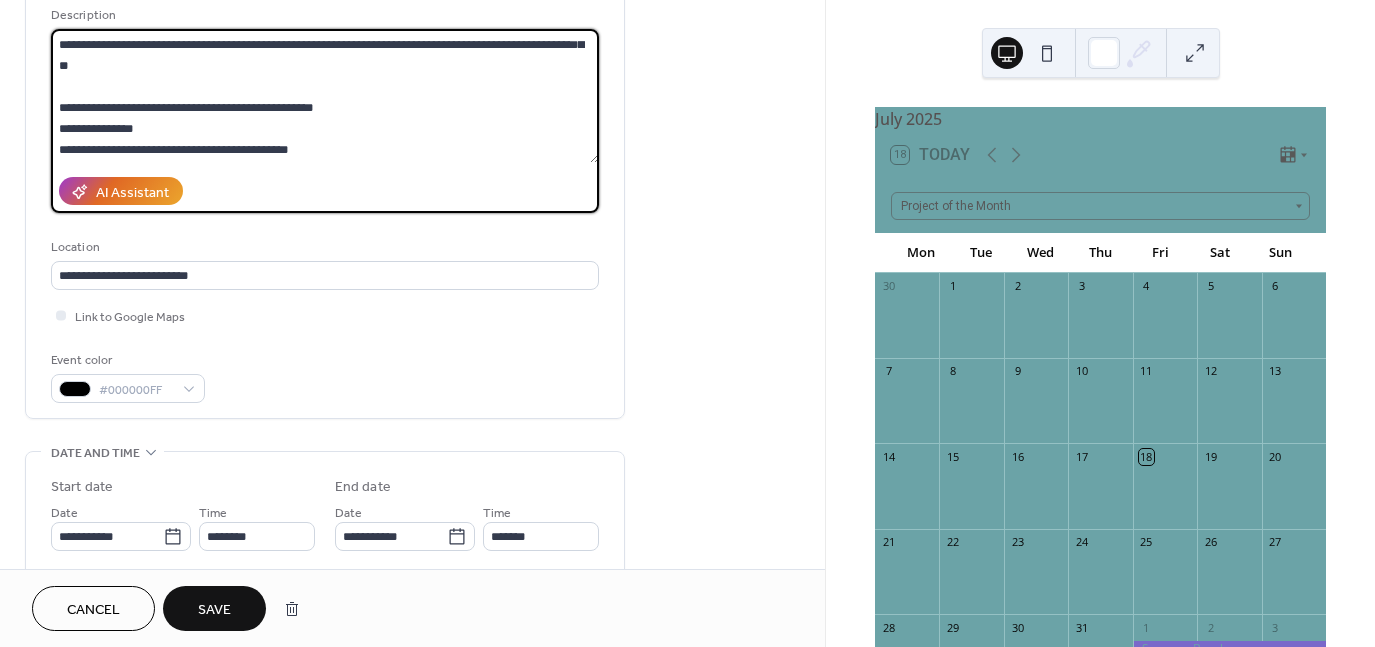 click on "**********" at bounding box center [325, 96] 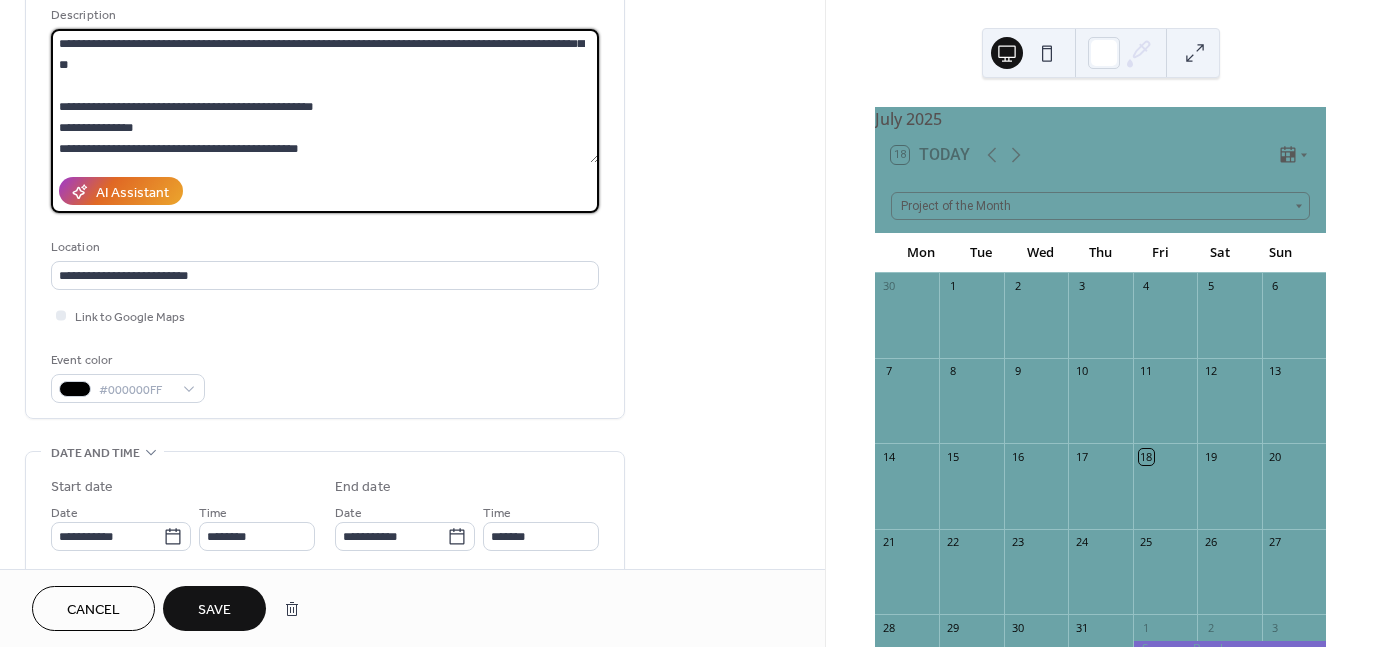 paste on "**********" 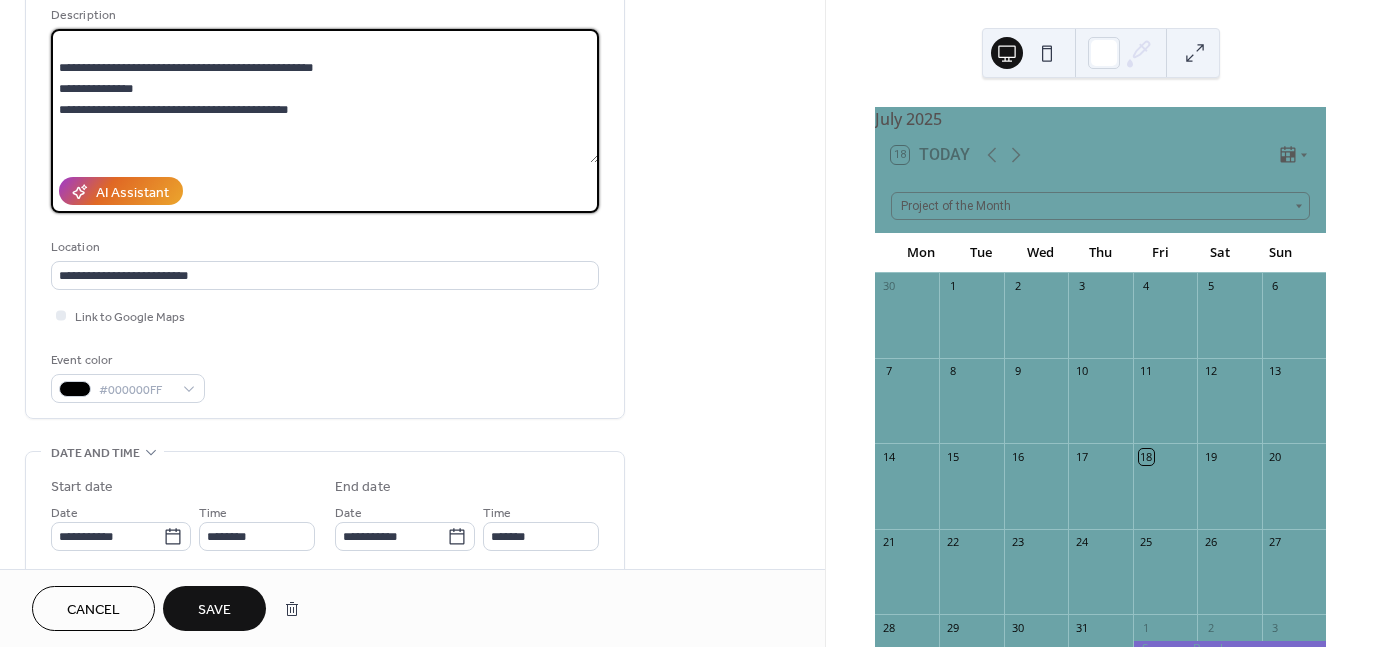 scroll, scrollTop: 312, scrollLeft: 0, axis: vertical 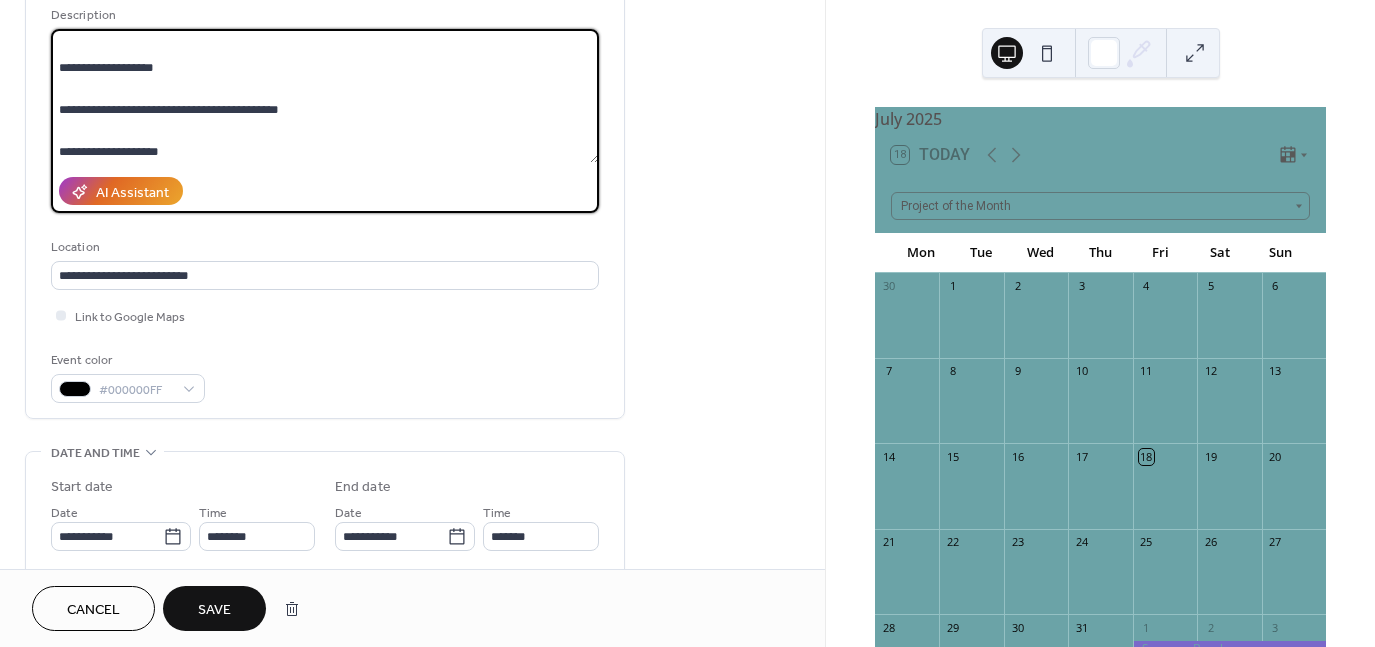 click on "**********" at bounding box center (325, 96) 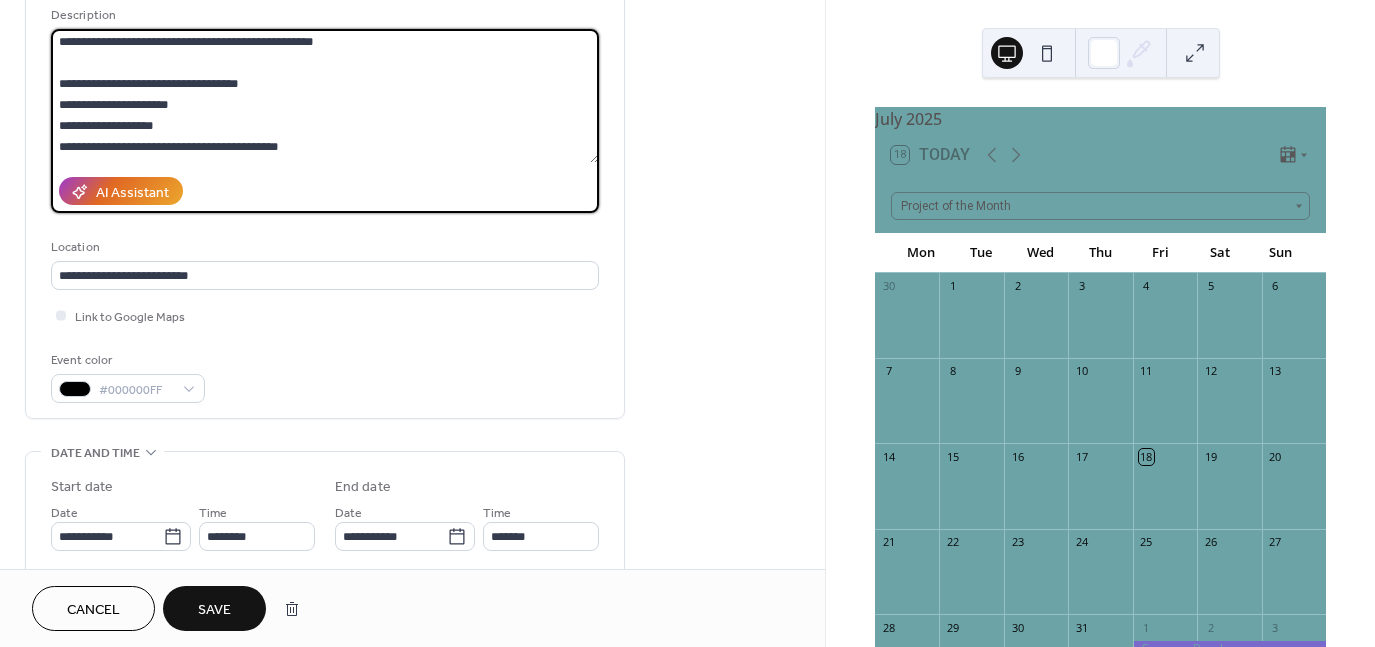 scroll, scrollTop: 191, scrollLeft: 0, axis: vertical 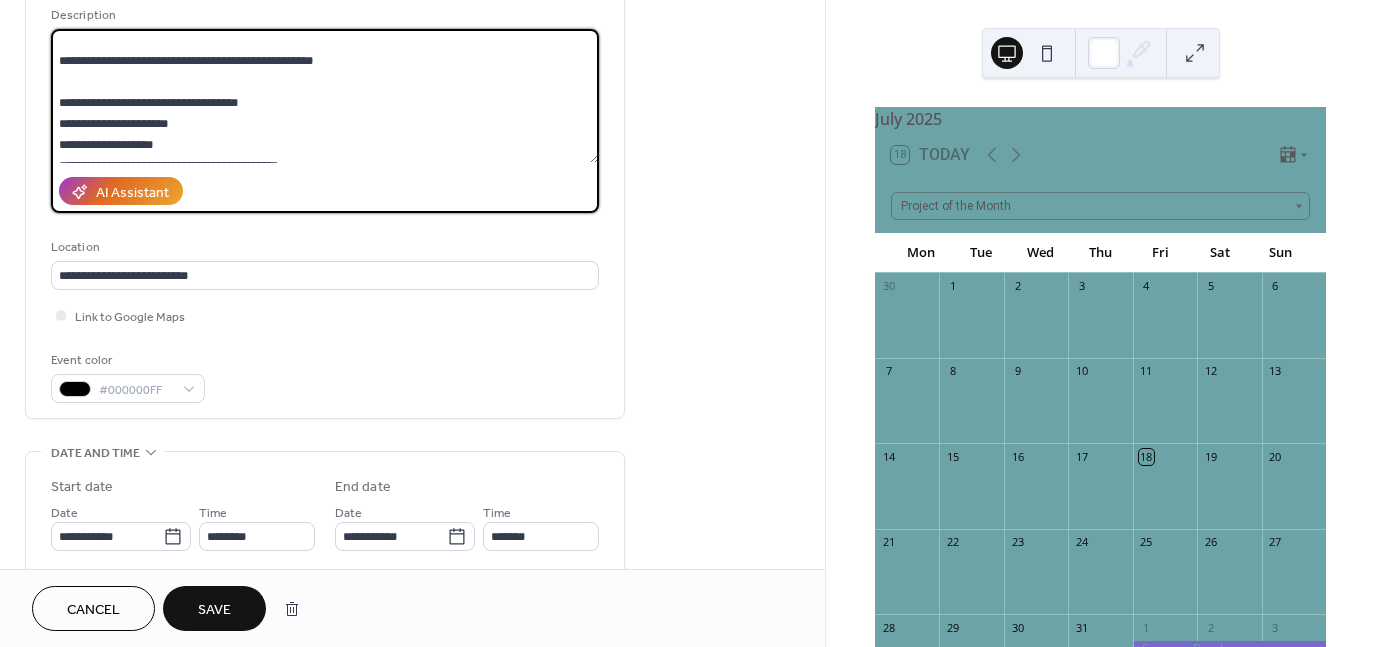 drag, startPoint x: 347, startPoint y: 61, endPoint x: 188, endPoint y: 157, distance: 185.73367 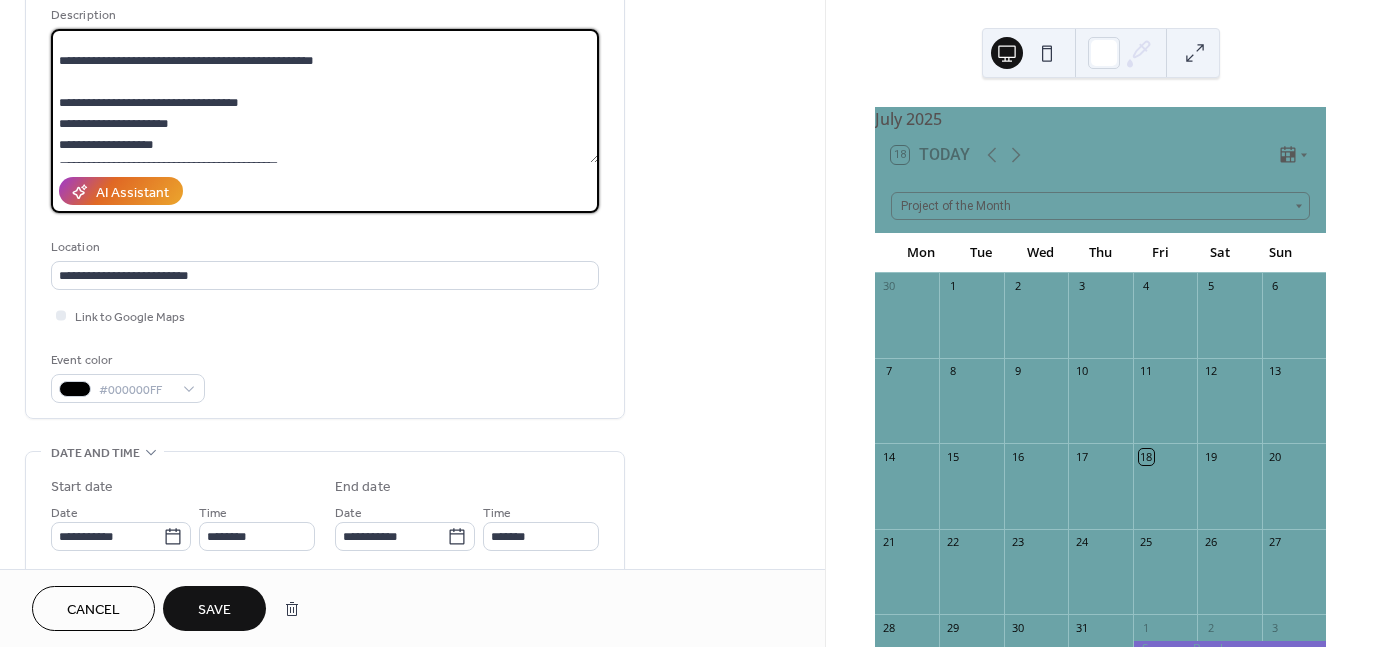 click on "**********" at bounding box center [325, 96] 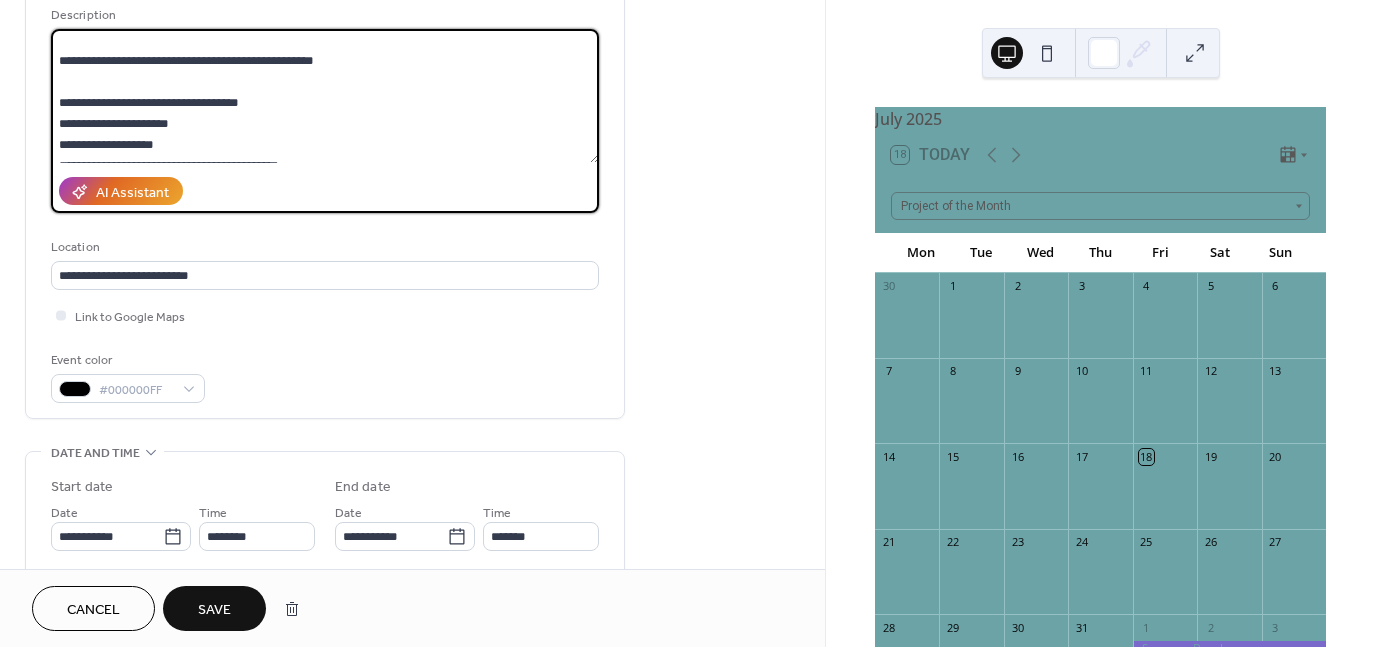 click on "**********" at bounding box center (325, 96) 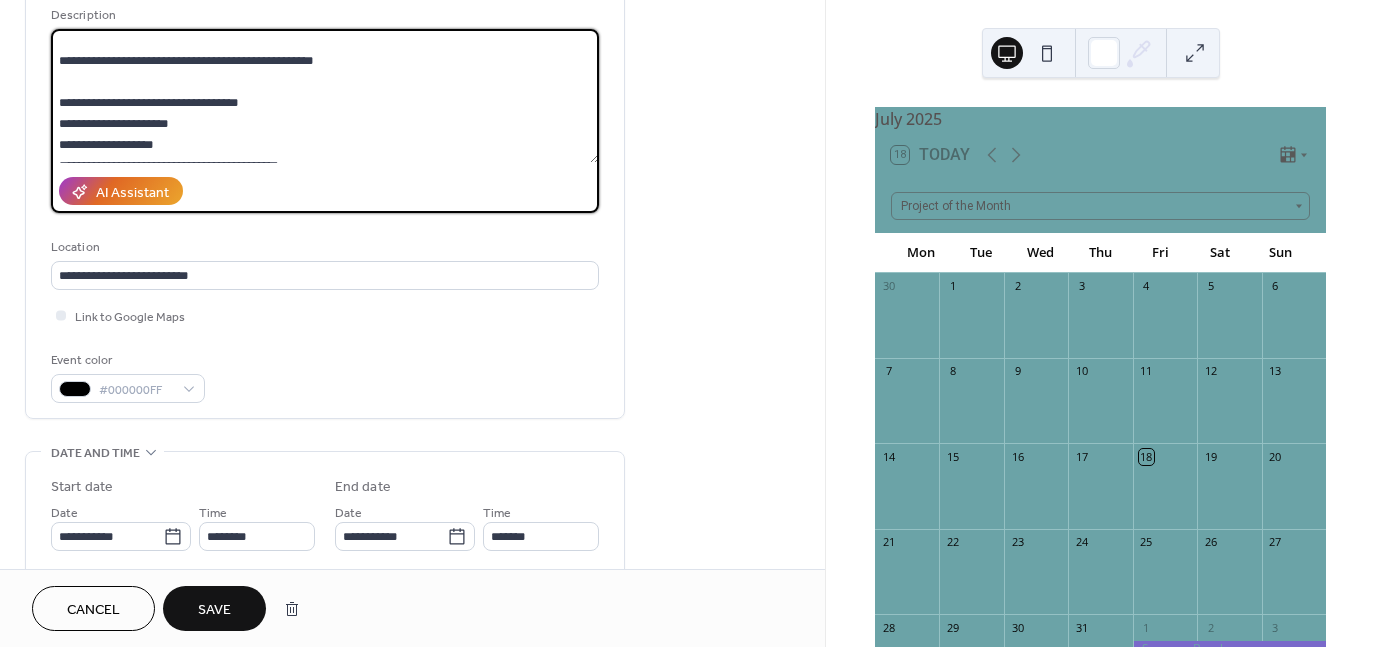 drag, startPoint x: 56, startPoint y: 55, endPoint x: 283, endPoint y: 69, distance: 227.4313 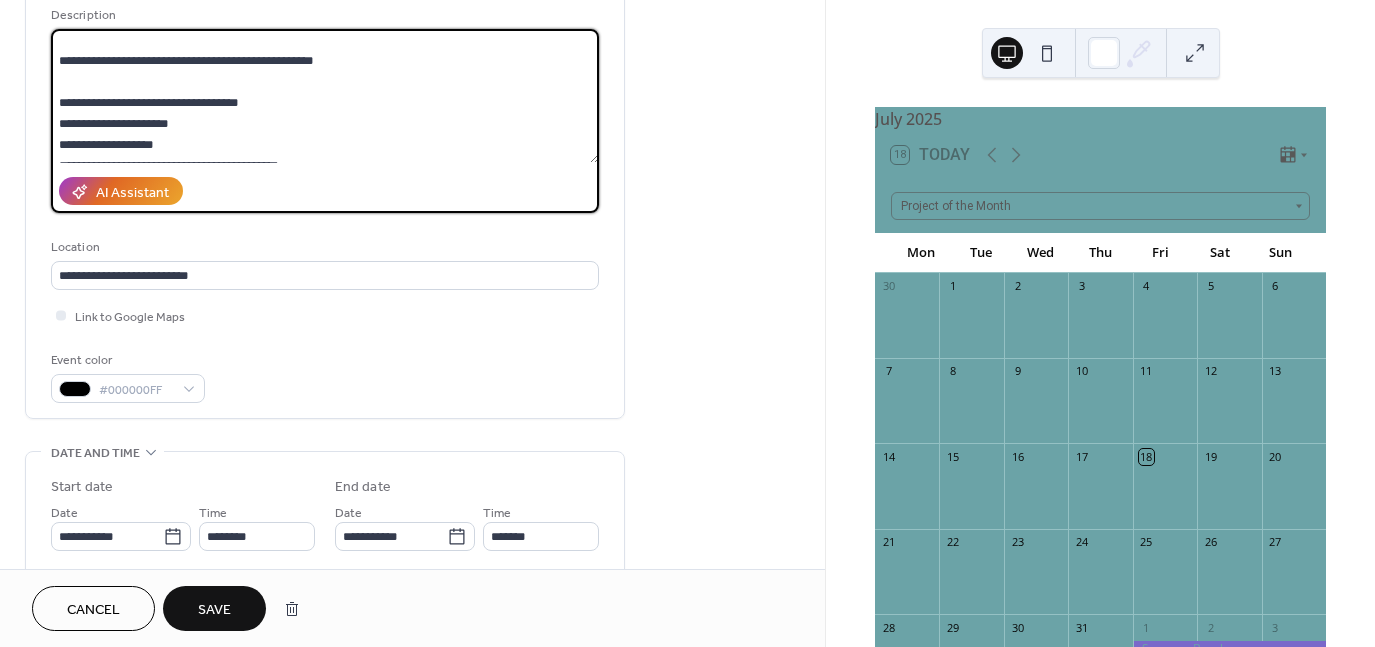 click on "**********" at bounding box center (325, 96) 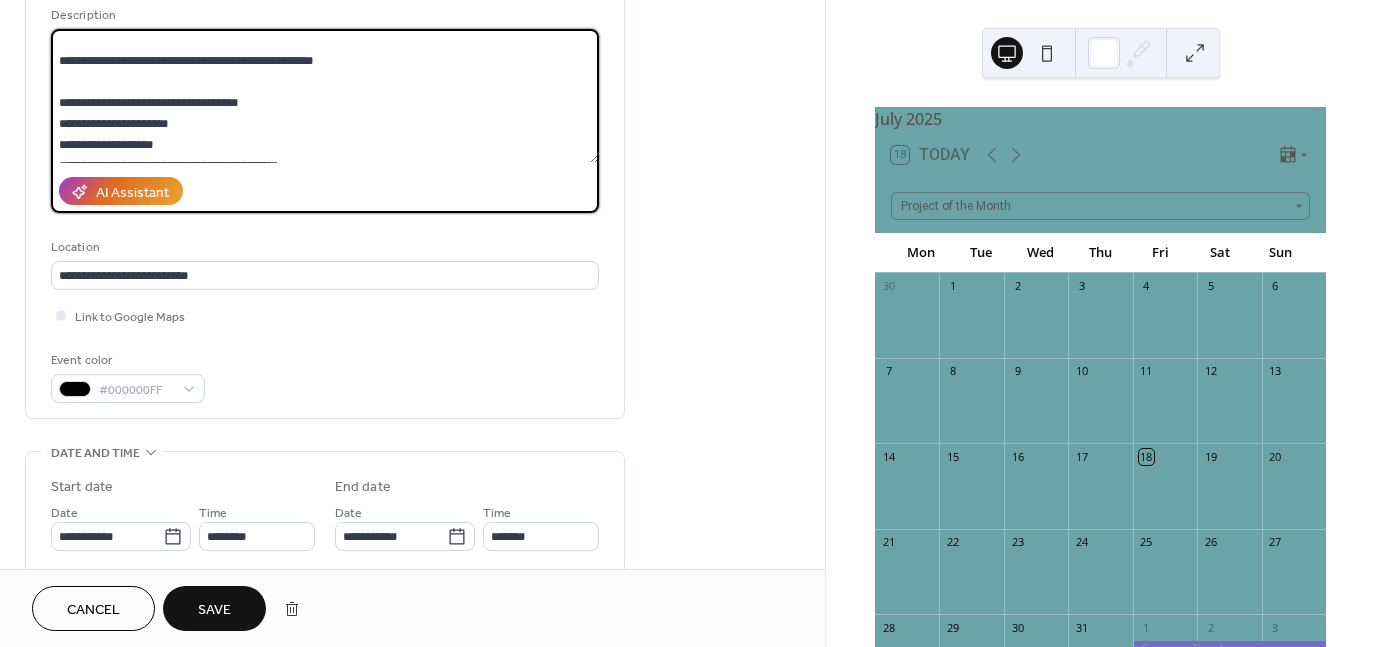 click on "**********" at bounding box center [325, 96] 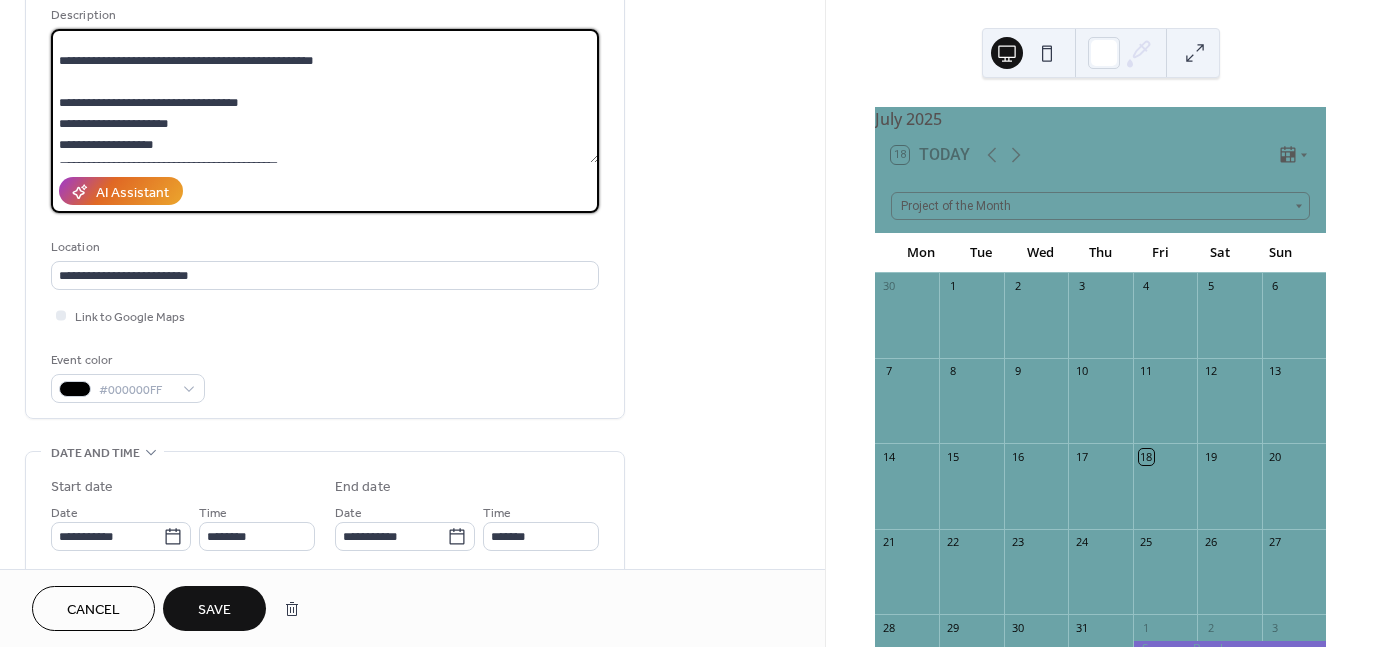 drag, startPoint x: 60, startPoint y: 61, endPoint x: 312, endPoint y: 74, distance: 252.3351 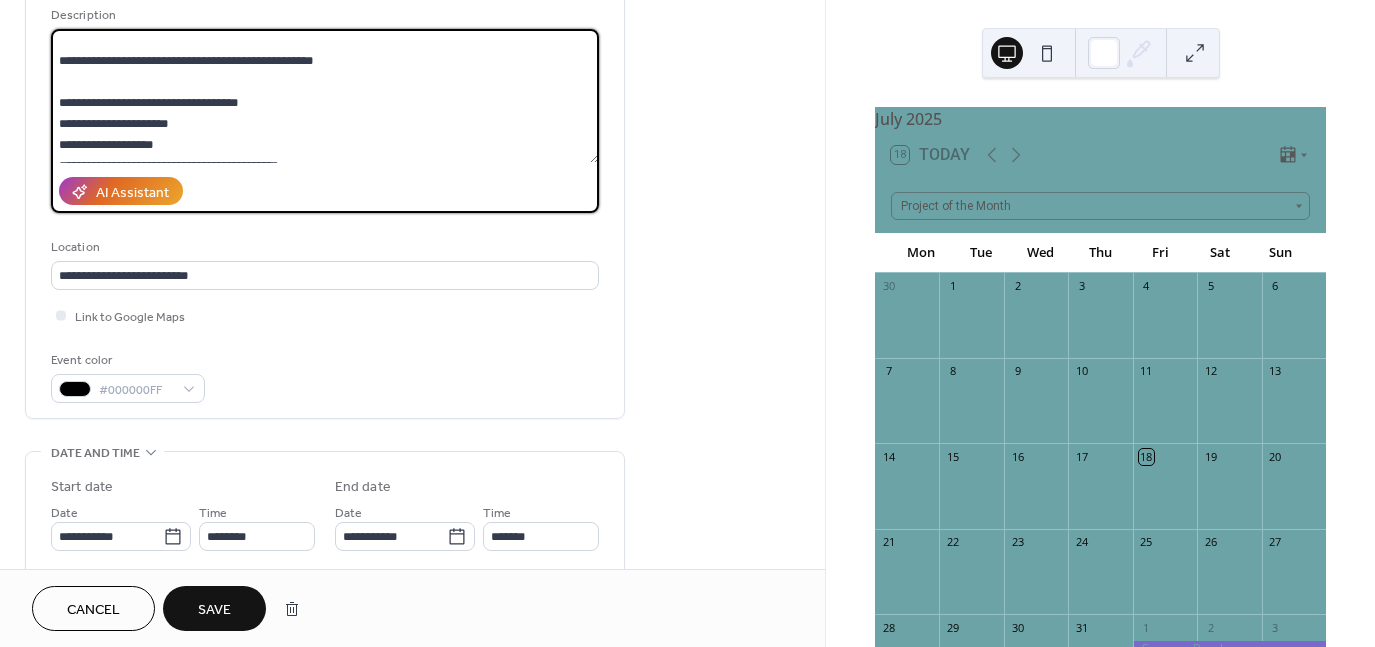 click on "**********" at bounding box center [325, 96] 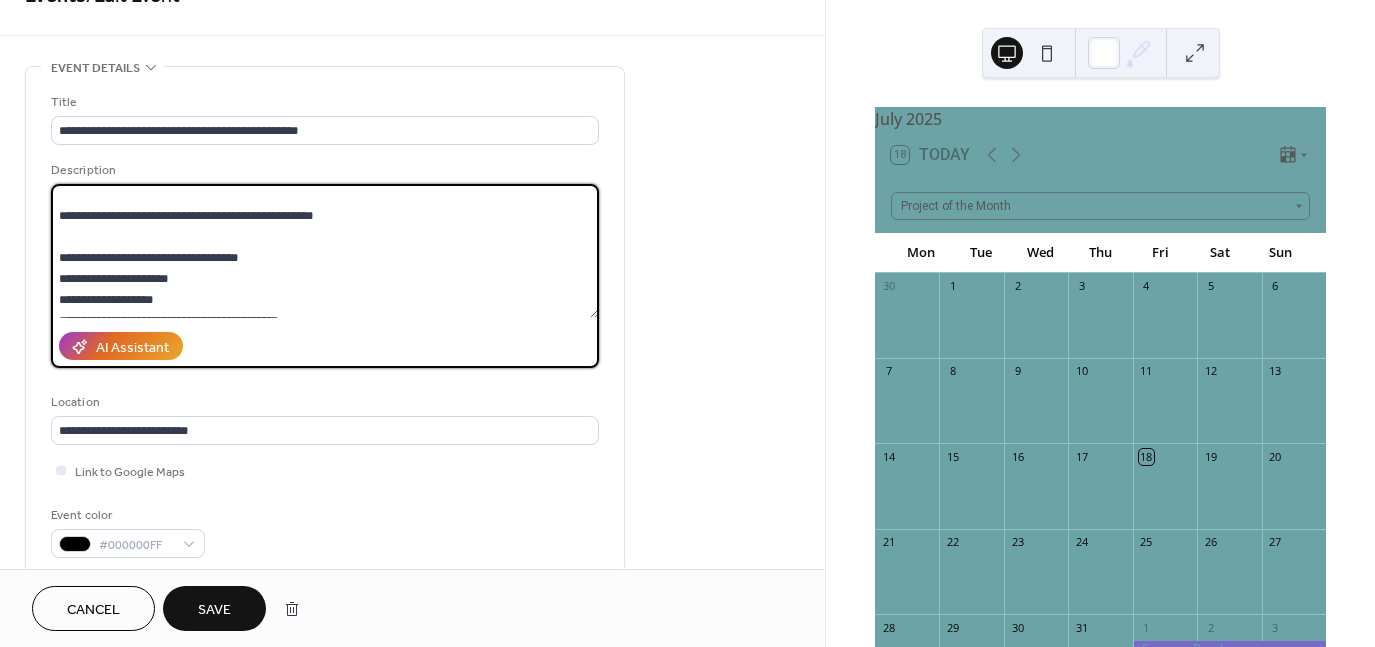 scroll, scrollTop: 0, scrollLeft: 0, axis: both 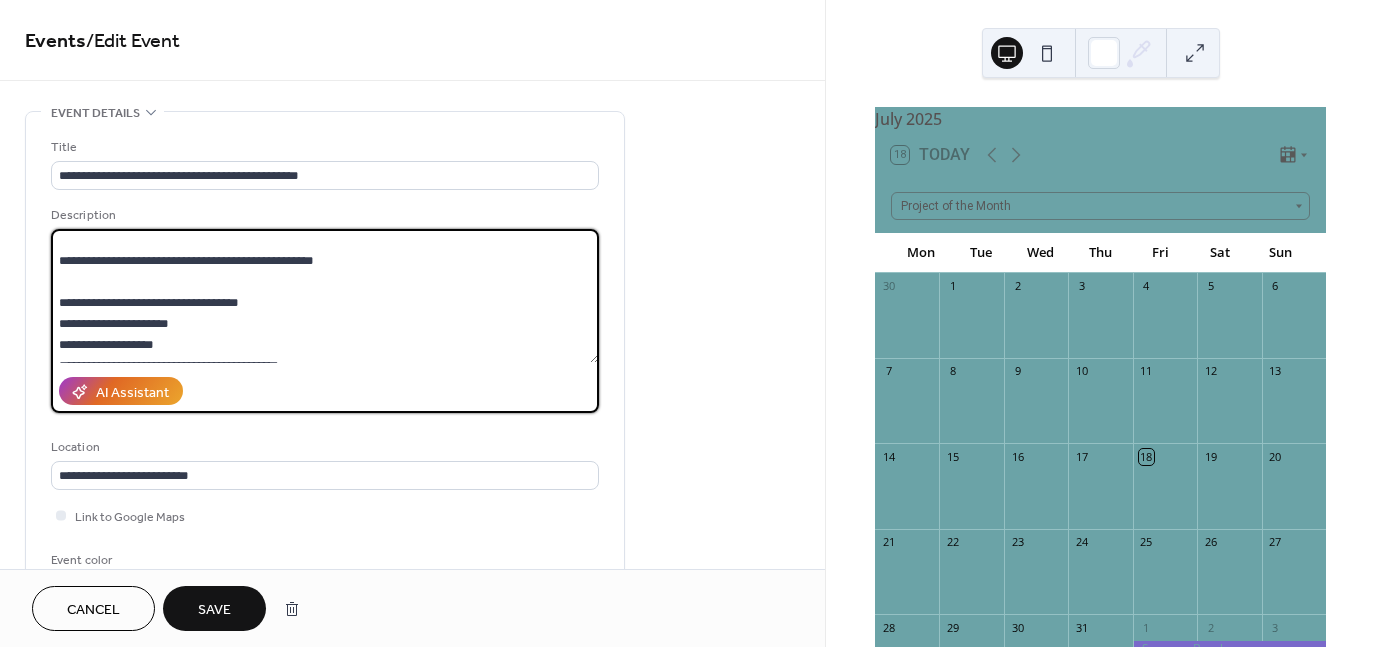 click on "**********" at bounding box center [325, 296] 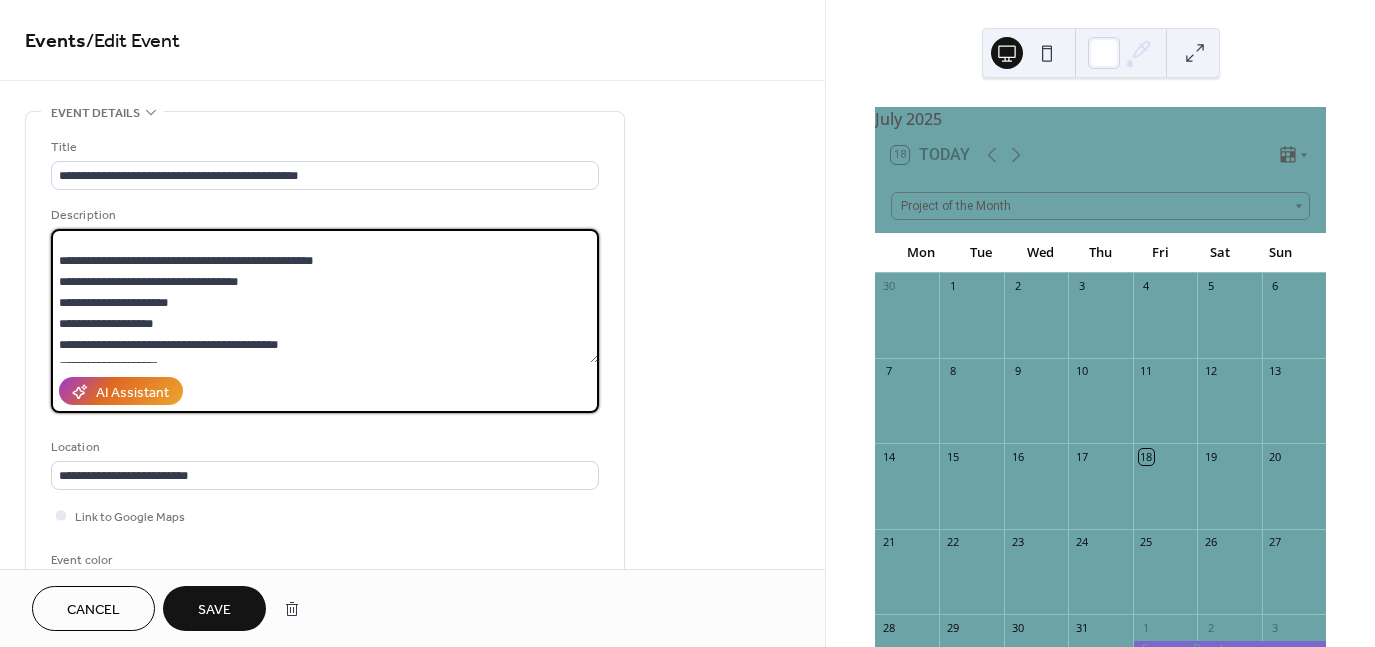 click on "**********" at bounding box center (325, 296) 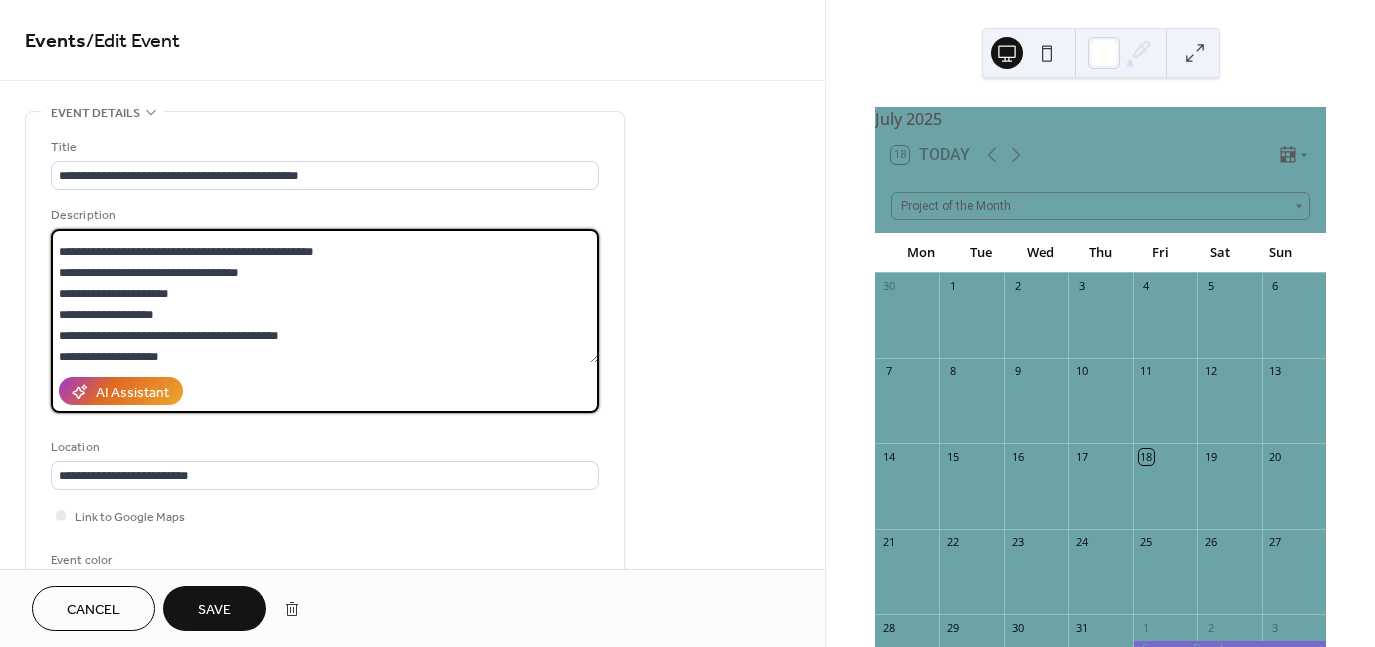 scroll, scrollTop: 209, scrollLeft: 0, axis: vertical 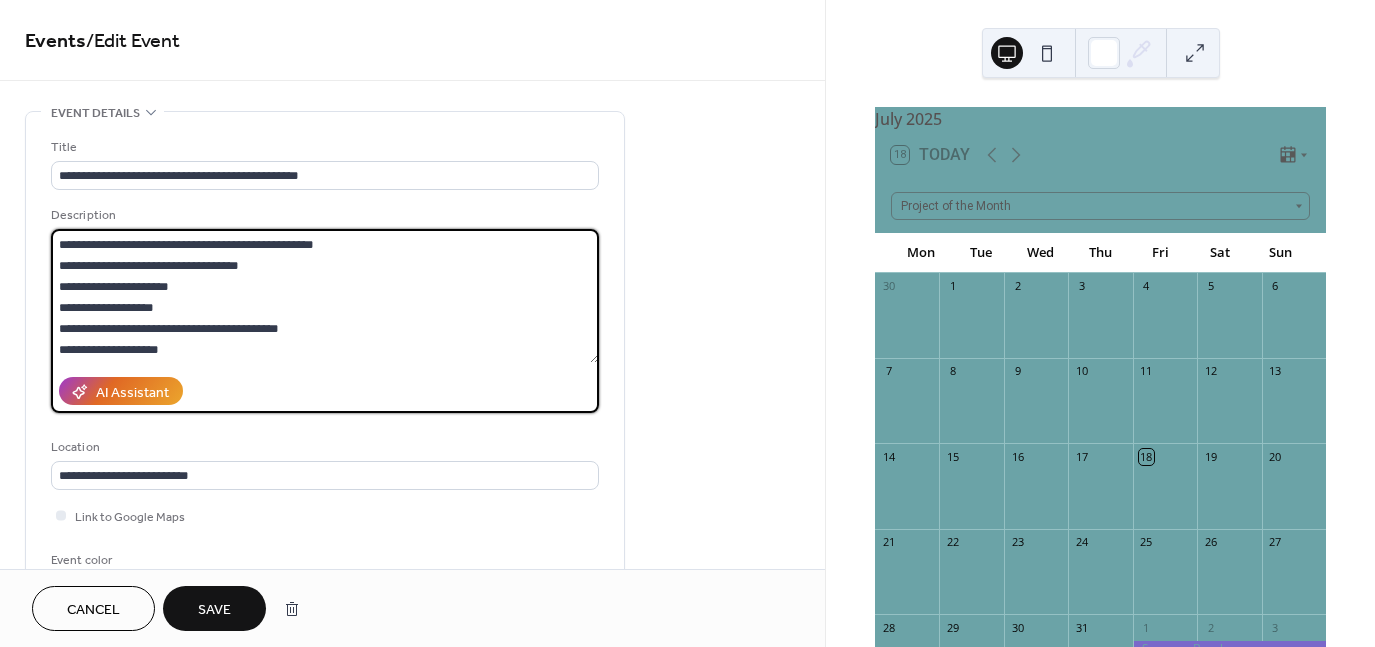click on "**********" at bounding box center (325, 296) 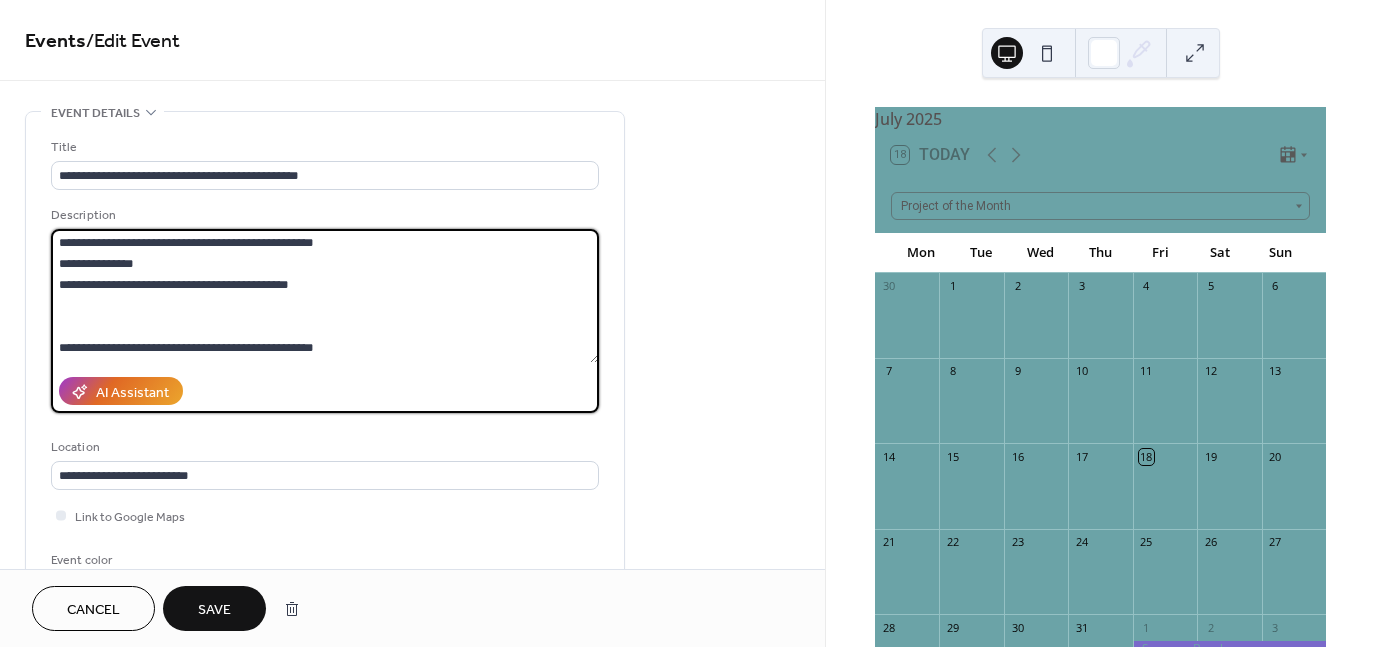 scroll, scrollTop: 110, scrollLeft: 0, axis: vertical 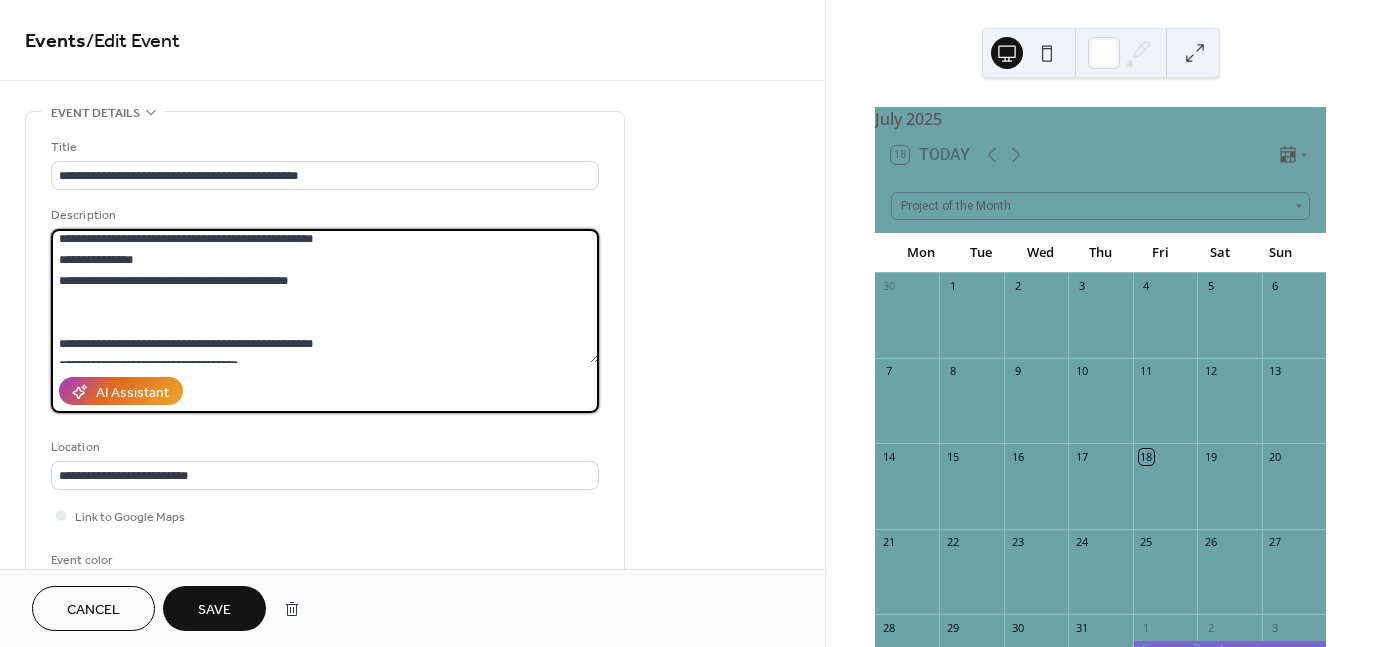 type on "**********" 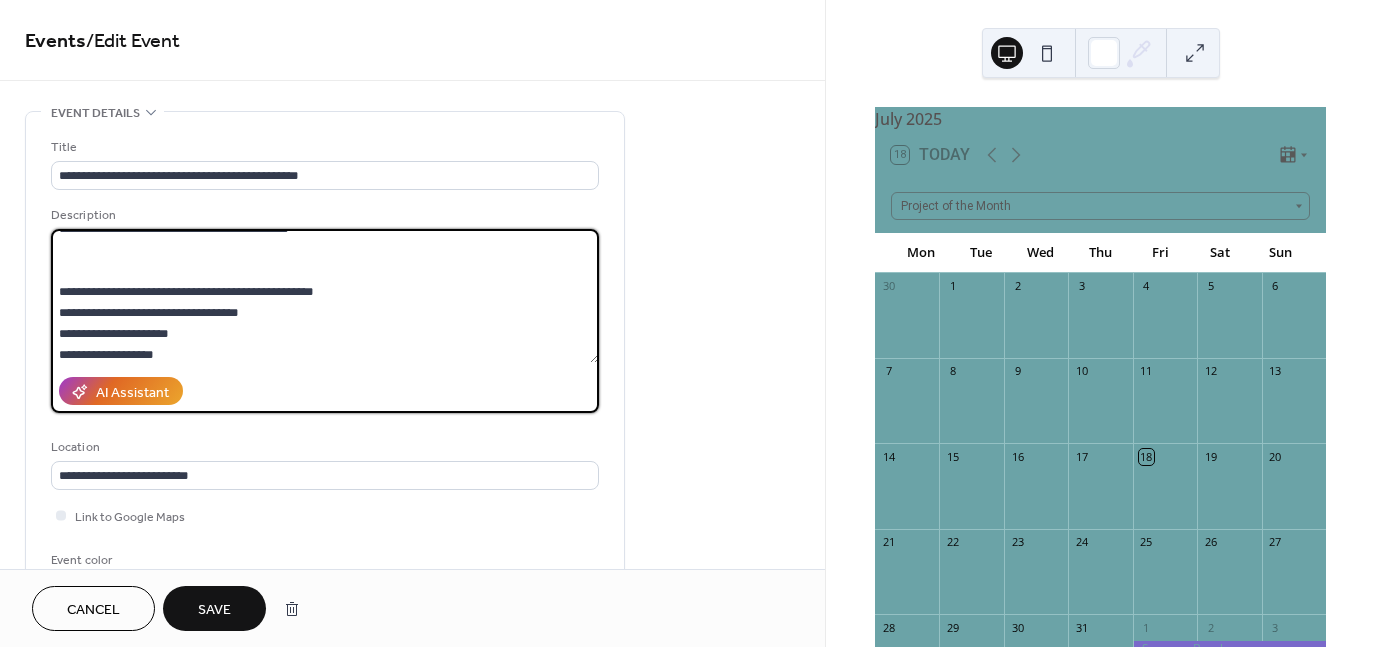 scroll, scrollTop: 209, scrollLeft: 0, axis: vertical 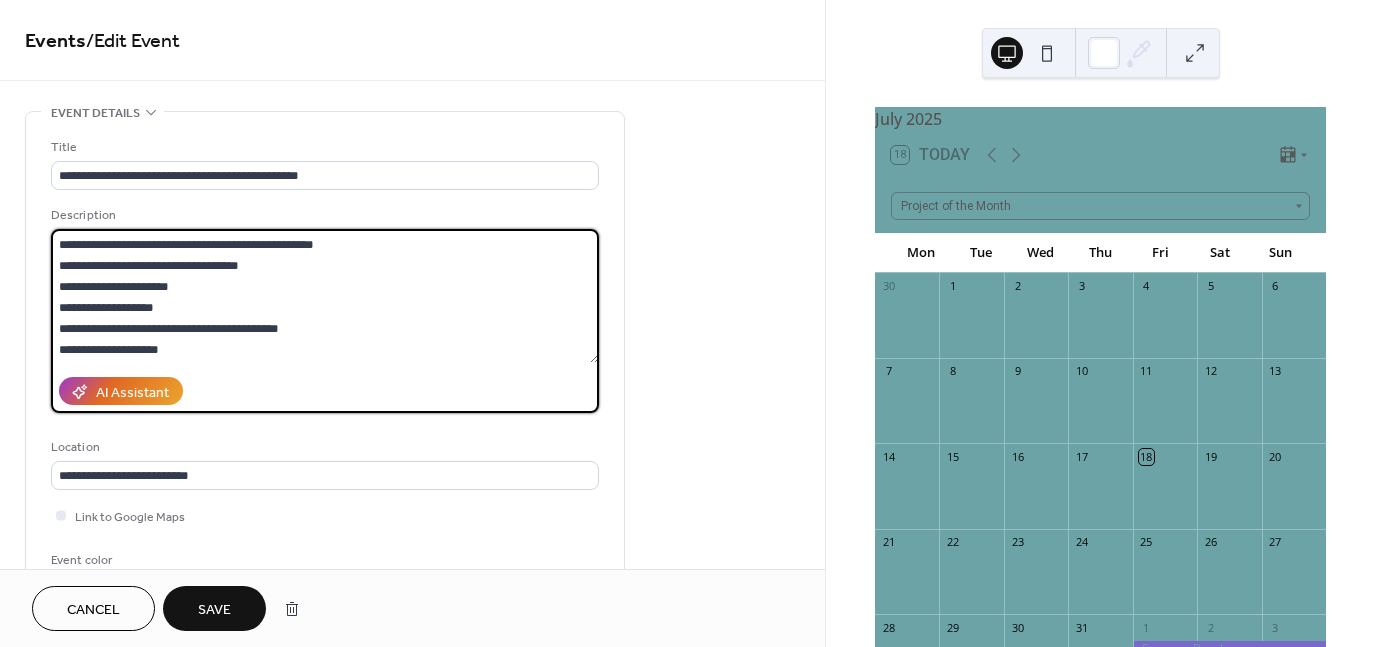 click on "AI Assistant" at bounding box center (325, 391) 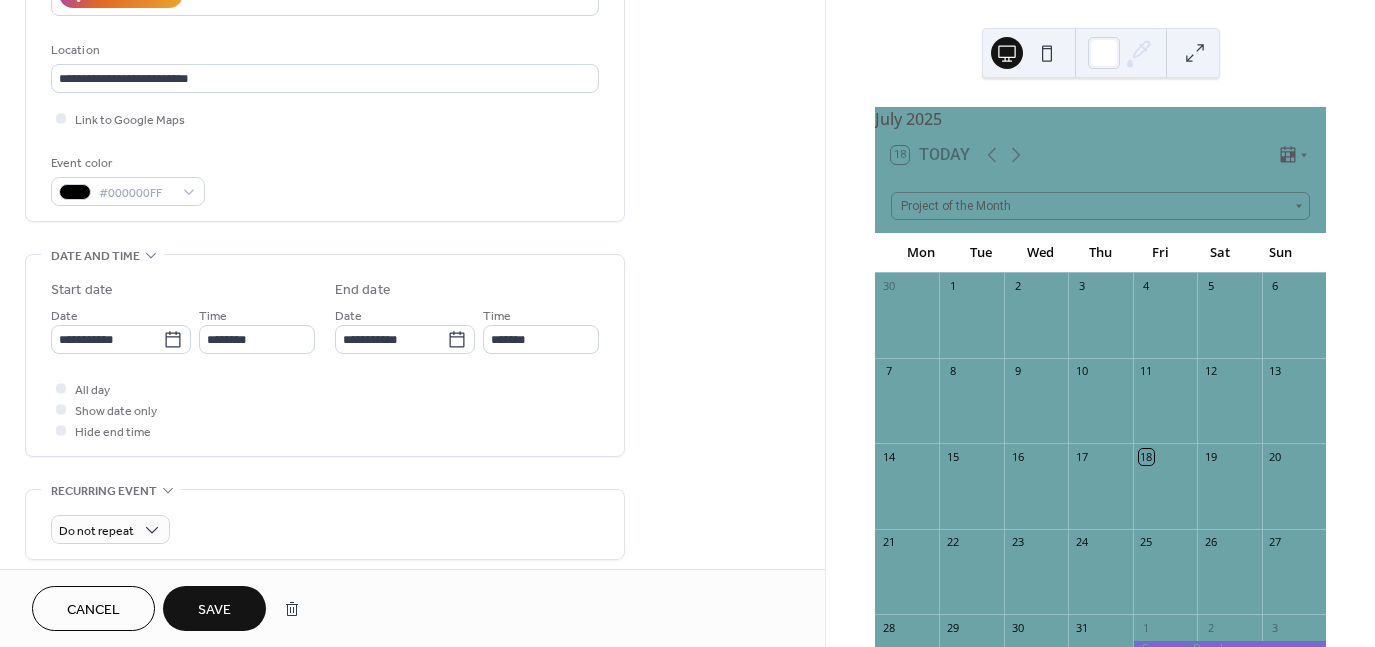 scroll, scrollTop: 400, scrollLeft: 0, axis: vertical 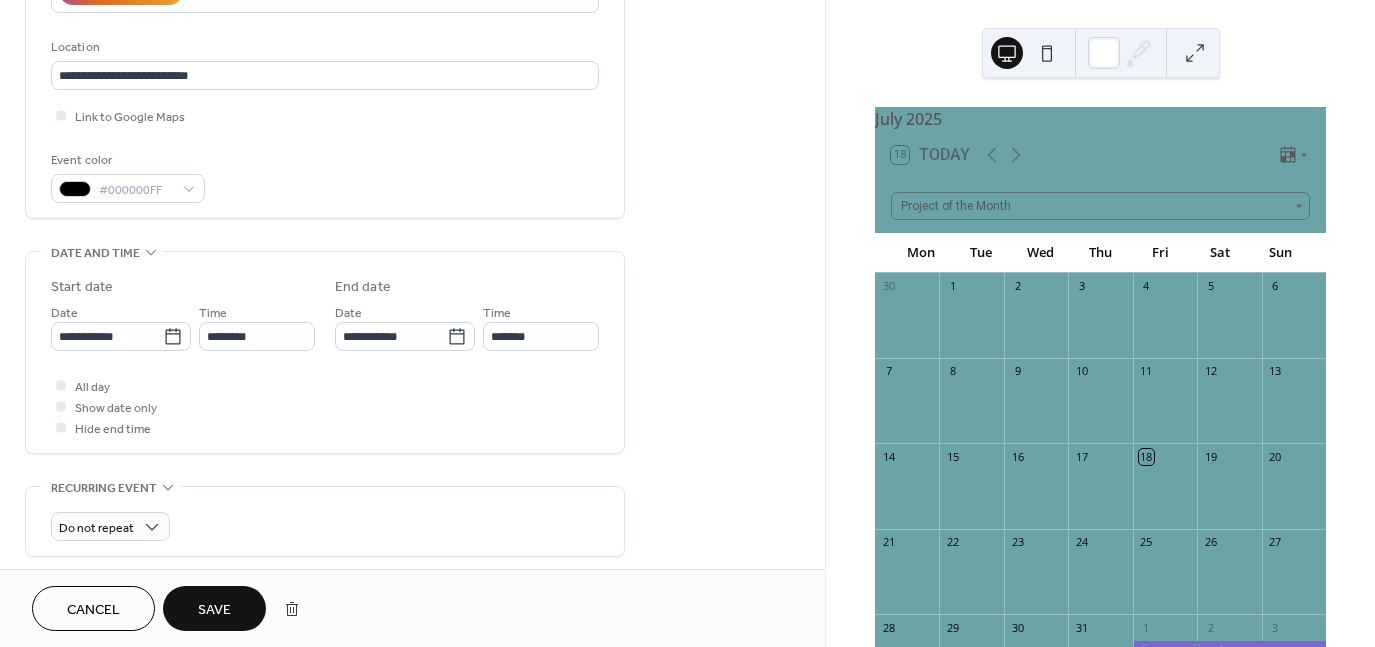 click on "Save" at bounding box center (214, 610) 